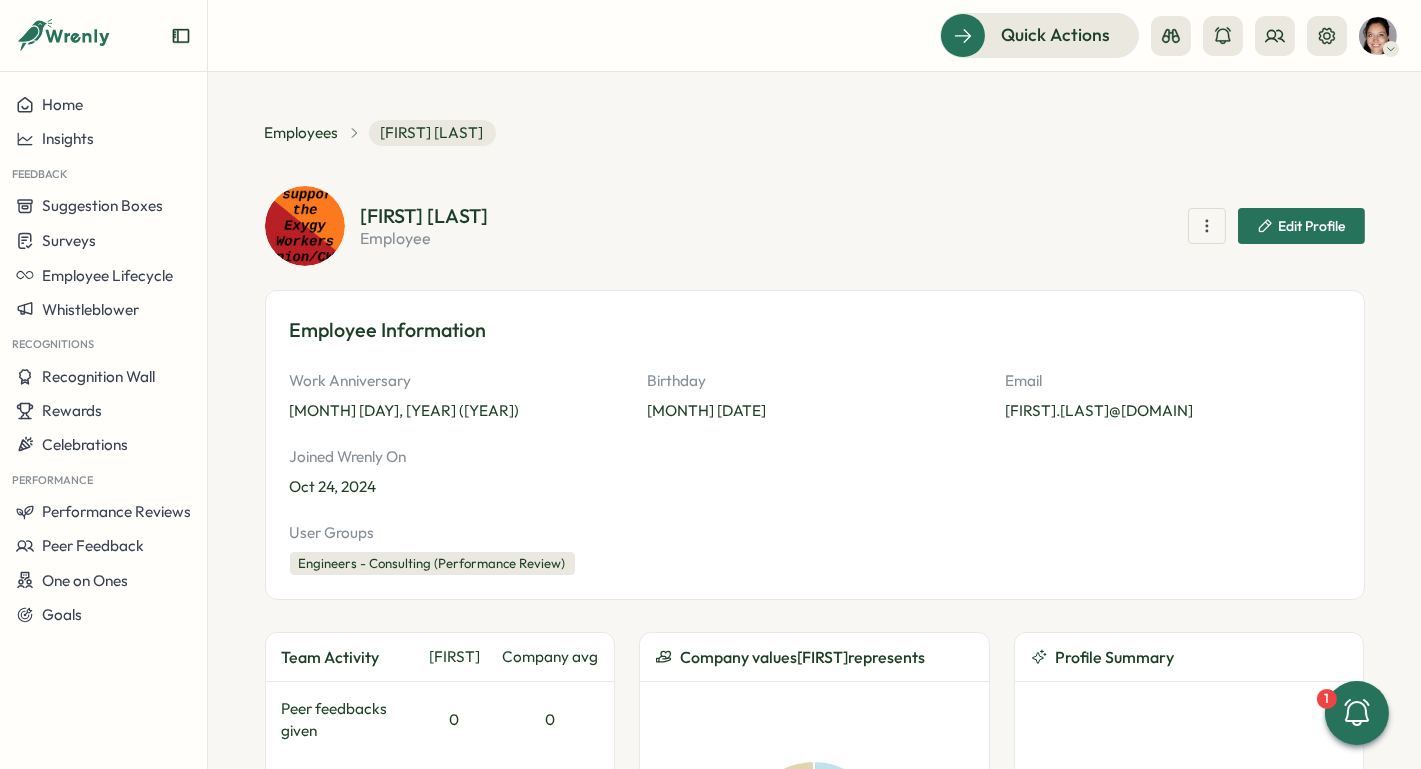 scroll, scrollTop: 0, scrollLeft: 0, axis: both 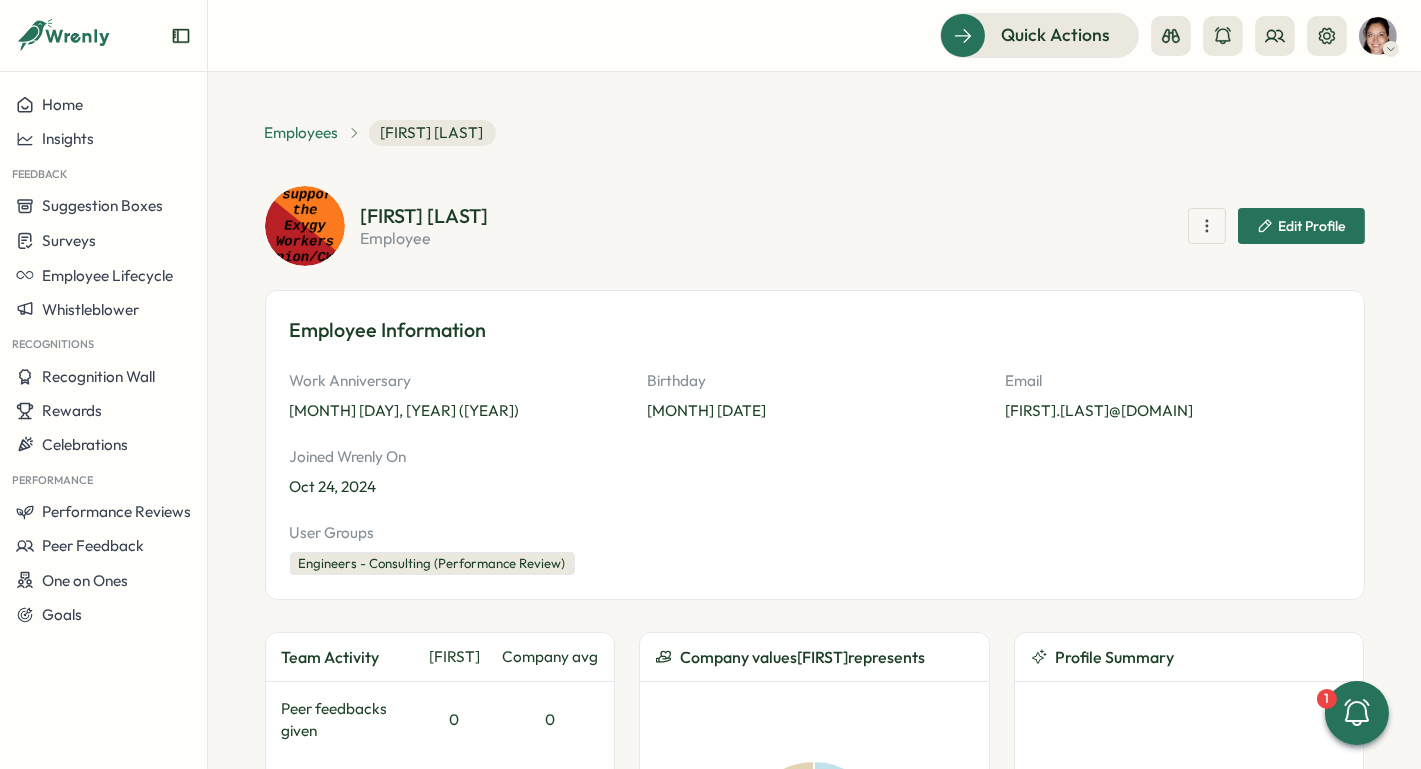 click on "Employees" at bounding box center [302, 133] 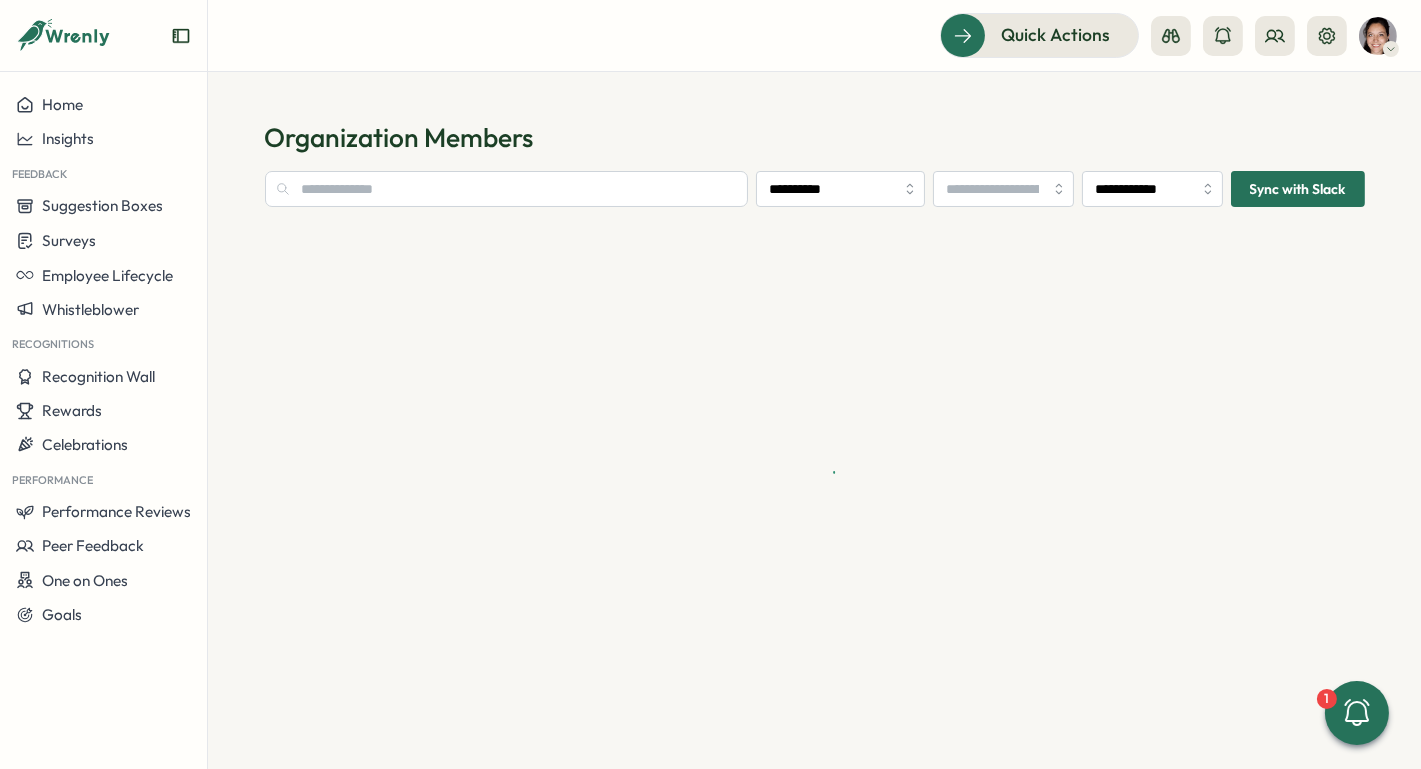 type on "**********" 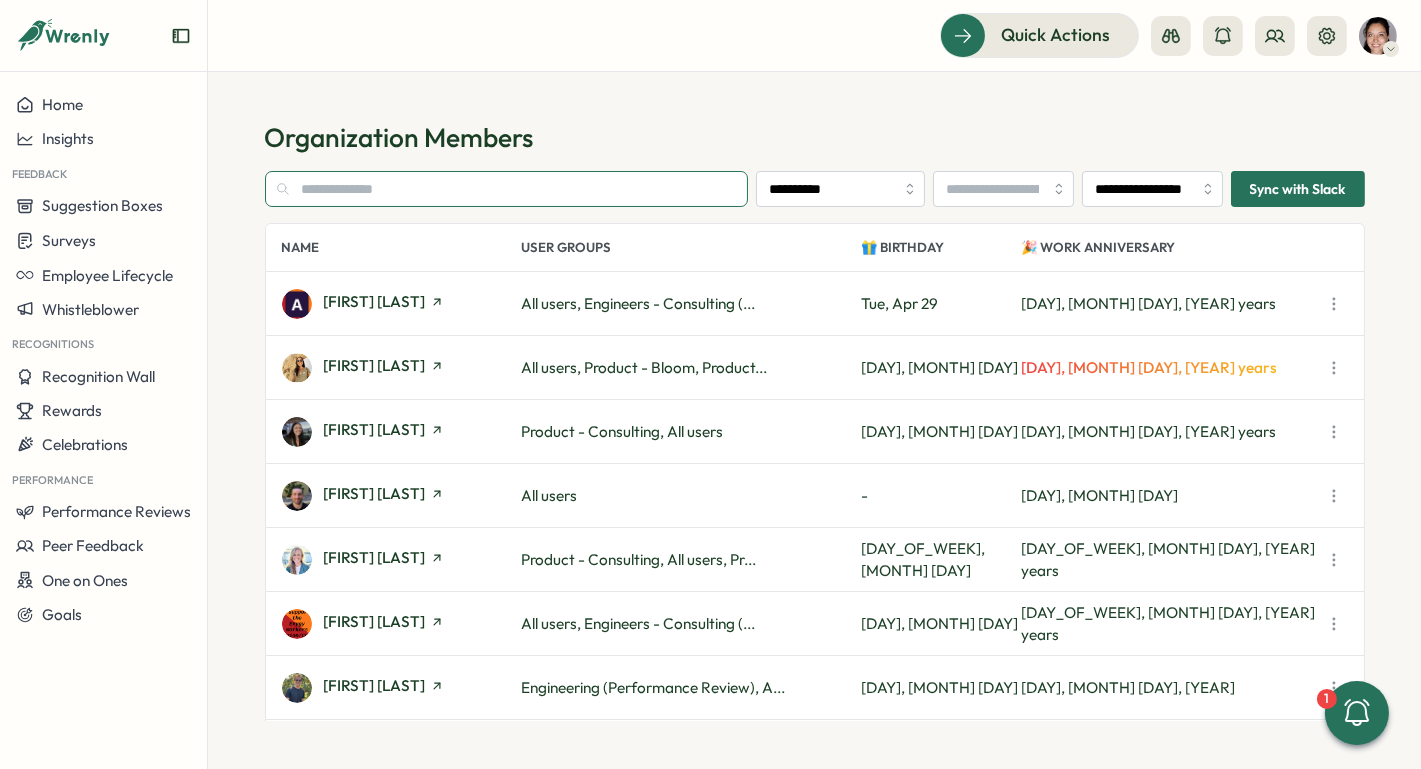 click at bounding box center (507, 189) 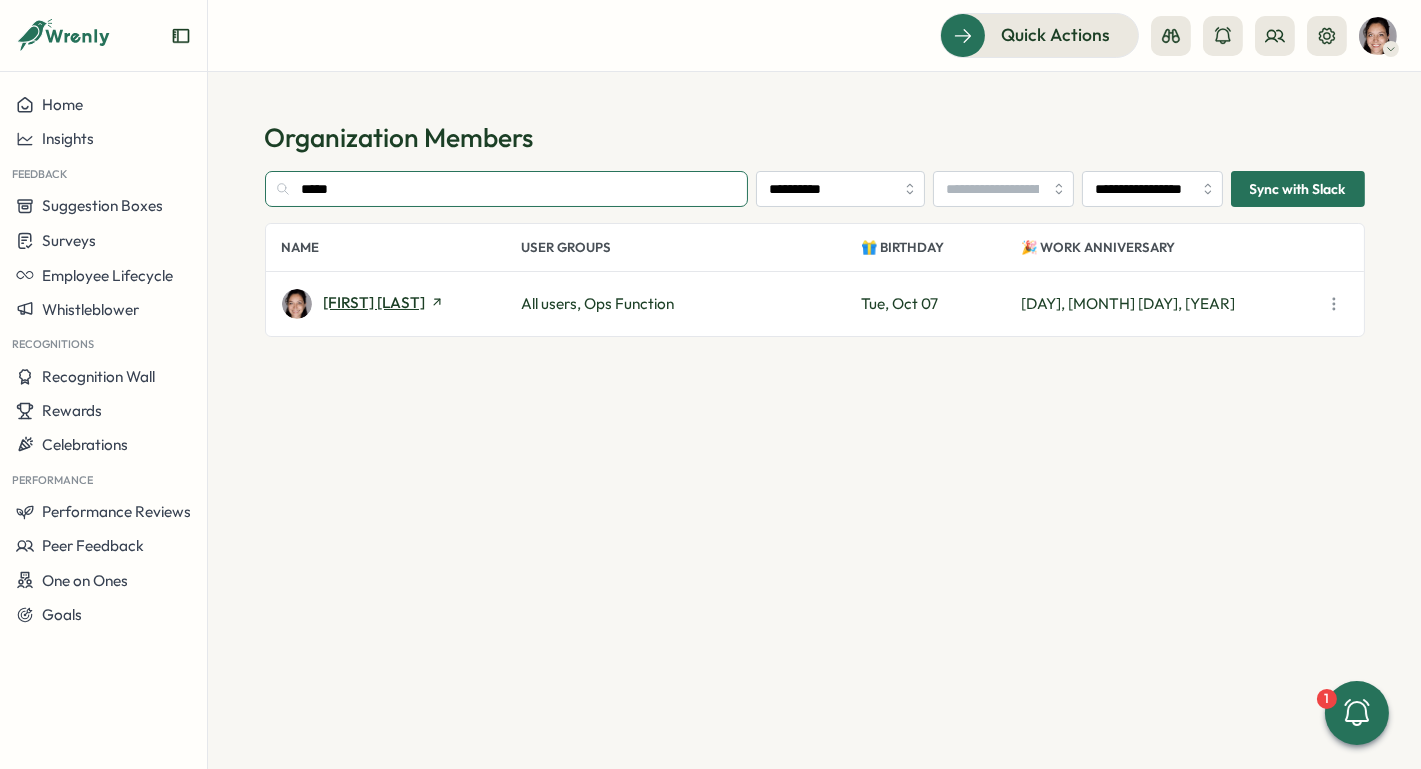 type on "*****" 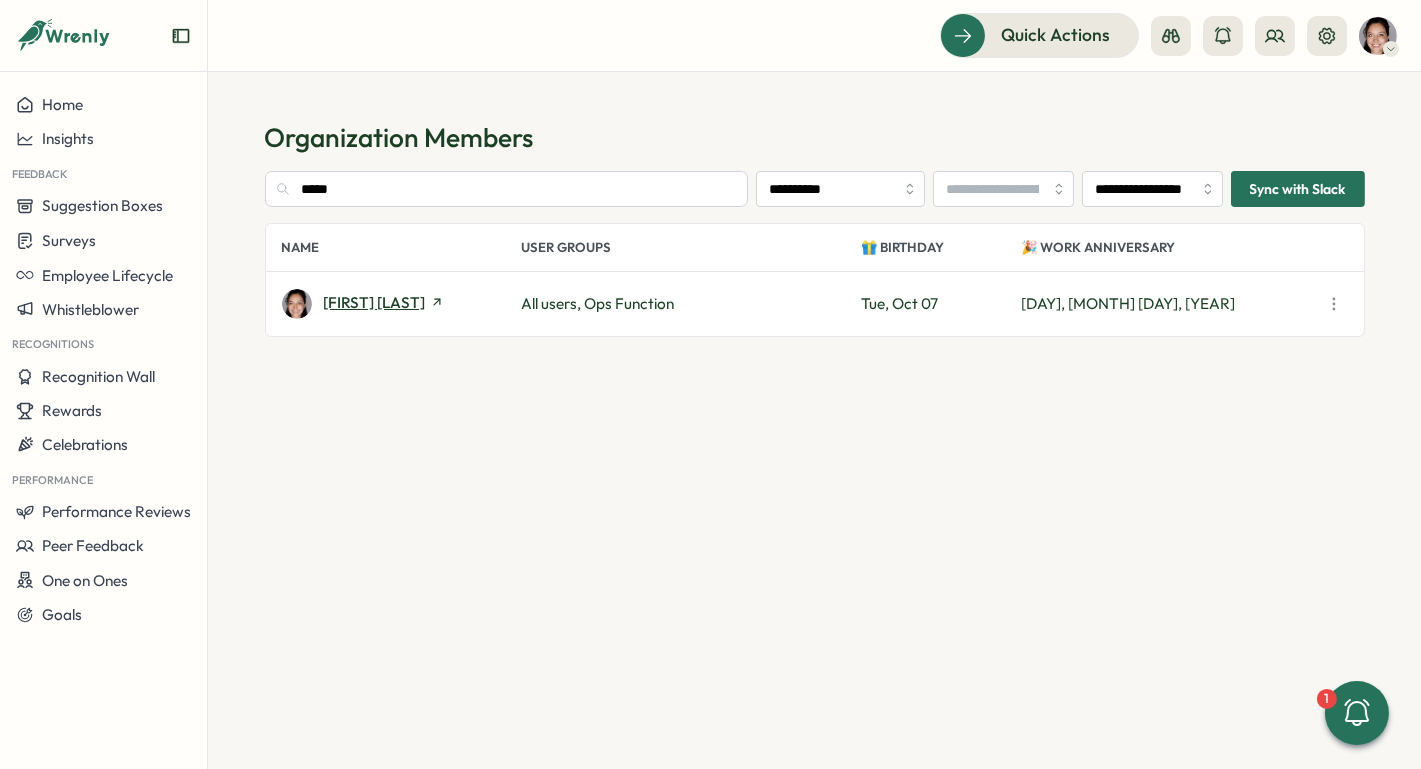 click on "[FIRST] [LAST]" at bounding box center (375, 302) 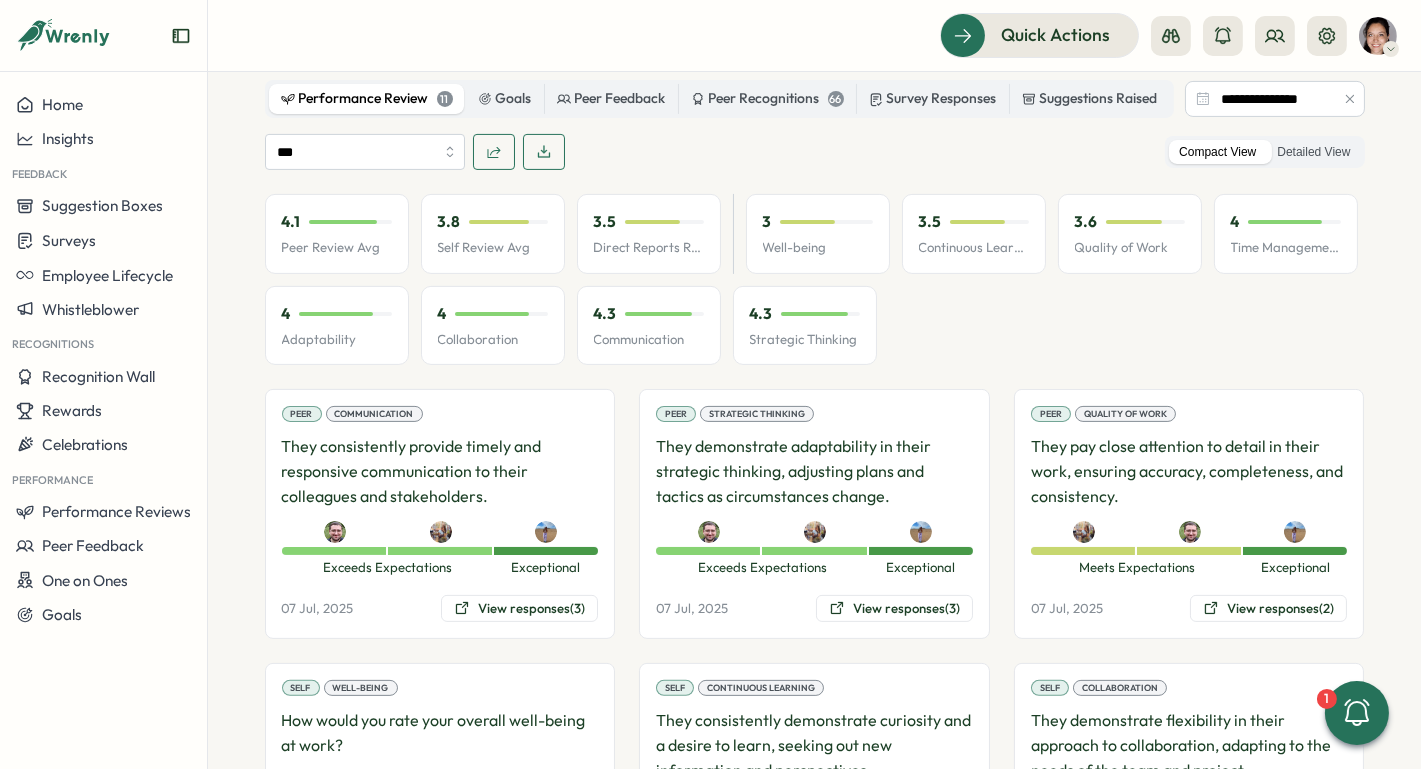 scroll, scrollTop: 1004, scrollLeft: 0, axis: vertical 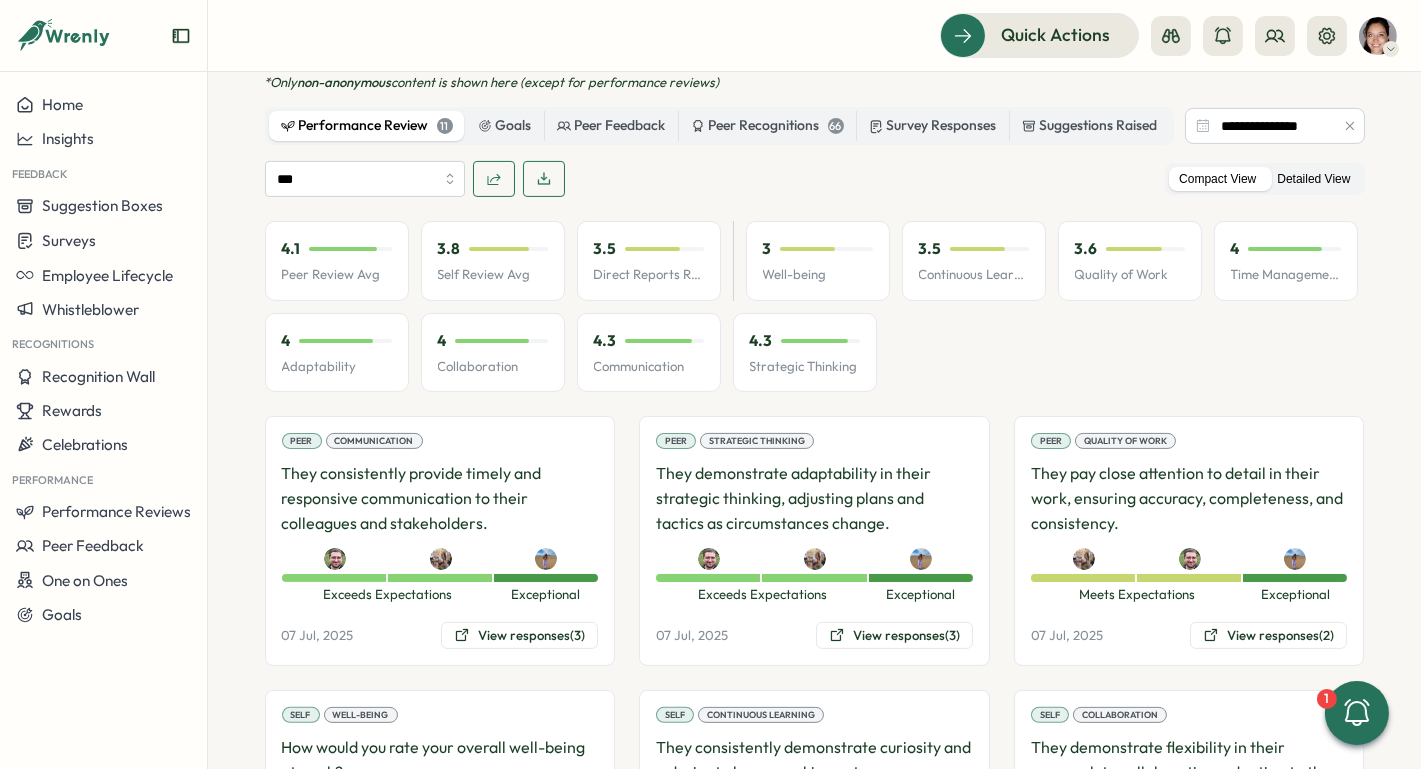click on "Detailed View" at bounding box center (1313, 179) 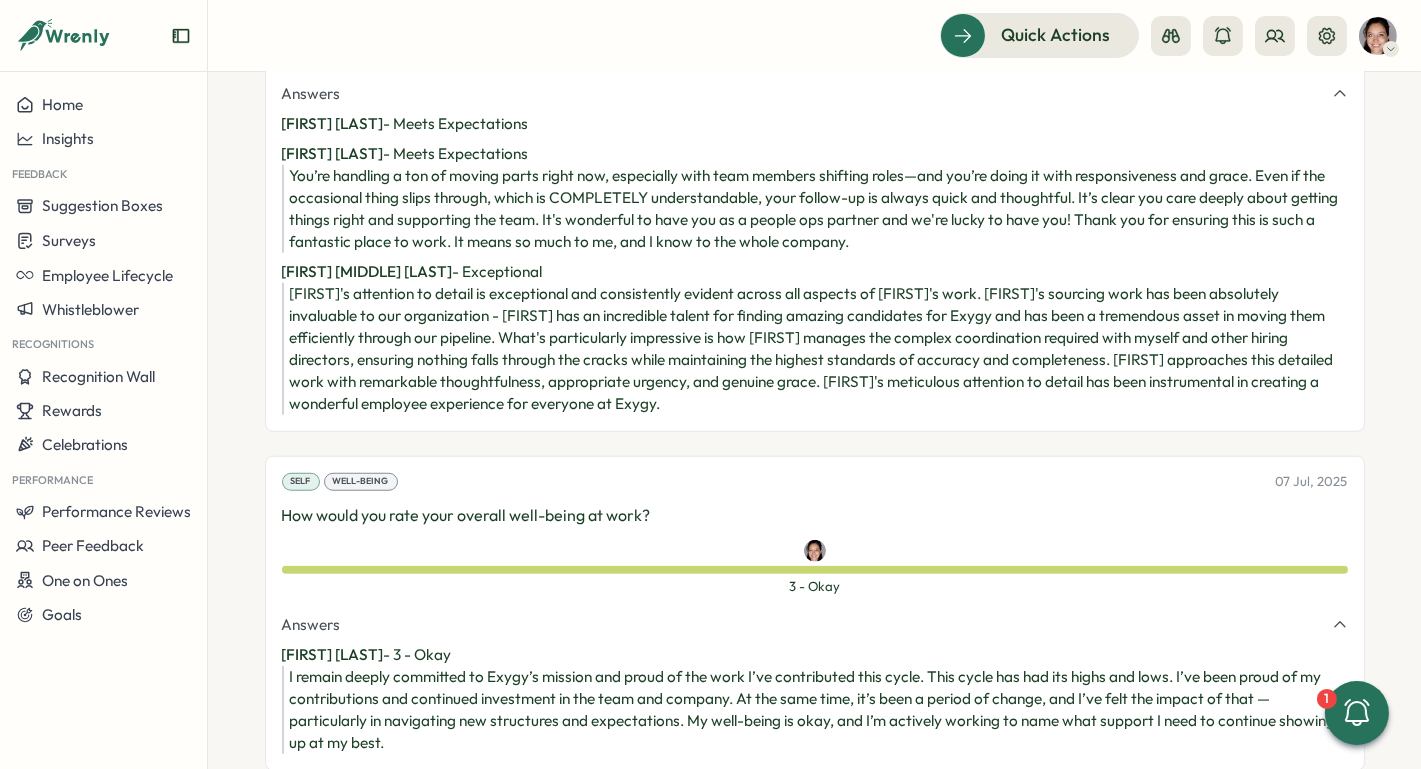 scroll, scrollTop: 2692, scrollLeft: 0, axis: vertical 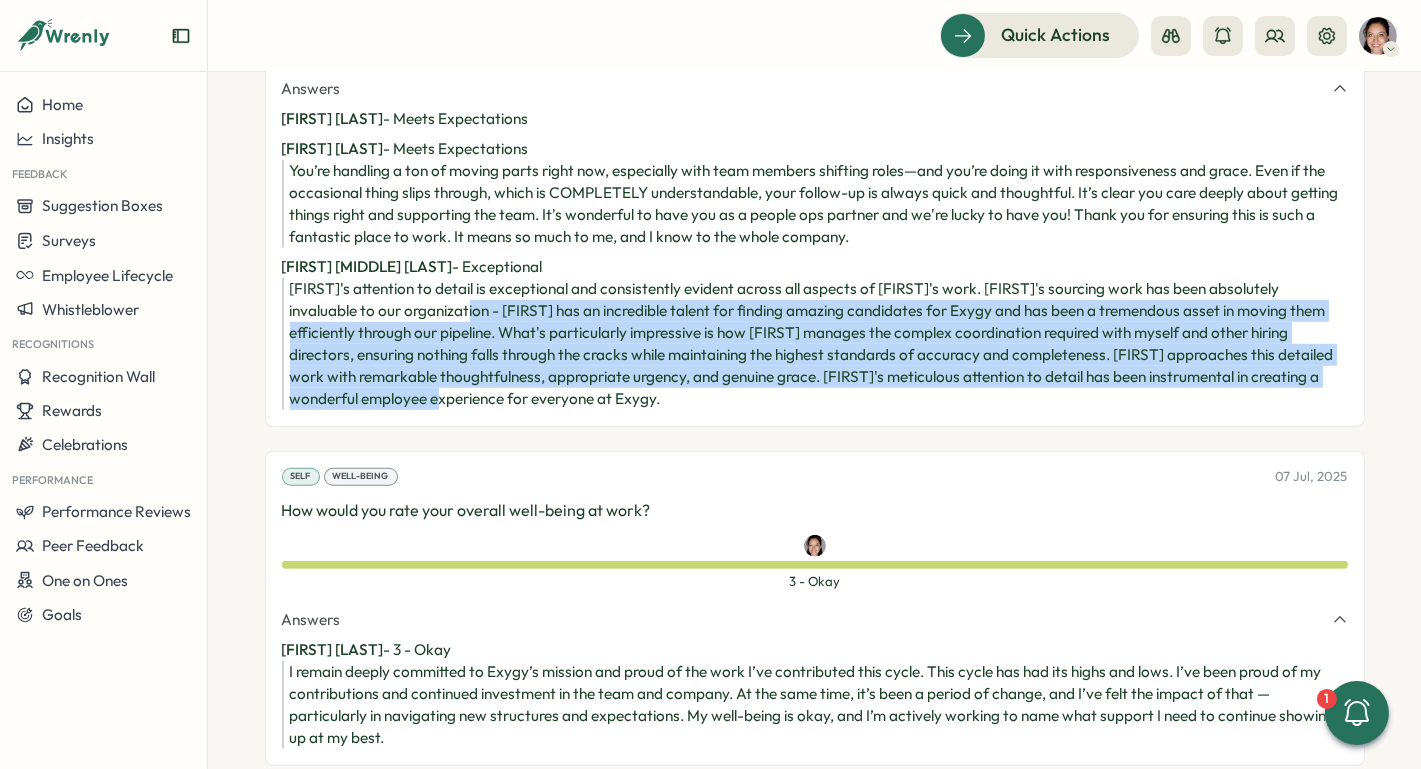 drag, startPoint x: 444, startPoint y: 354, endPoint x: 474, endPoint y: 456, distance: 106.320274 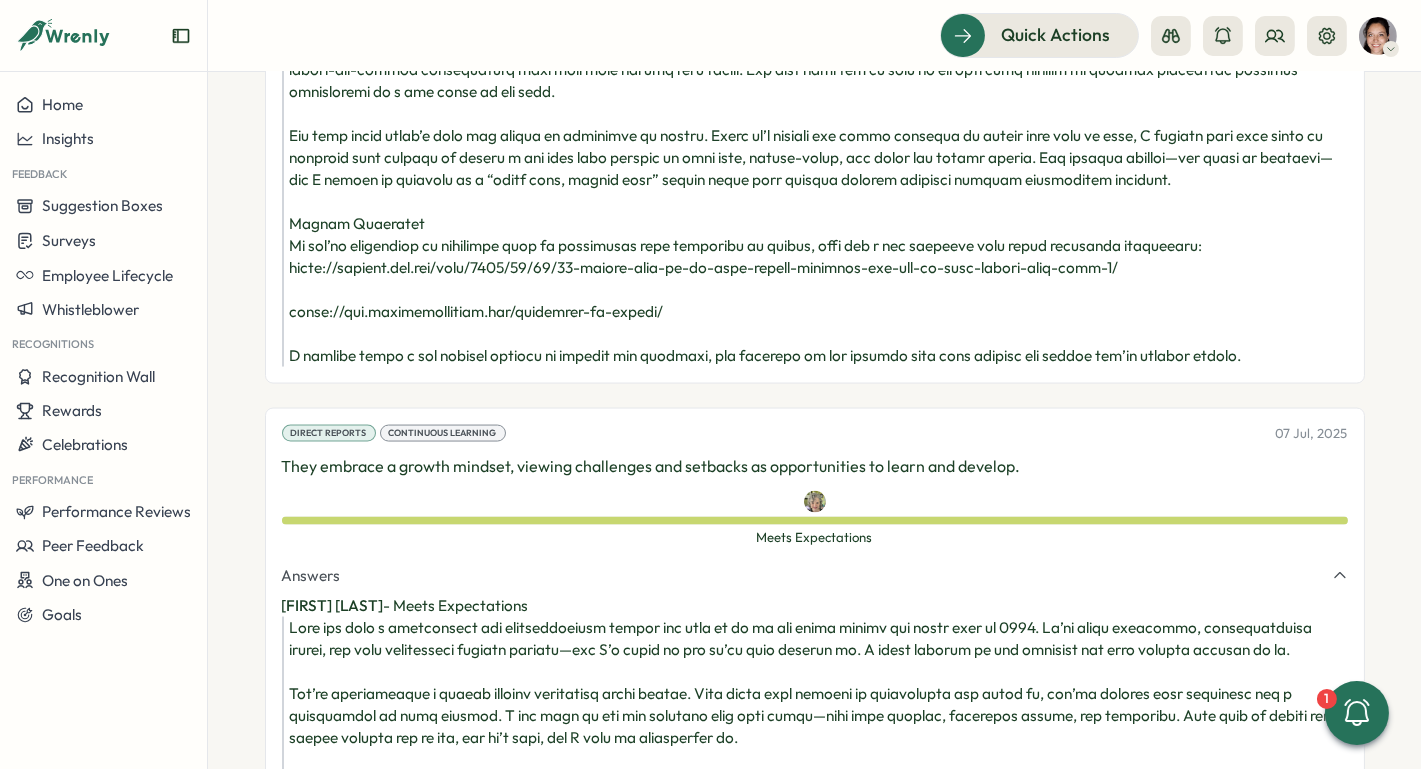 scroll, scrollTop: 5391, scrollLeft: 0, axis: vertical 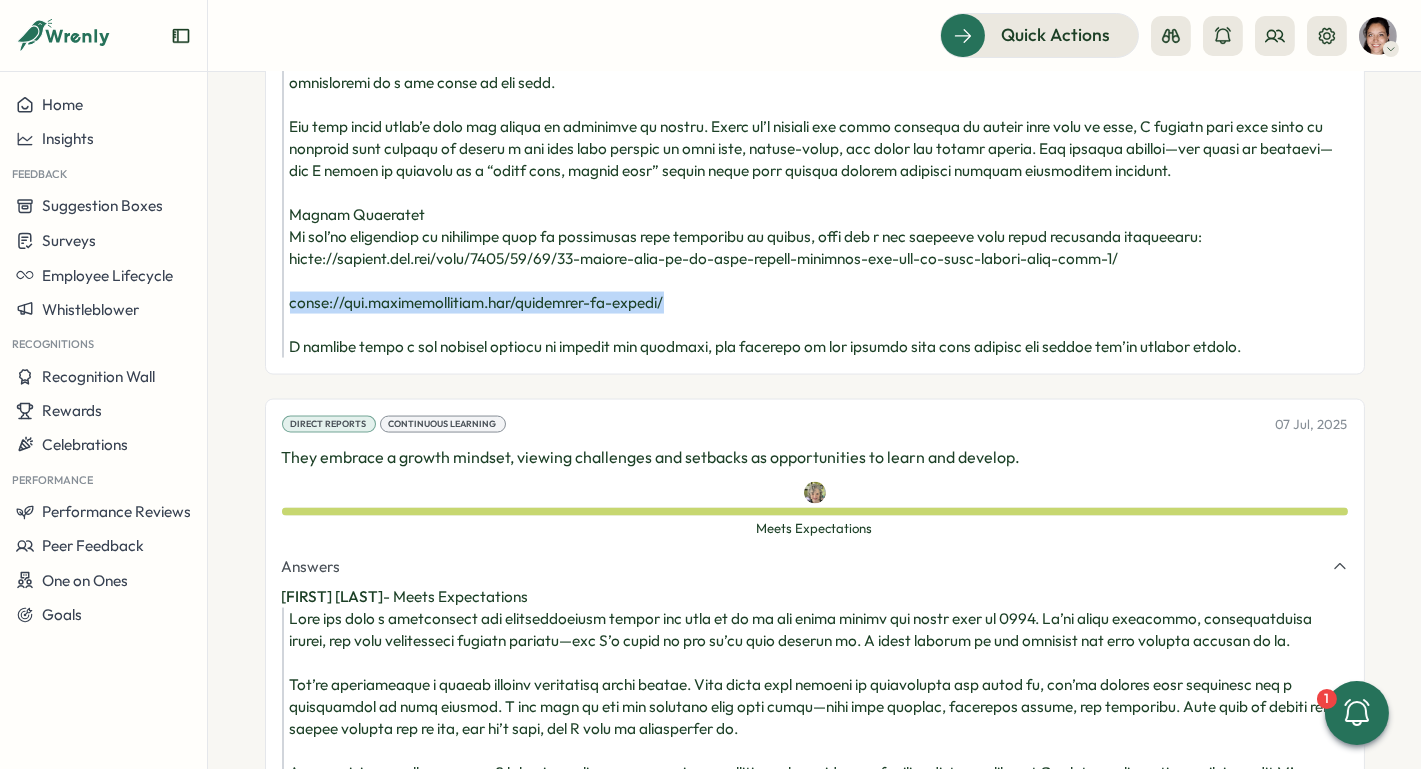 drag, startPoint x: 684, startPoint y: 447, endPoint x: 281, endPoint y: 444, distance: 403.01117 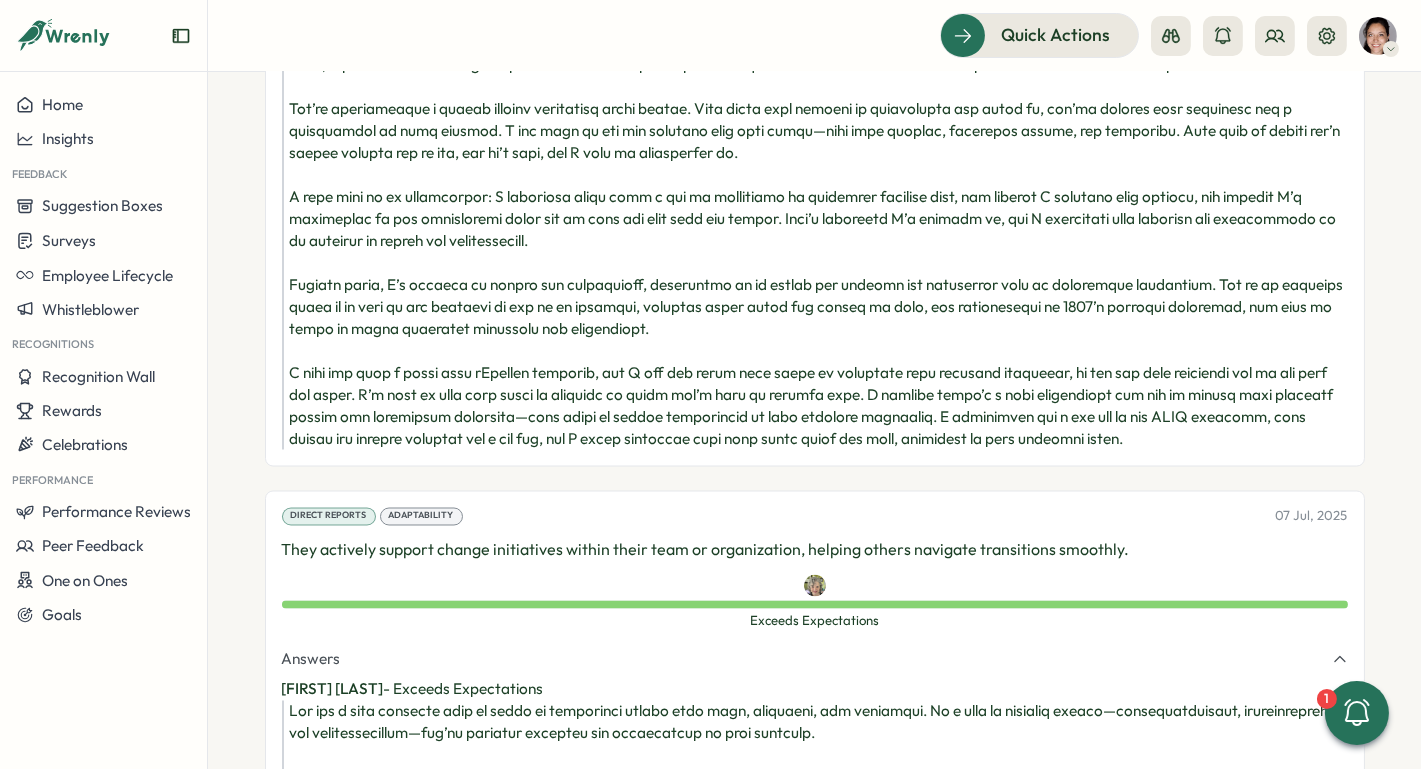 scroll, scrollTop: 5970, scrollLeft: 0, axis: vertical 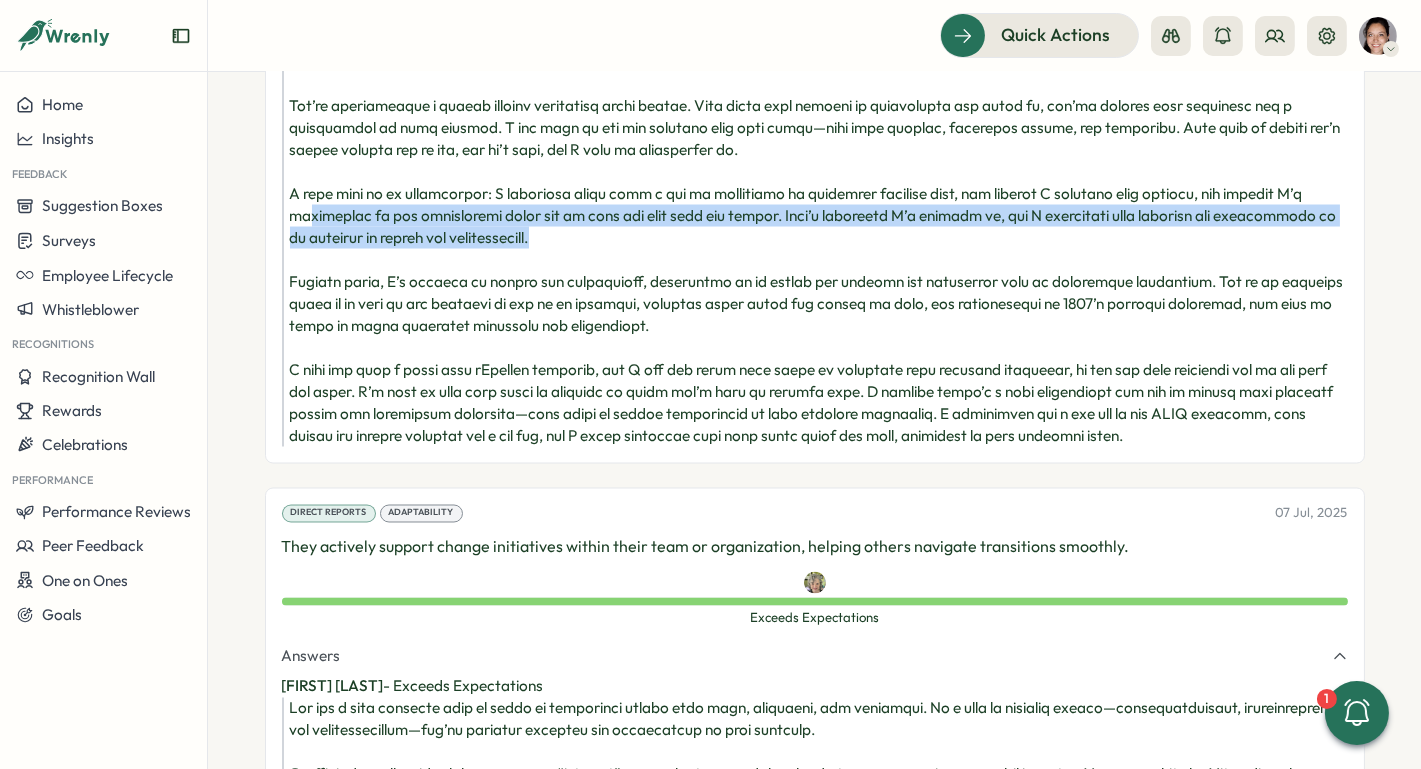 drag, startPoint x: 302, startPoint y: 401, endPoint x: 744, endPoint y: 422, distance: 442.4986 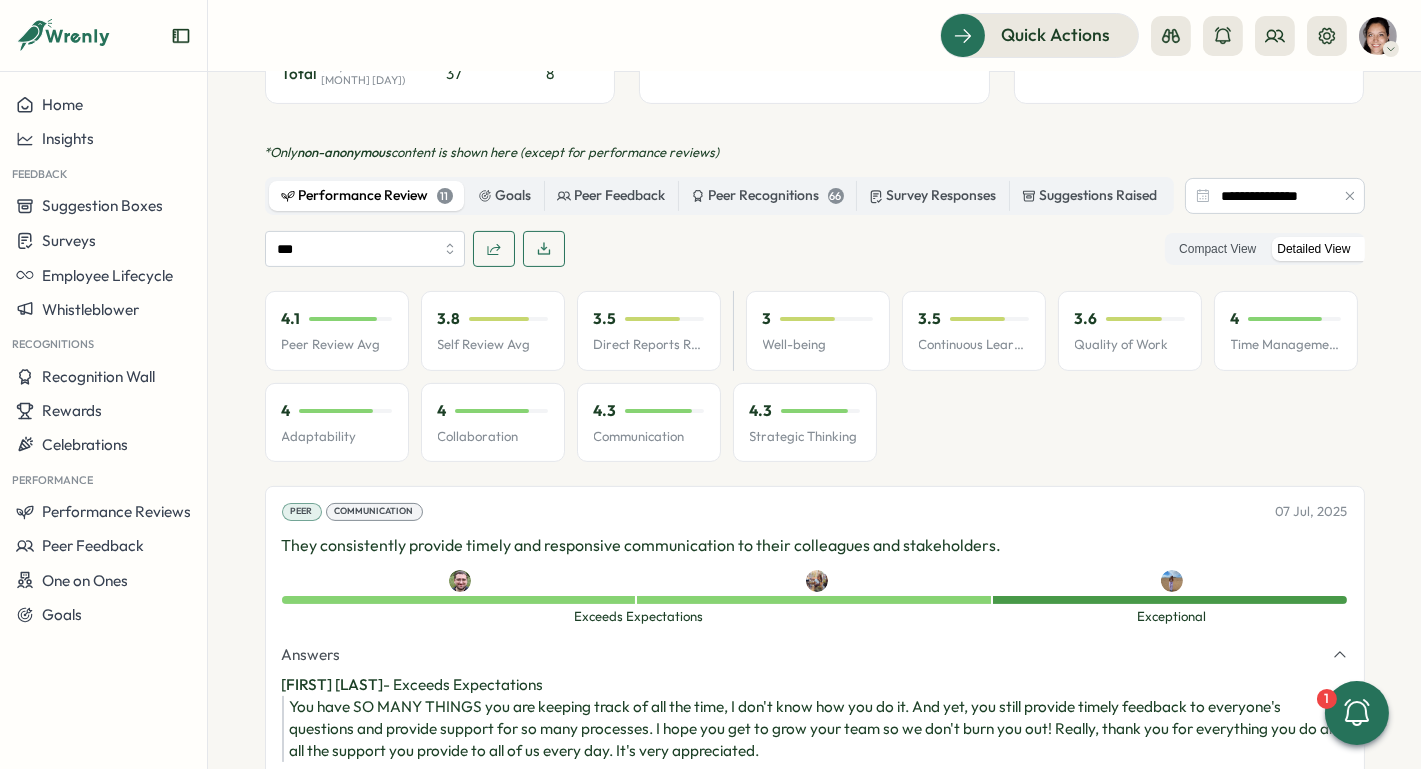 scroll, scrollTop: 940, scrollLeft: 0, axis: vertical 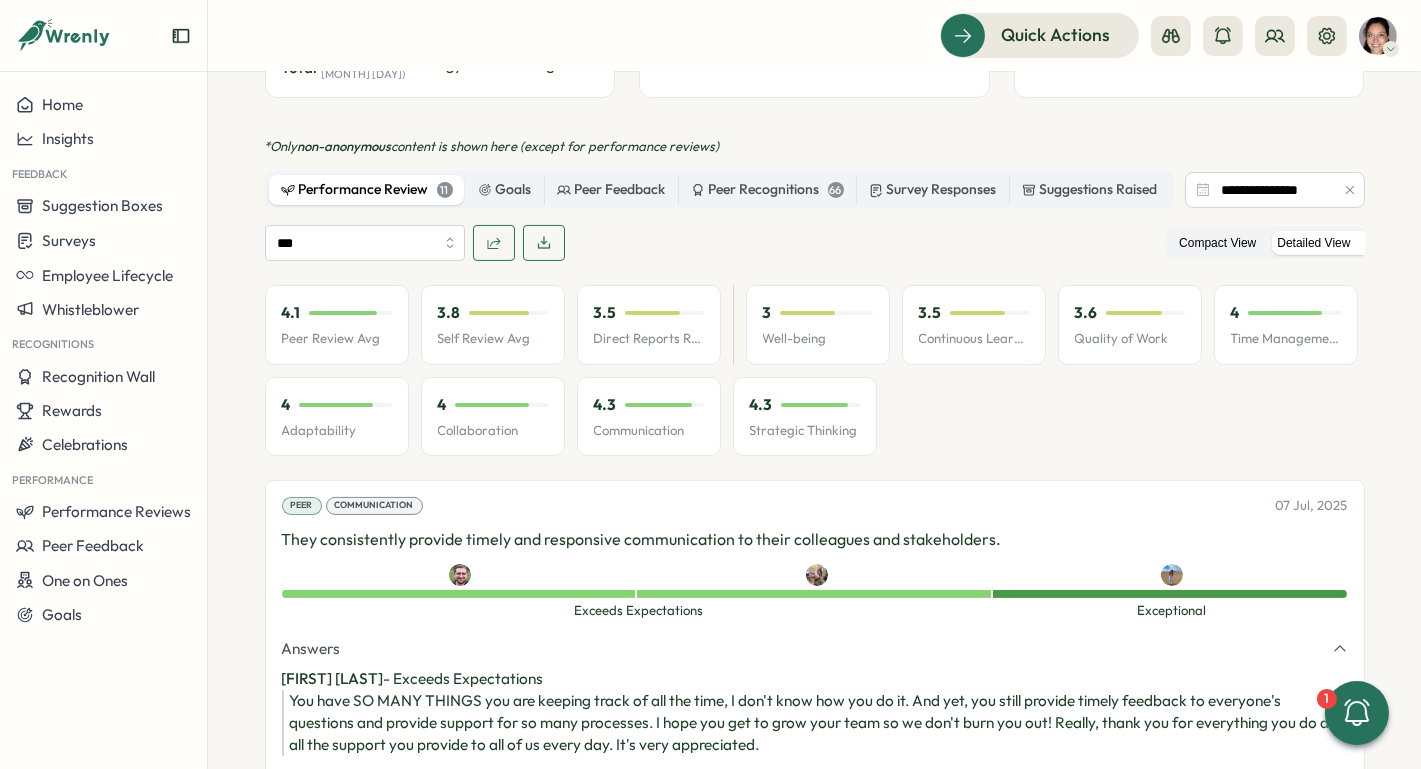 click on "Compact View" at bounding box center (1217, 243) 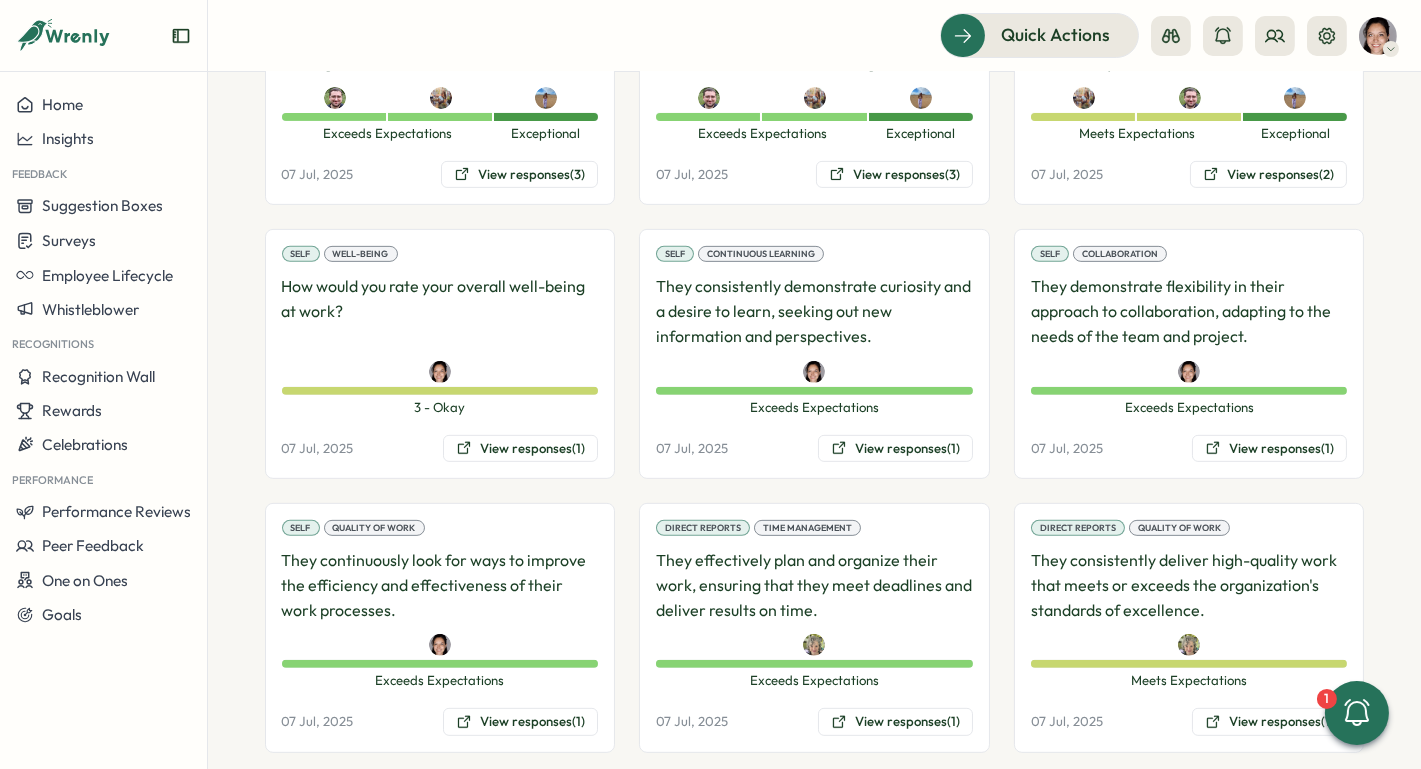 scroll, scrollTop: 1463, scrollLeft: 0, axis: vertical 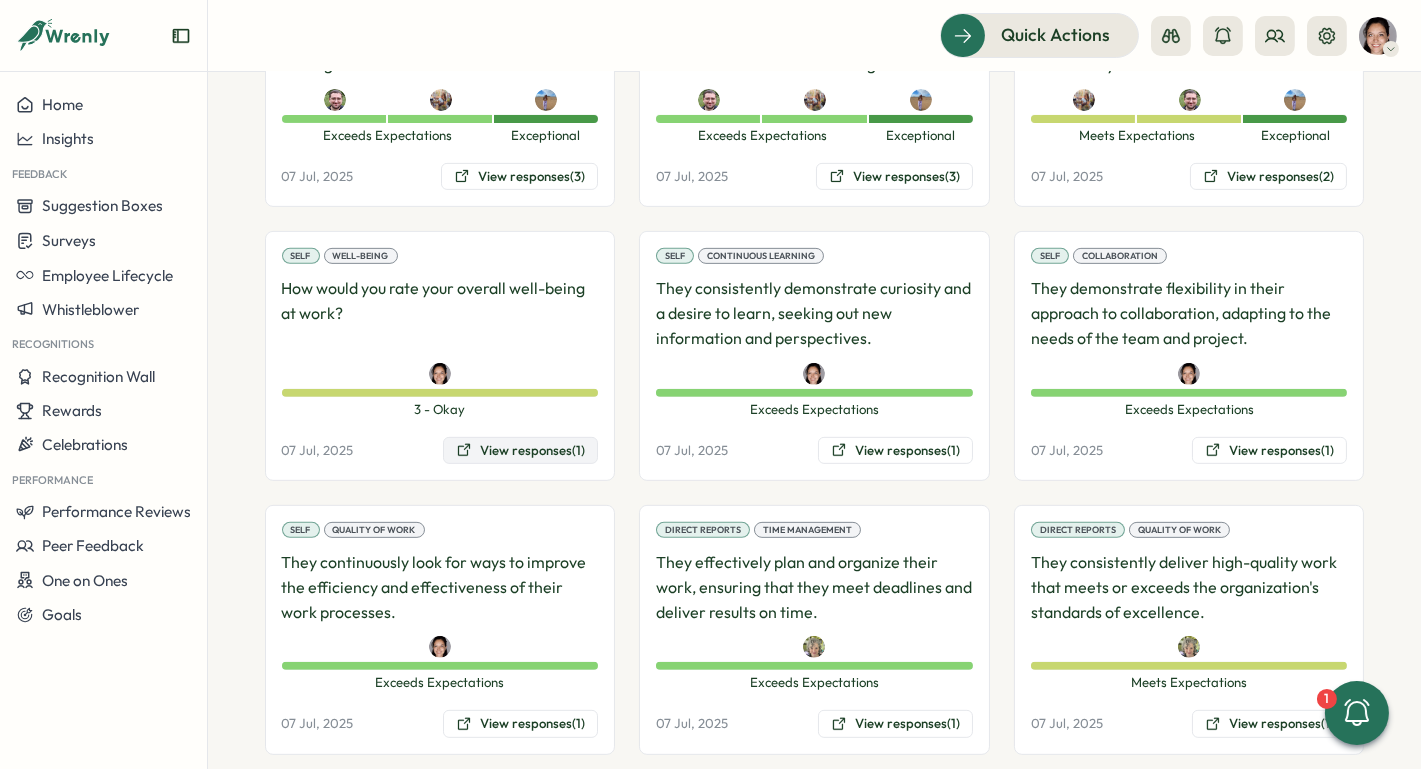 click on "View responses  (1)" at bounding box center [520, 451] 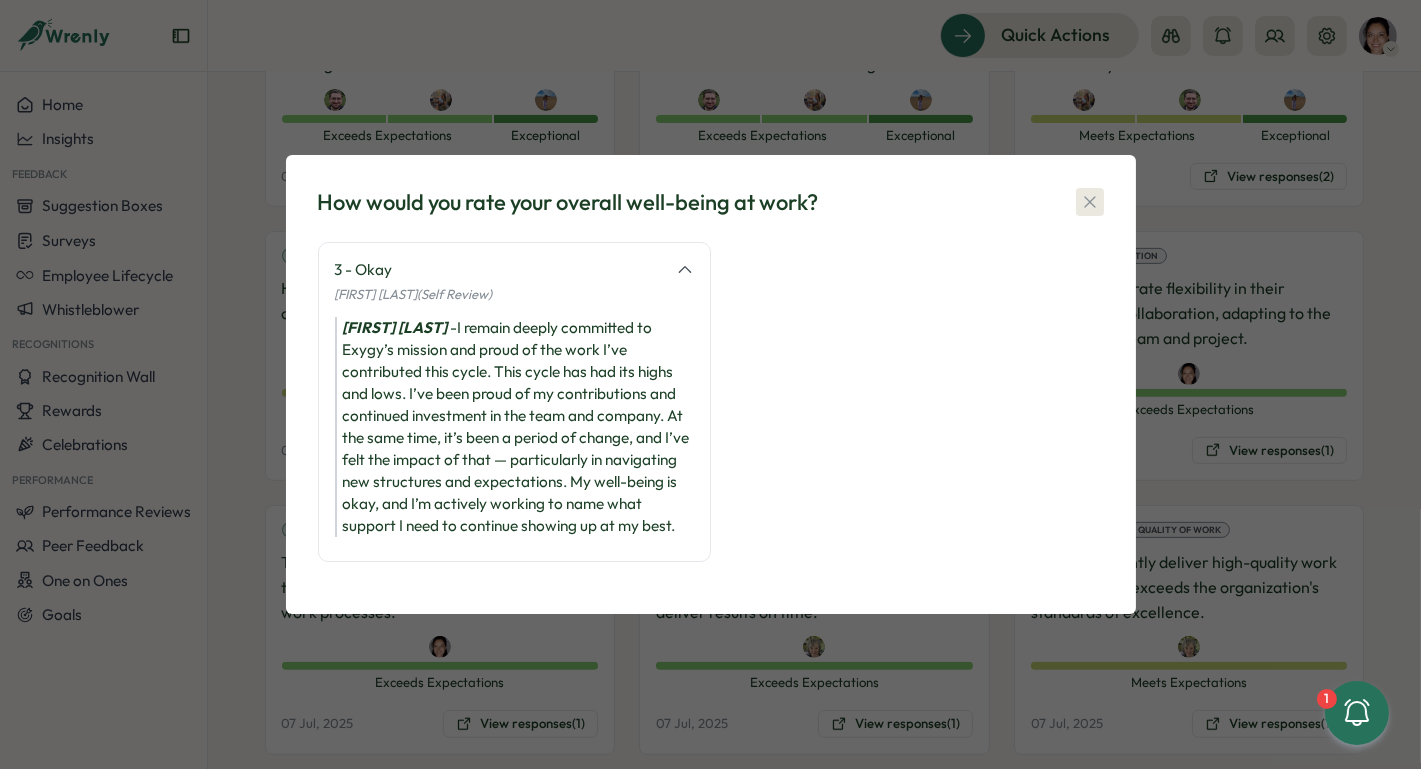 click 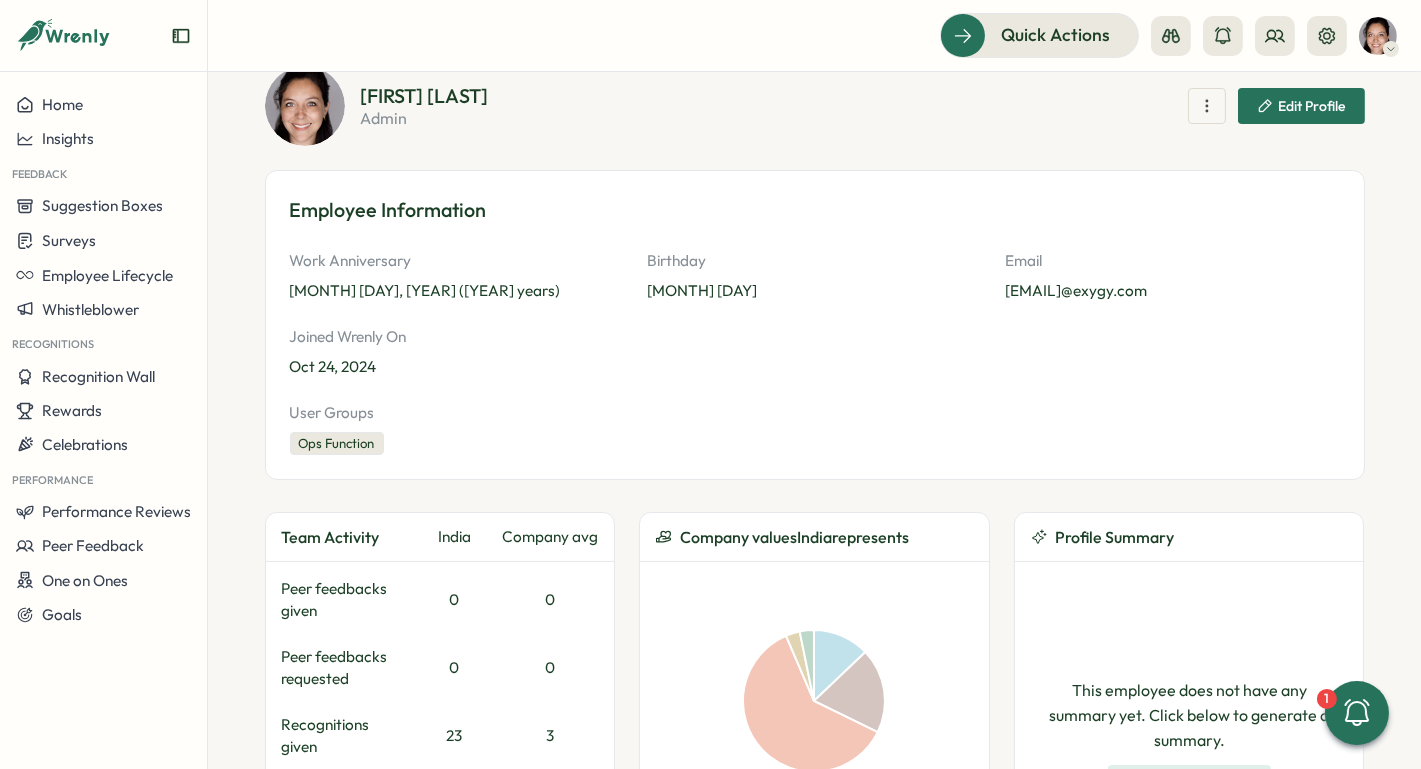 scroll, scrollTop: 0, scrollLeft: 0, axis: both 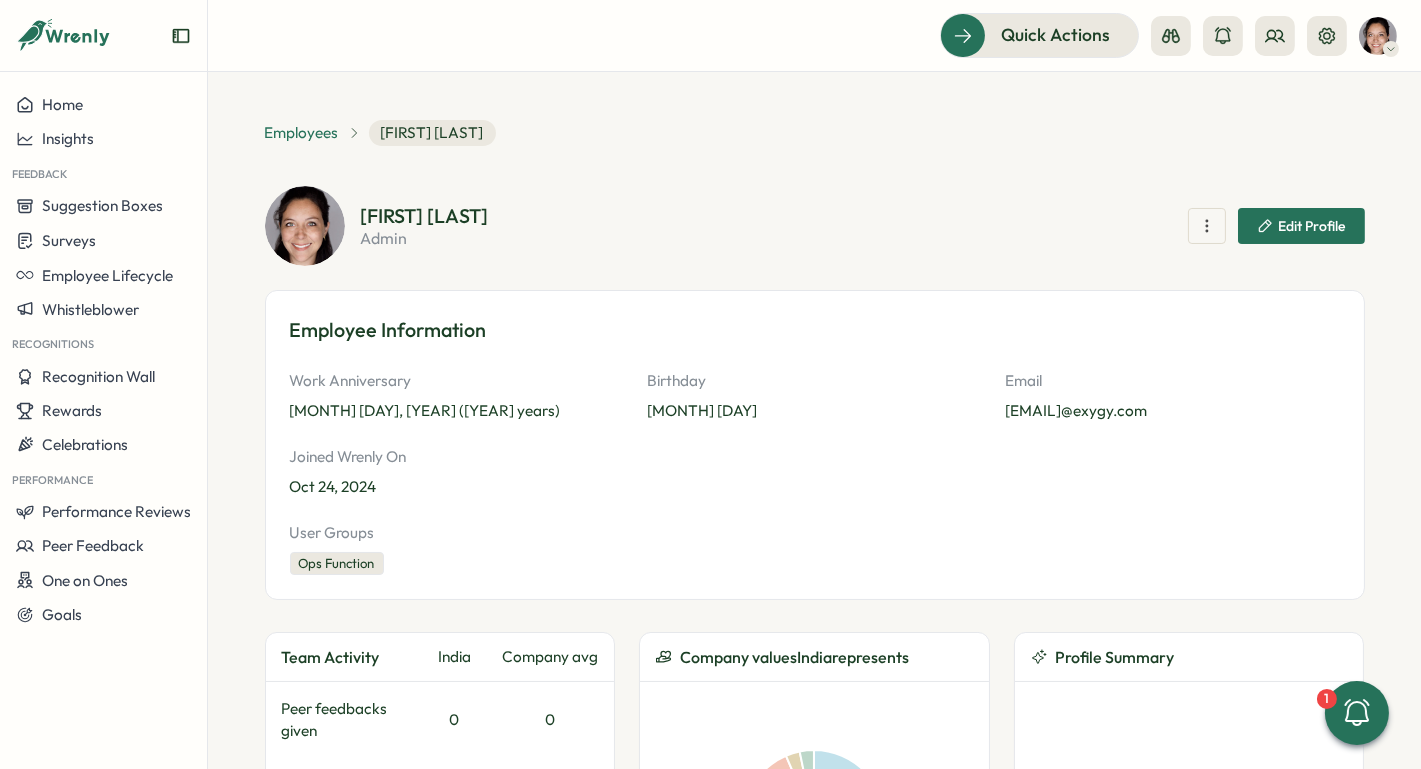click on "Employees" at bounding box center [302, 133] 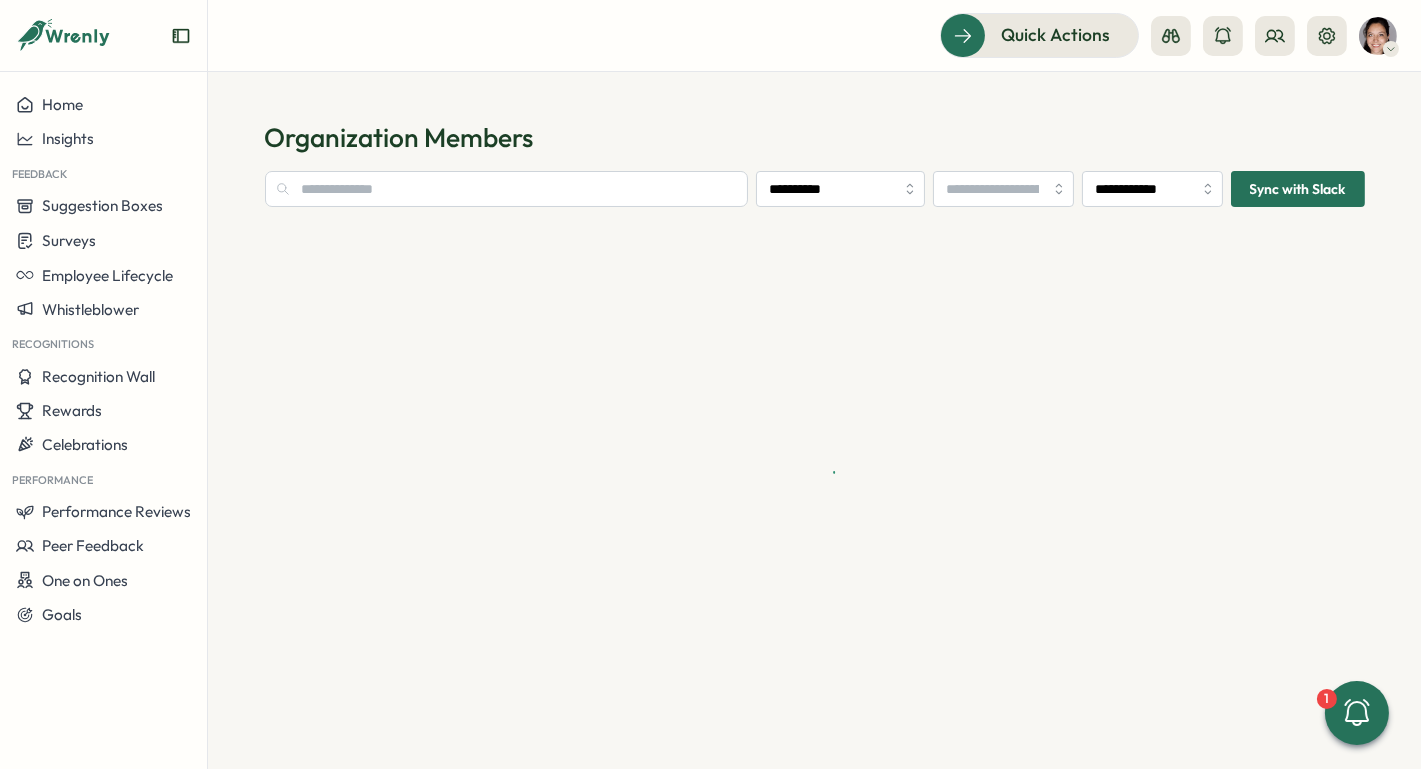 type on "**********" 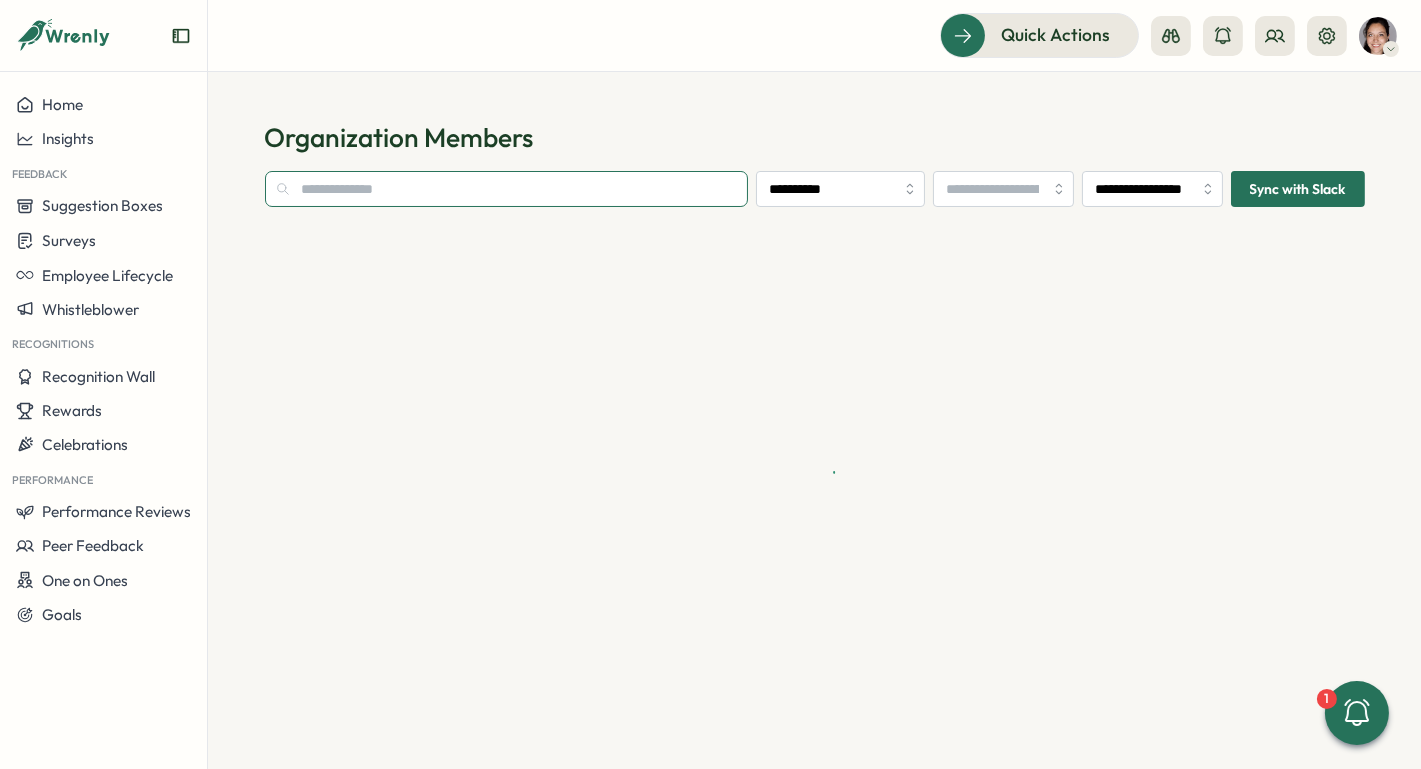click at bounding box center (507, 189) 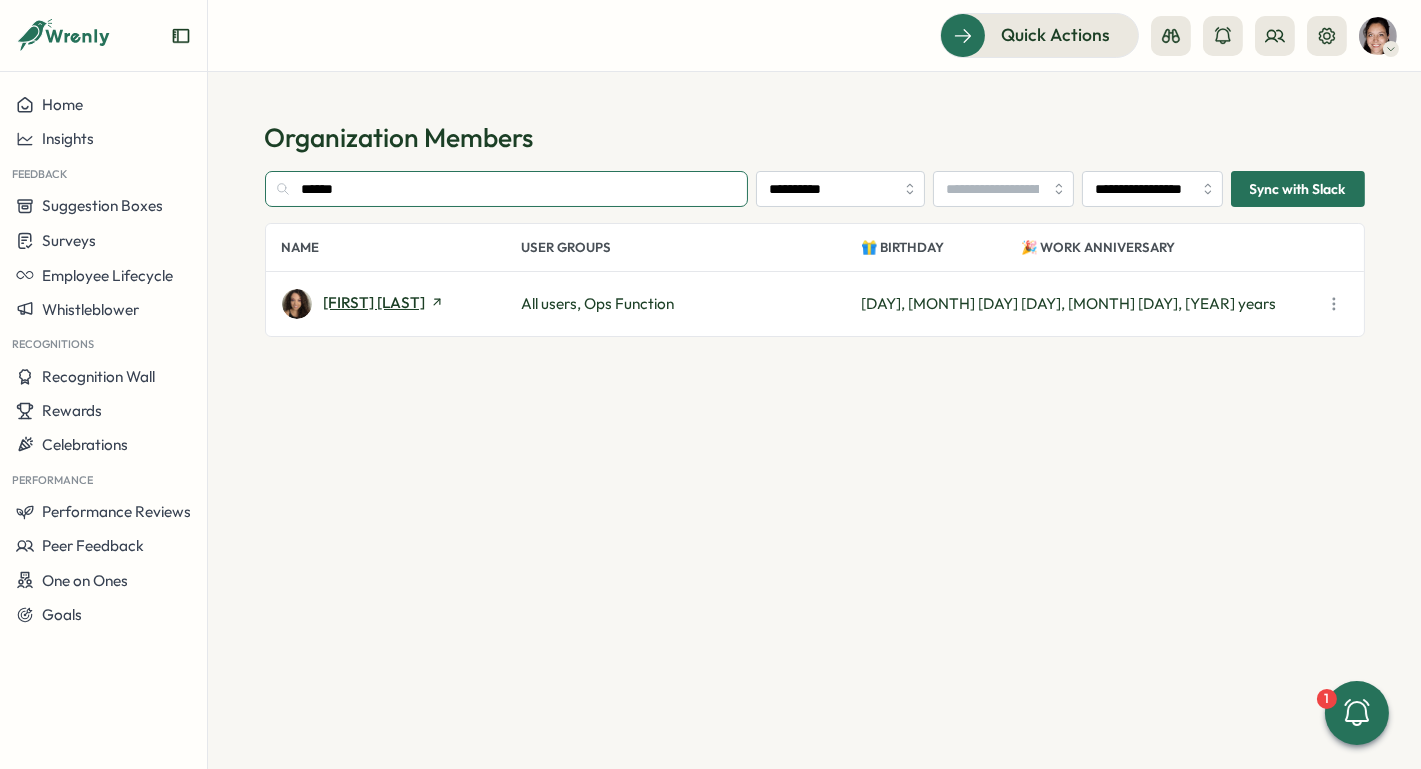 type on "******" 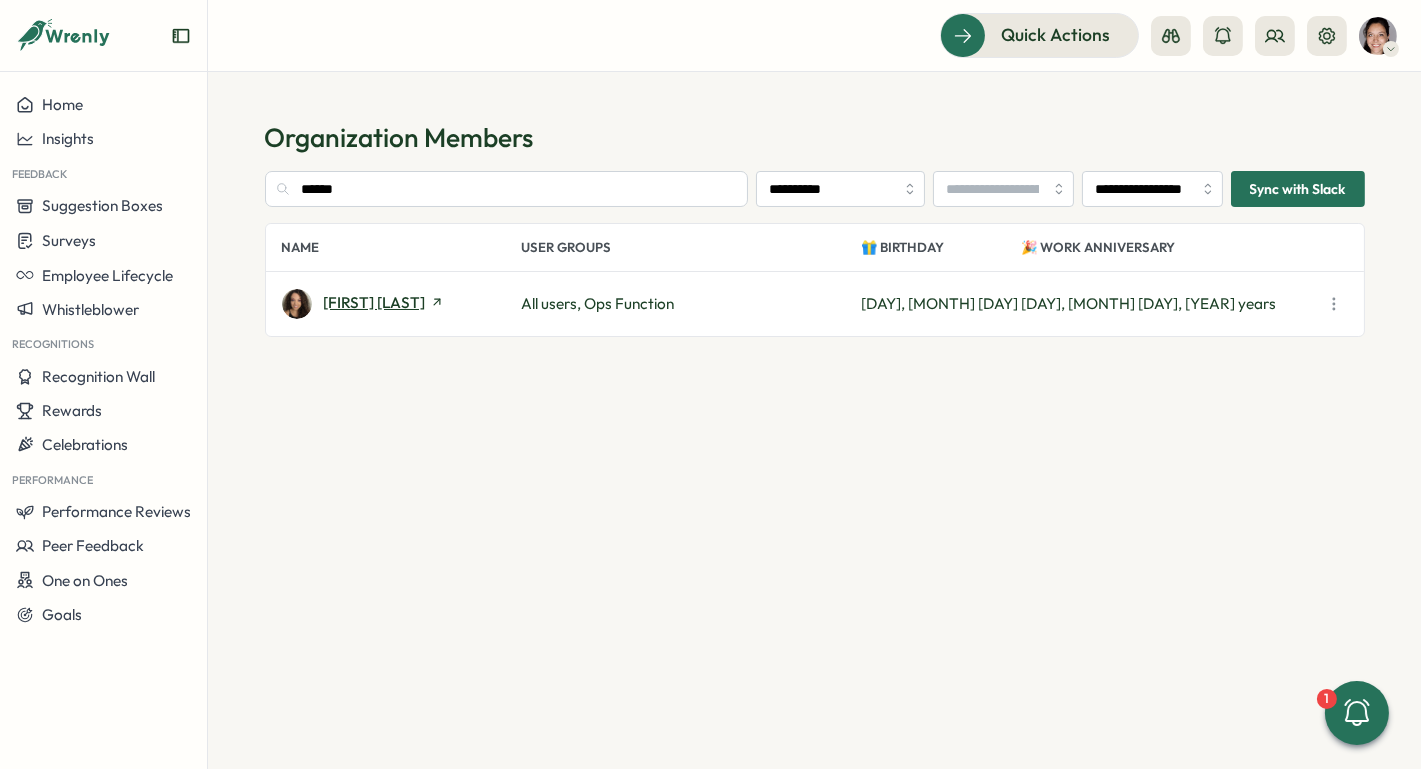 click on "[FIRST] [LAST]" at bounding box center (375, 302) 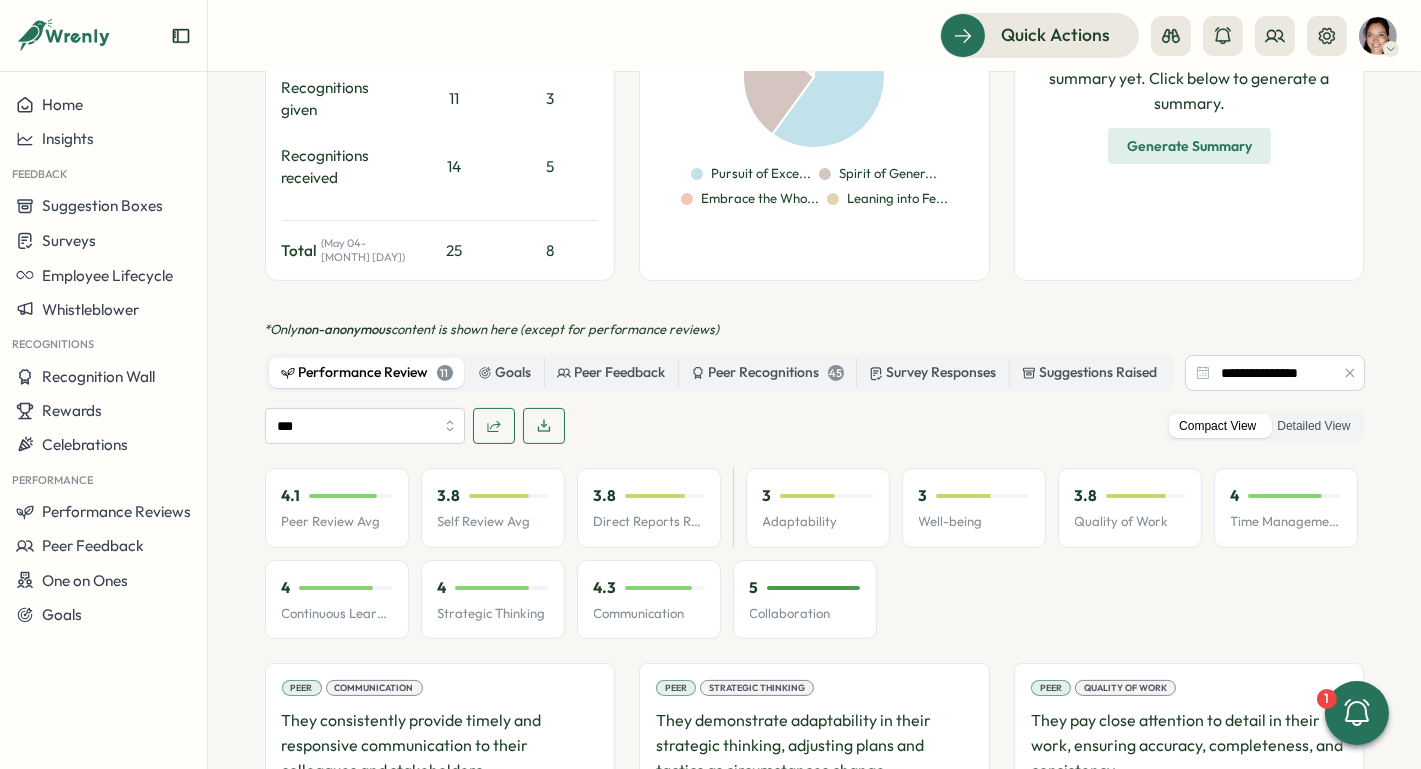 scroll, scrollTop: 762, scrollLeft: 0, axis: vertical 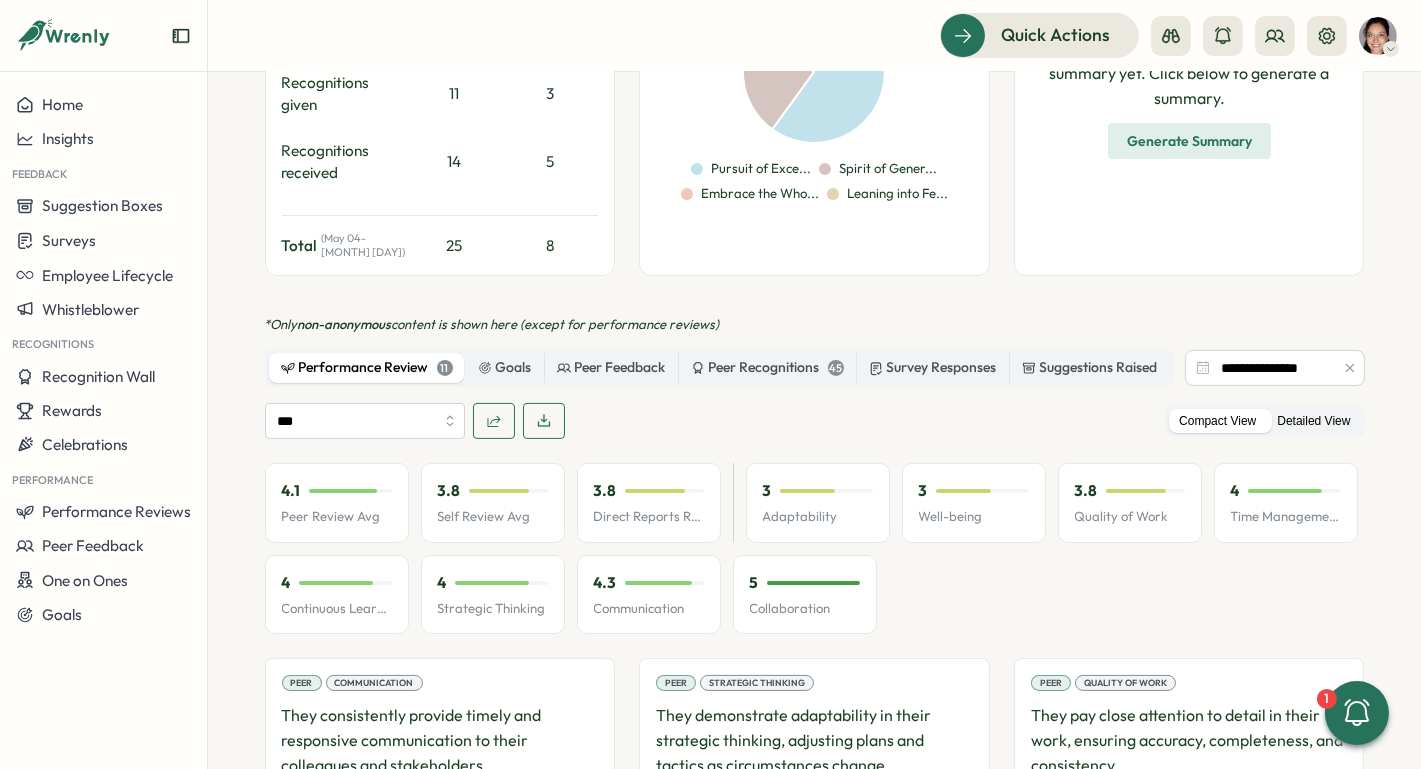 click on "Detailed View" at bounding box center (1313, 421) 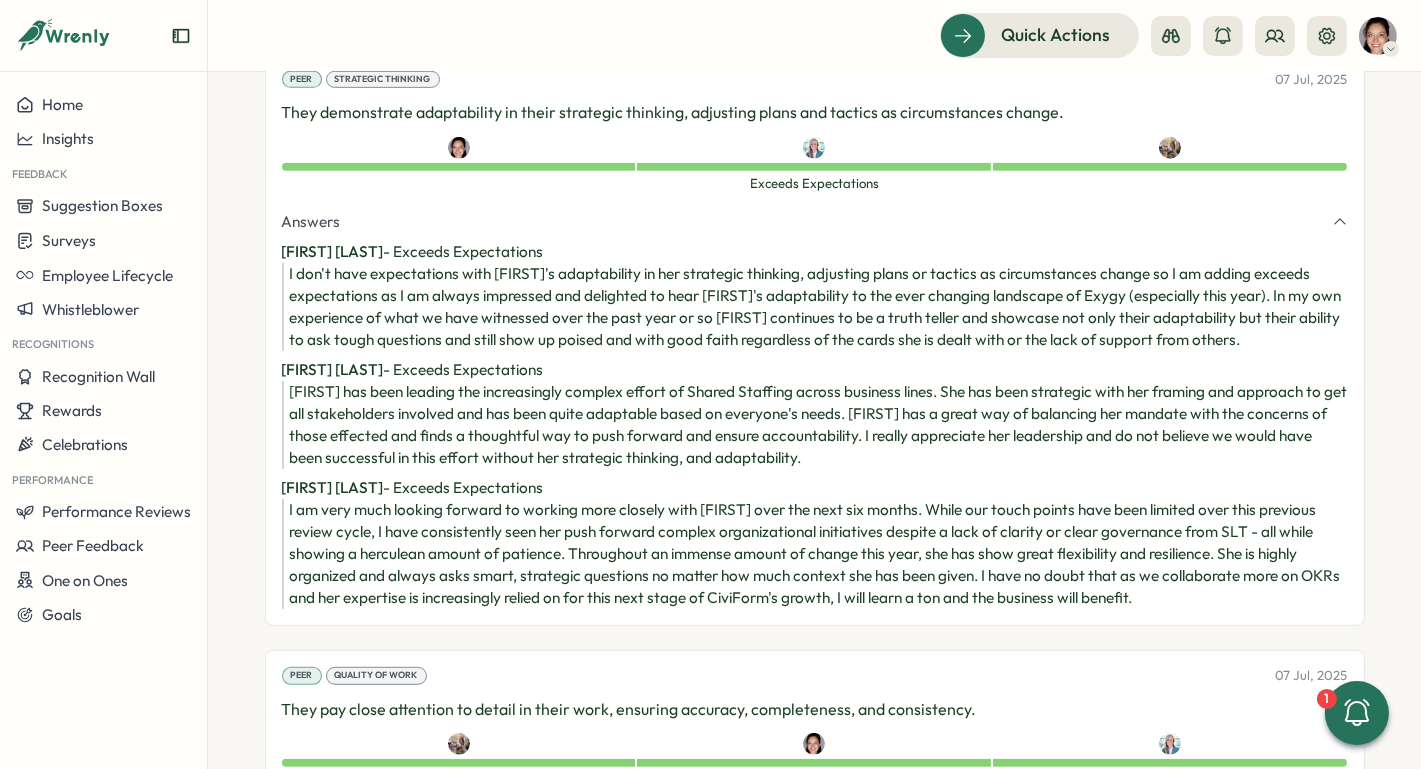 scroll, scrollTop: 1877, scrollLeft: 0, axis: vertical 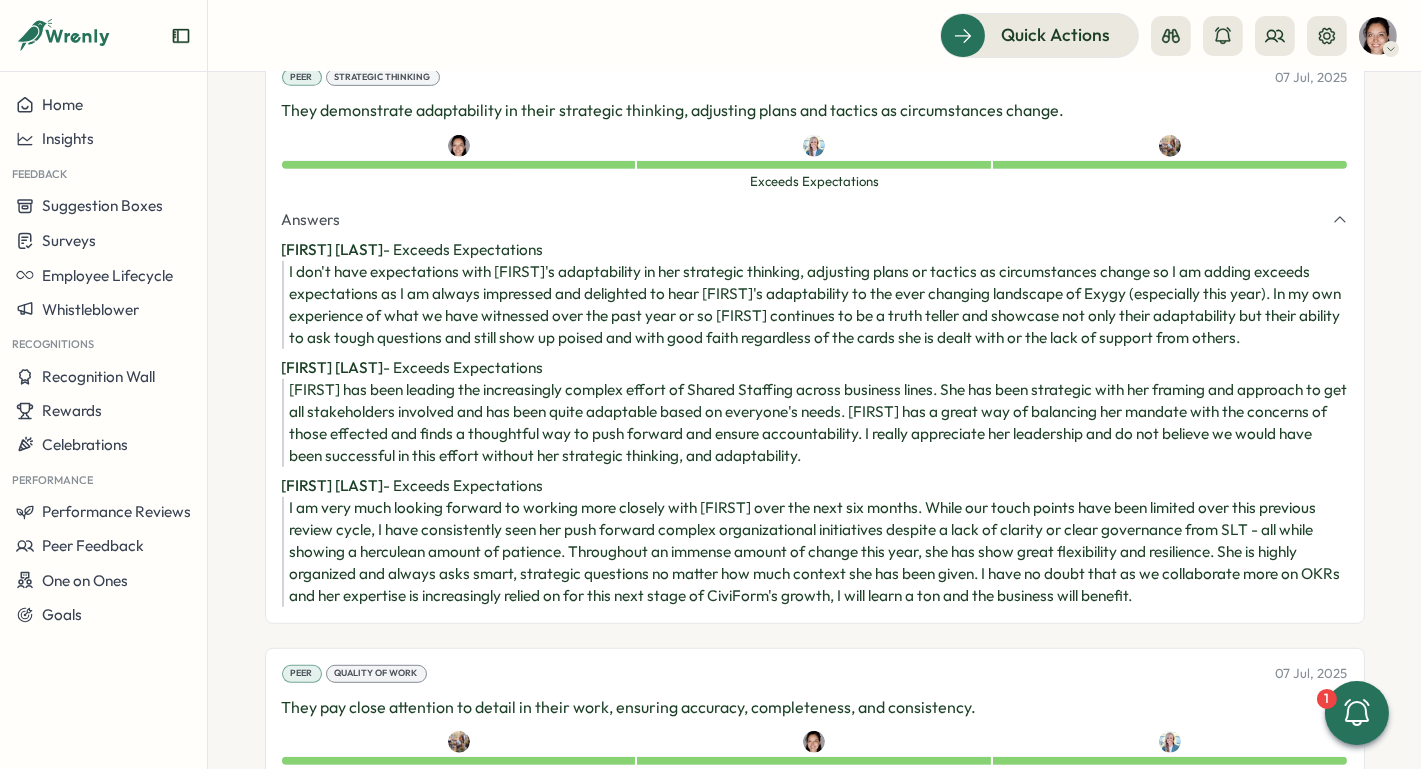 drag, startPoint x: 675, startPoint y: 310, endPoint x: 688, endPoint y: 395, distance: 85.98837 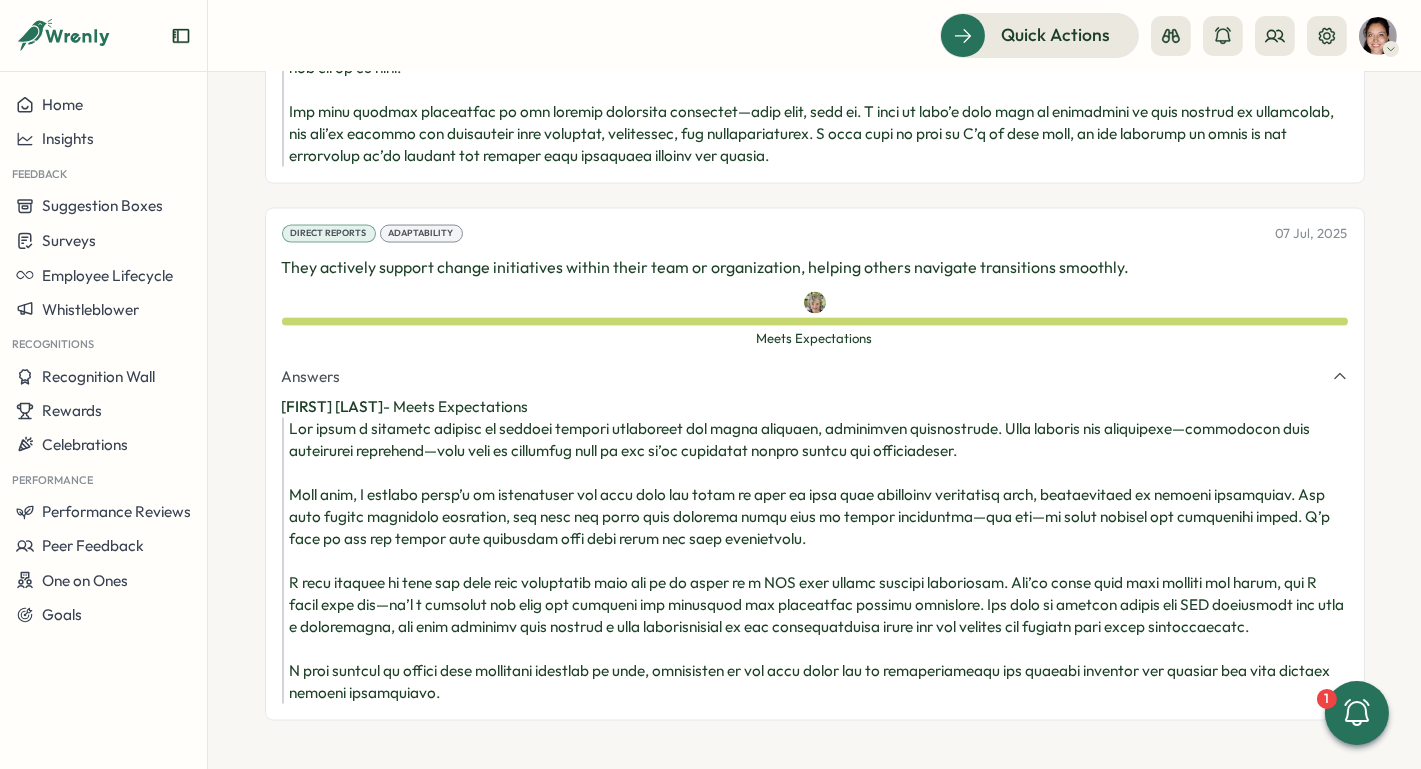 scroll, scrollTop: 5815, scrollLeft: 0, axis: vertical 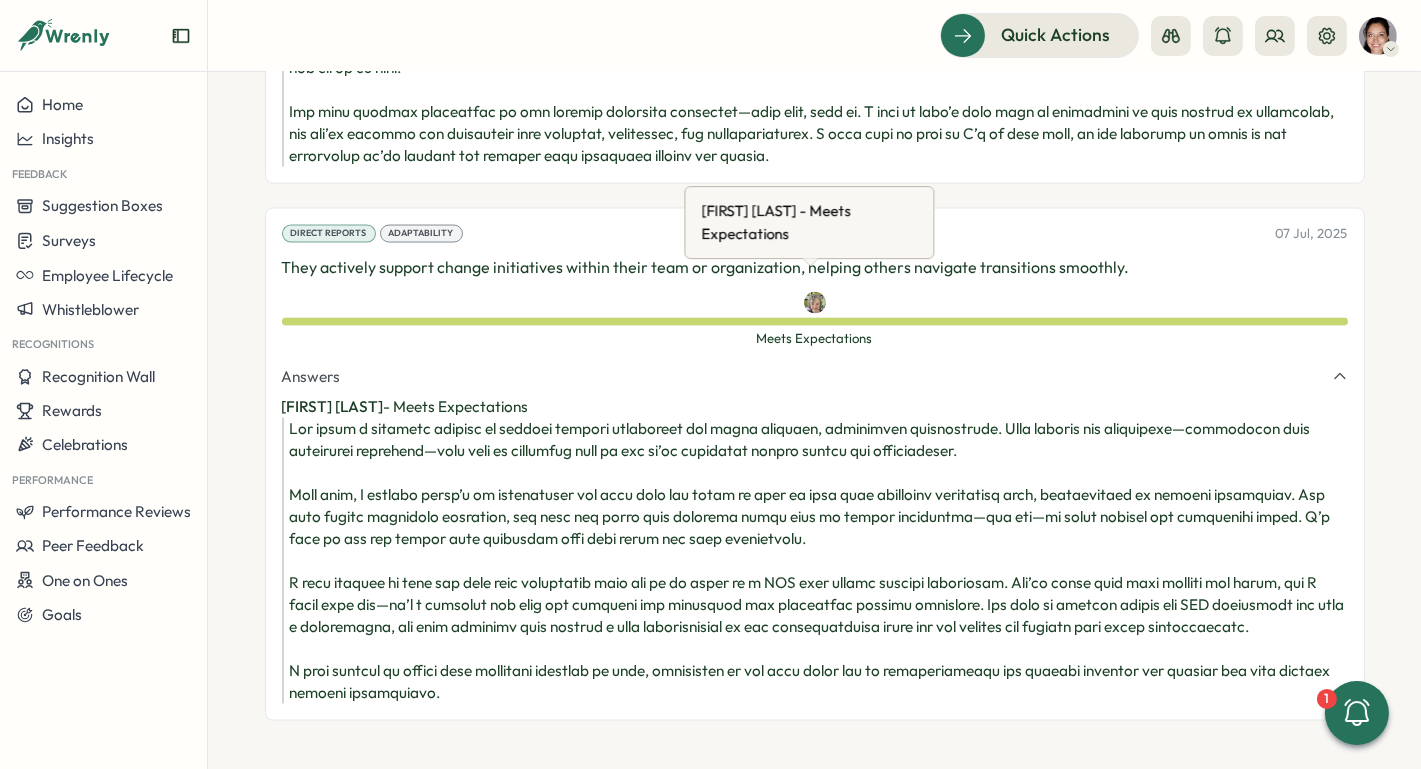 click at bounding box center [815, 303] 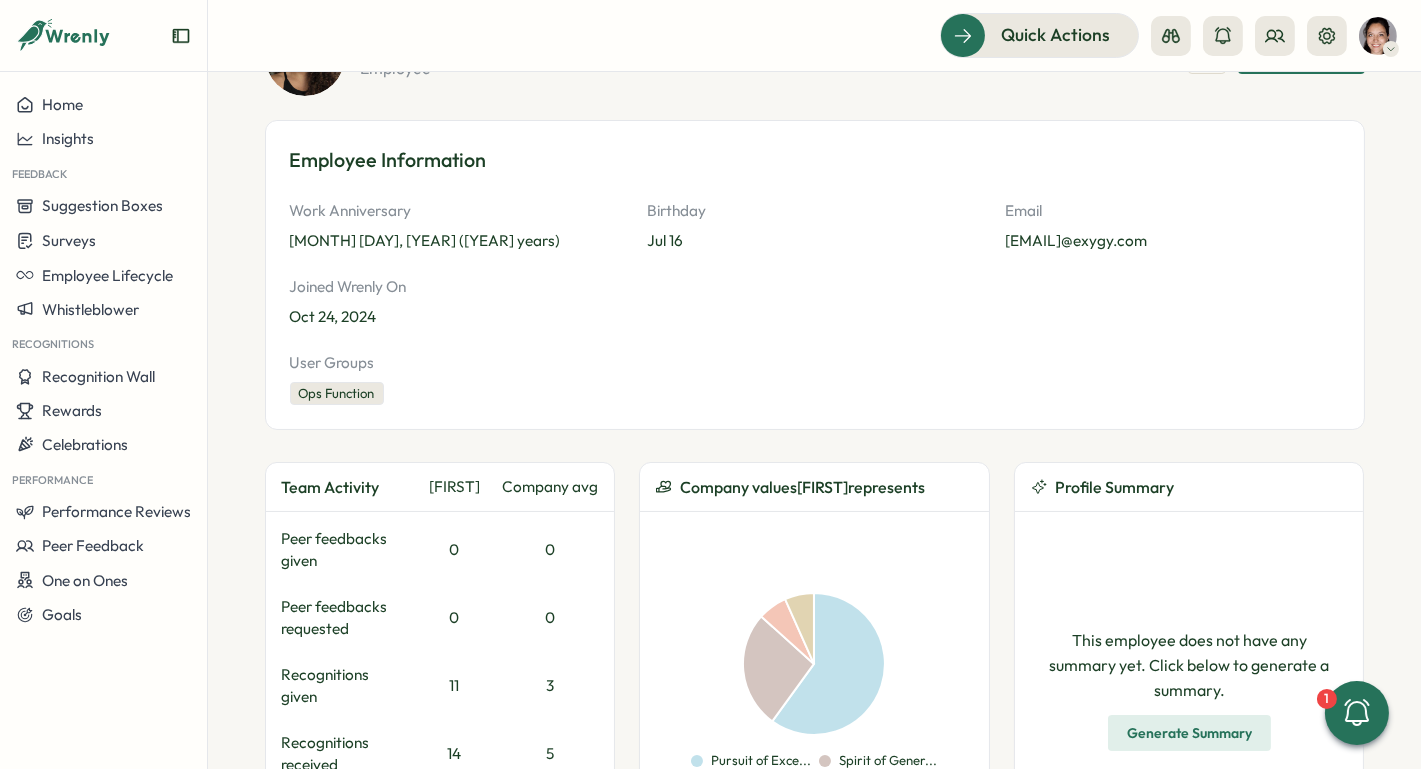 scroll, scrollTop: 0, scrollLeft: 0, axis: both 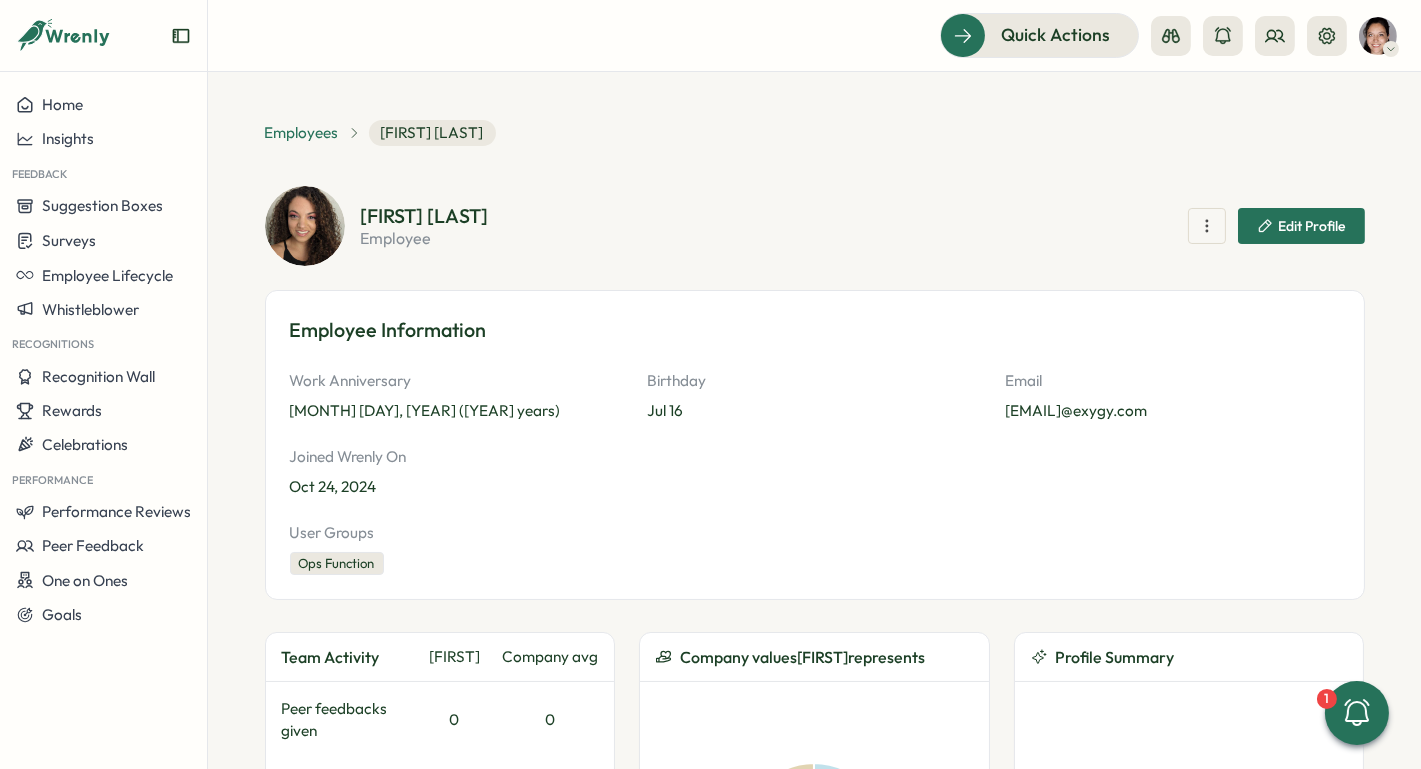 click on "Employees" at bounding box center (302, 133) 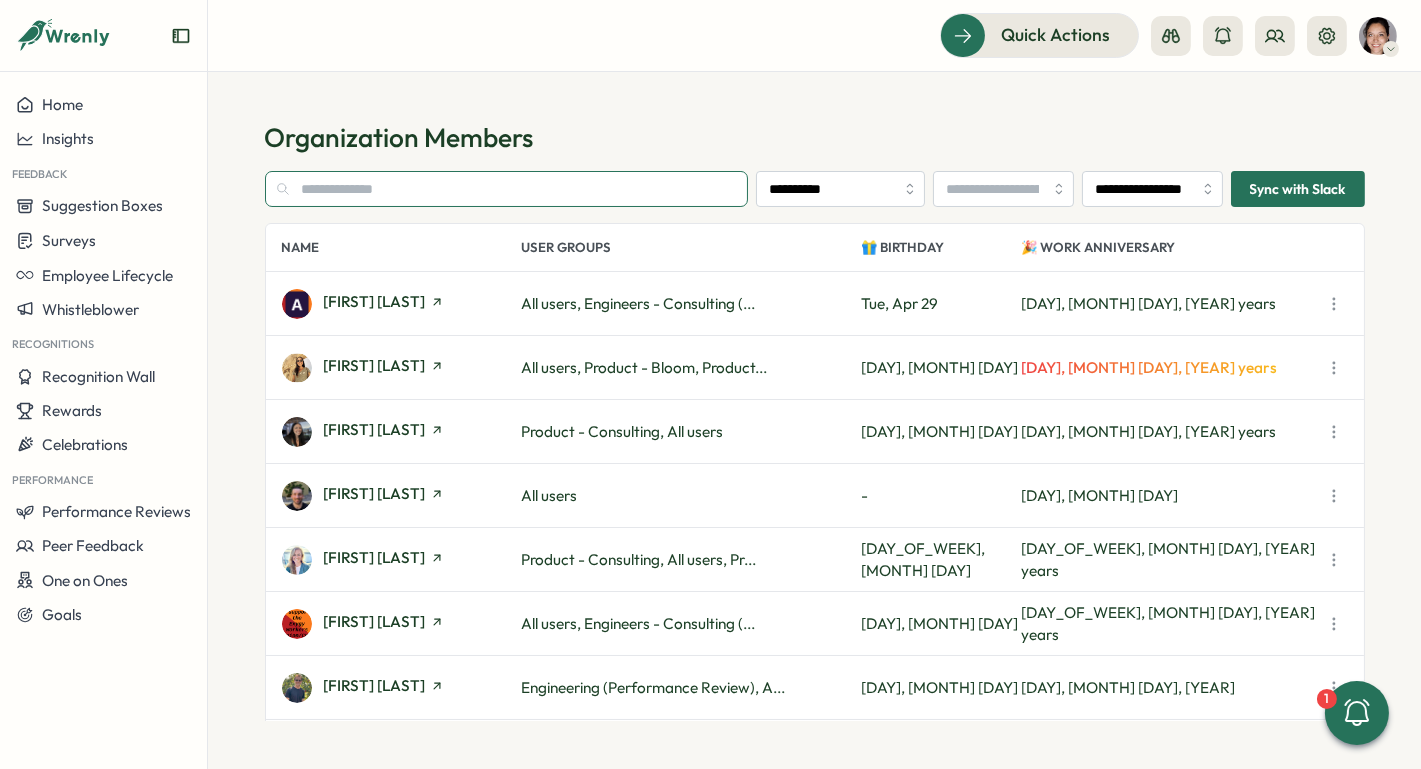 click at bounding box center (507, 189) 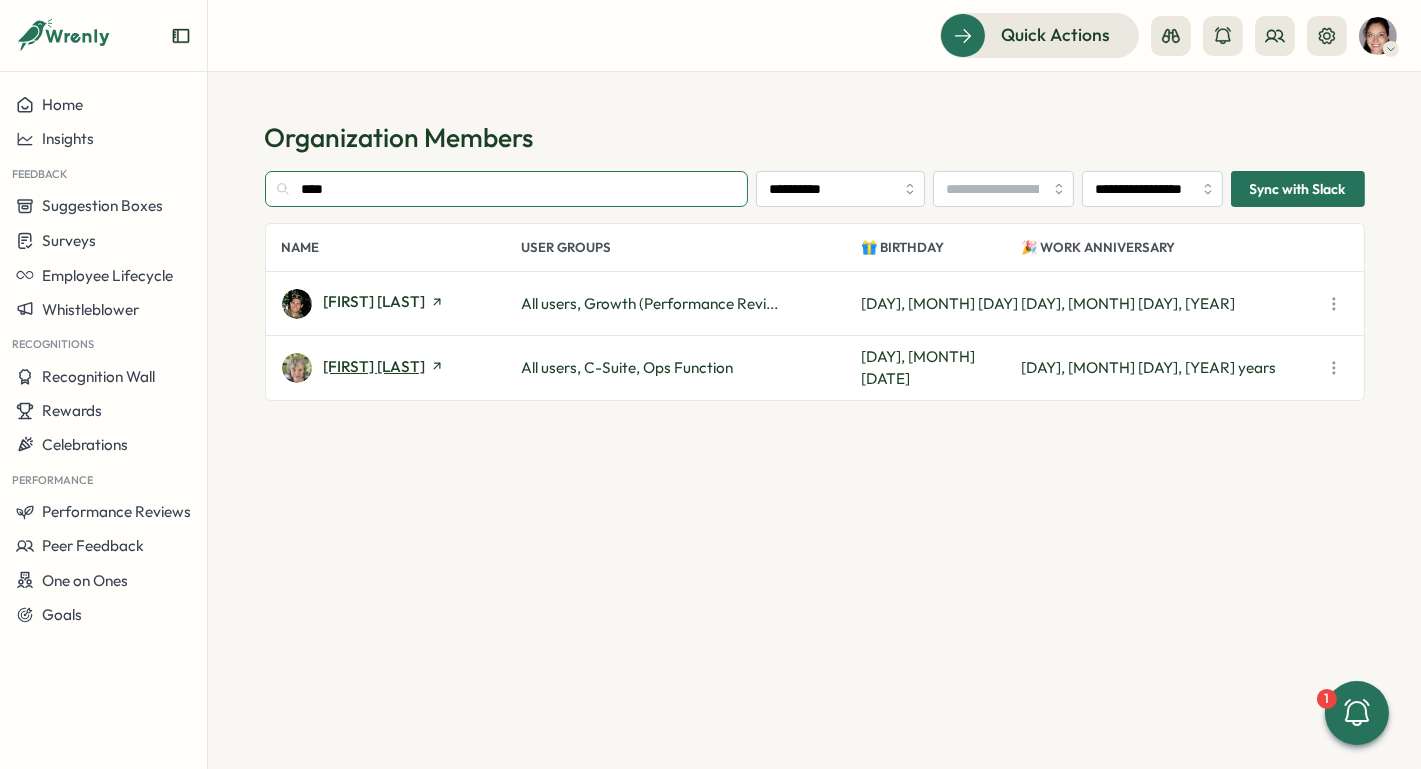 type on "****" 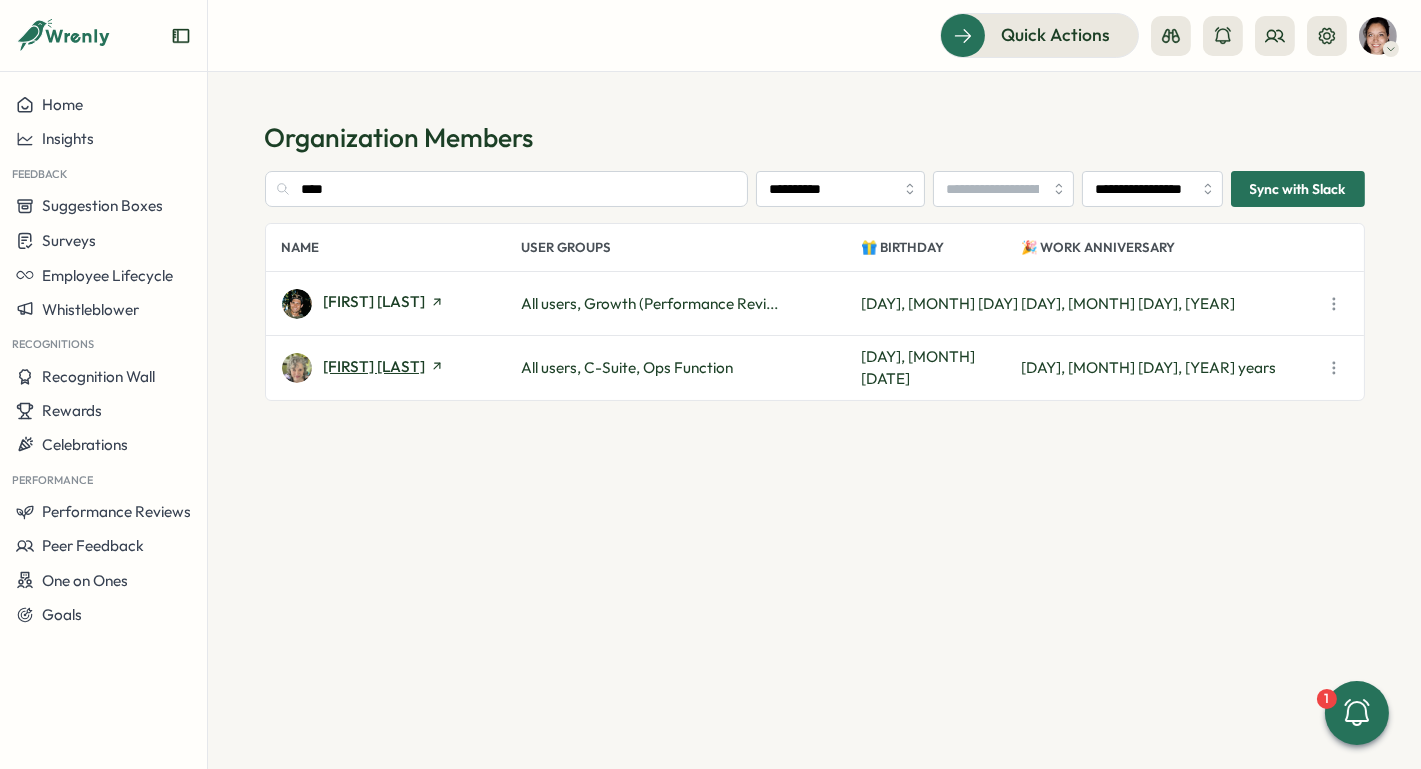 click on "Lisa Warner" at bounding box center (375, 366) 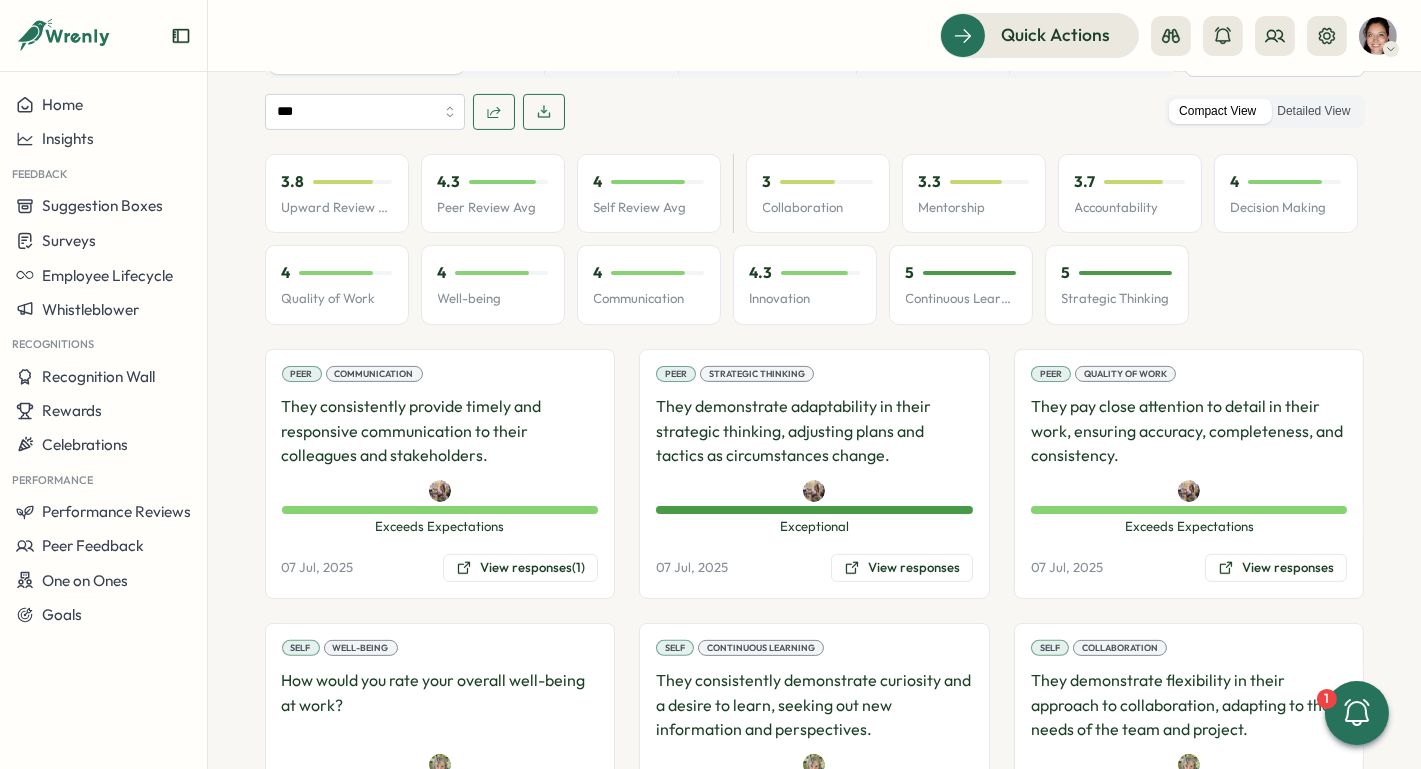 scroll, scrollTop: 1116, scrollLeft: 0, axis: vertical 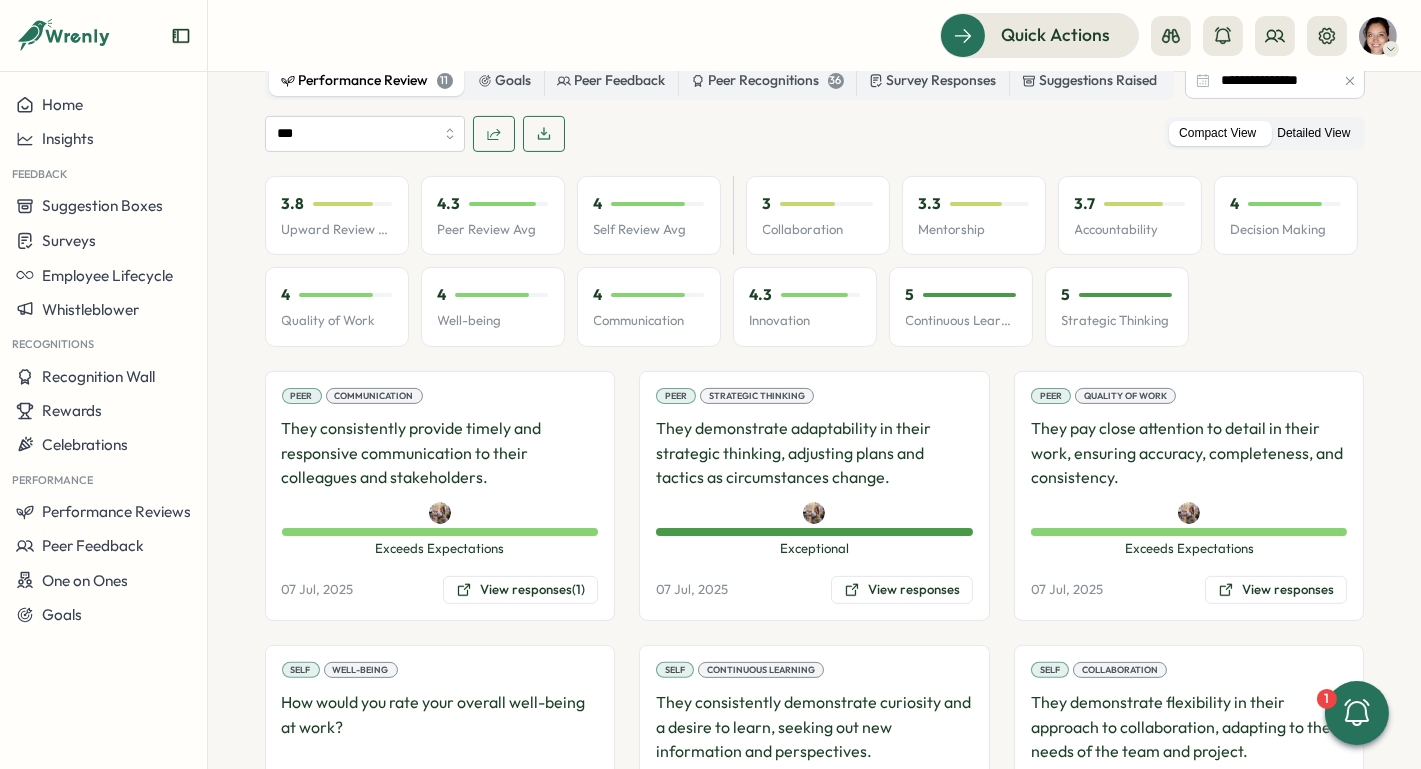 click on "Detailed View" at bounding box center (1313, 133) 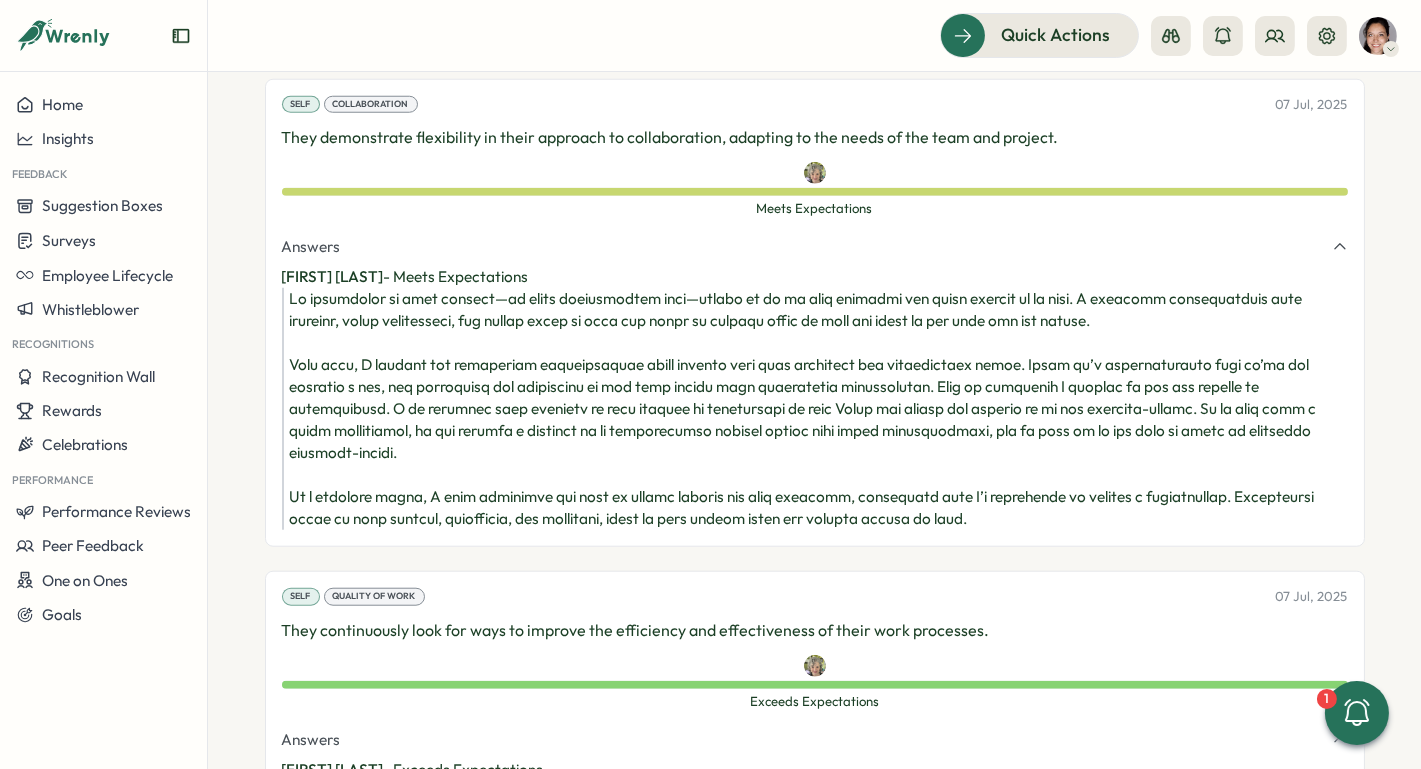 scroll, scrollTop: 3212, scrollLeft: 0, axis: vertical 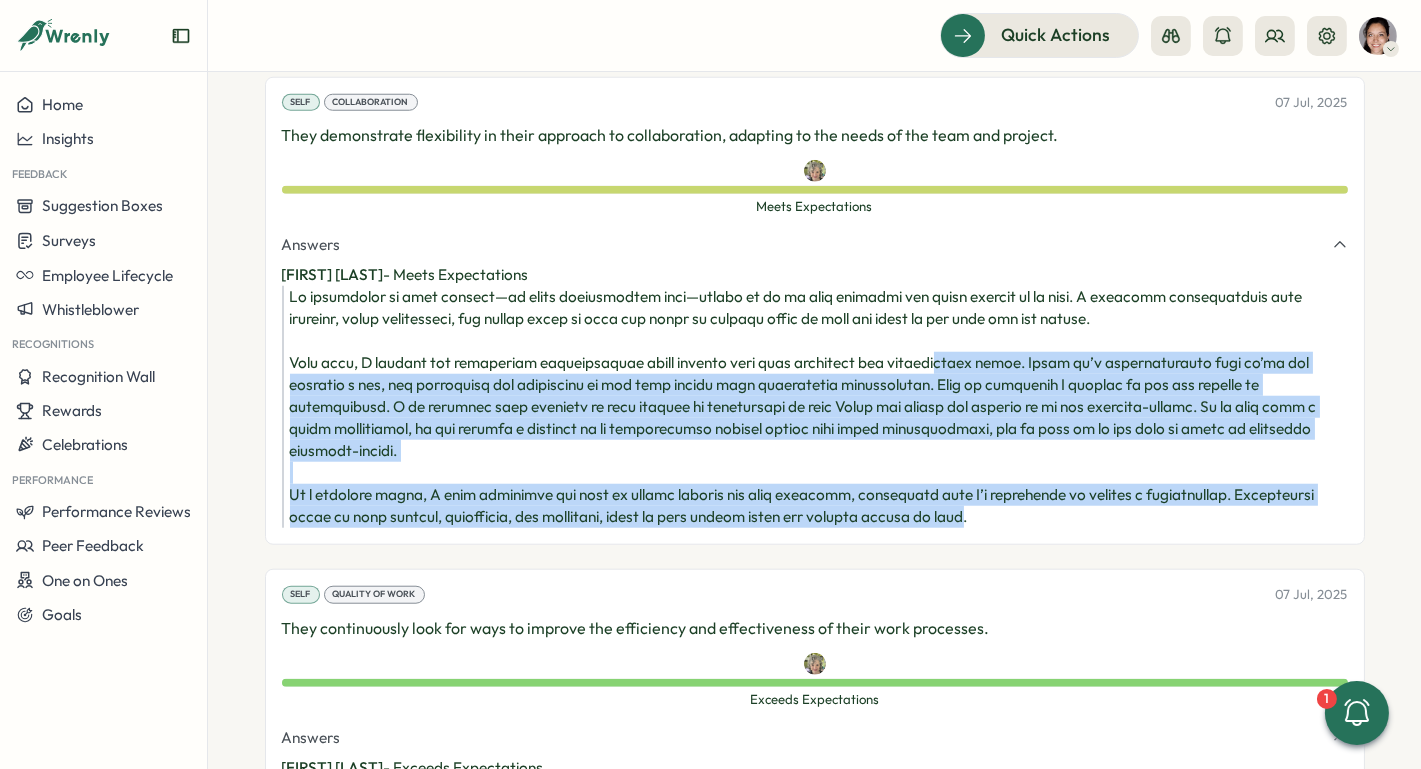 drag, startPoint x: 915, startPoint y: 391, endPoint x: 967, endPoint y: 535, distance: 153.10127 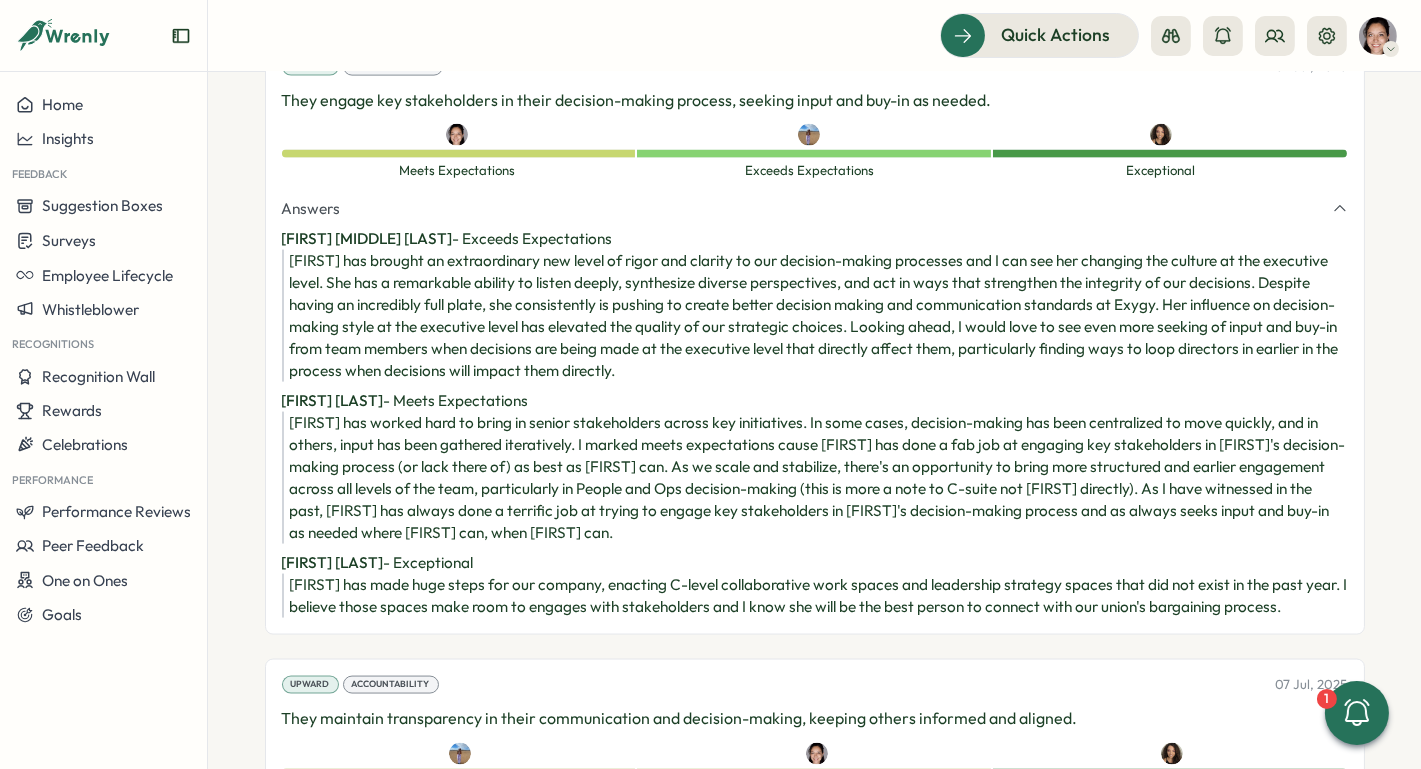 scroll, scrollTop: 4985, scrollLeft: 0, axis: vertical 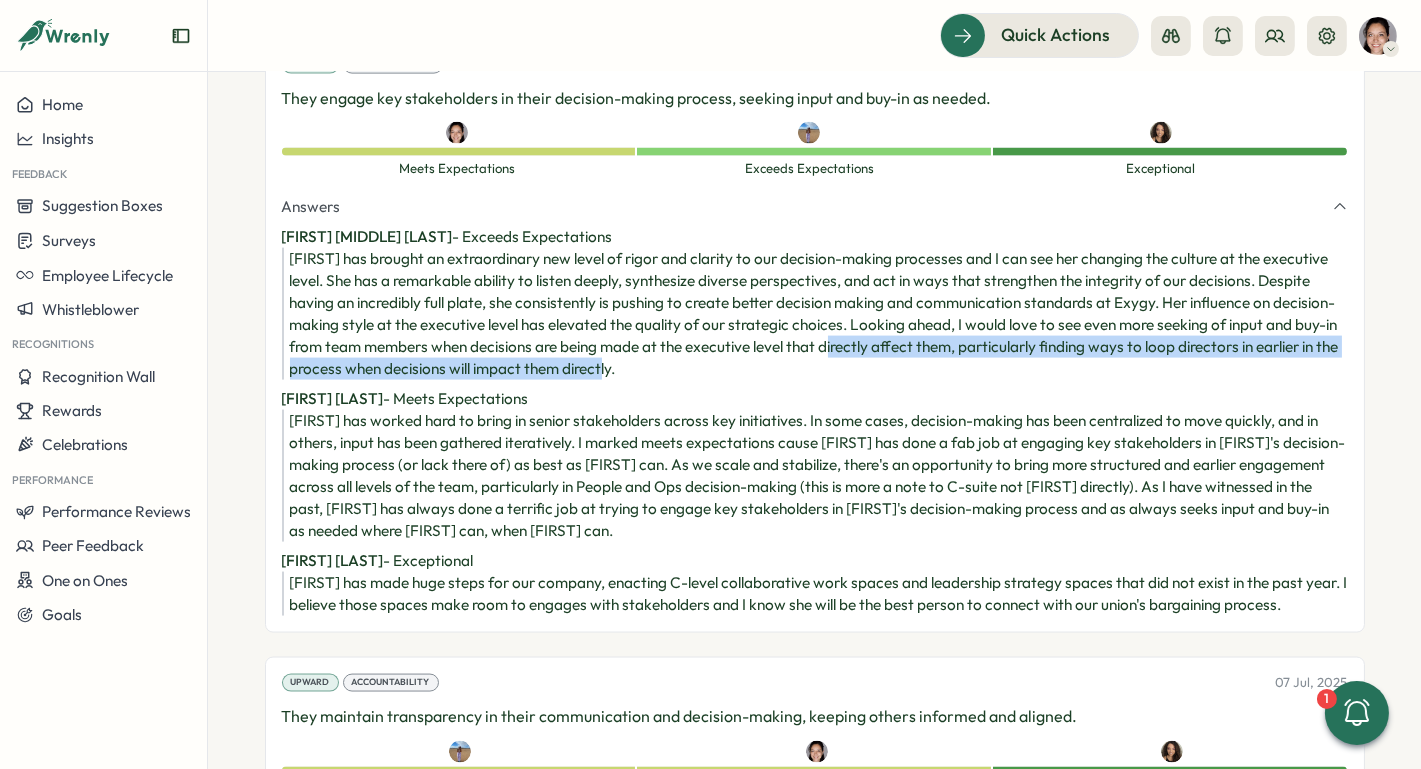 drag, startPoint x: 922, startPoint y: 353, endPoint x: 924, endPoint y: 378, distance: 25.079872 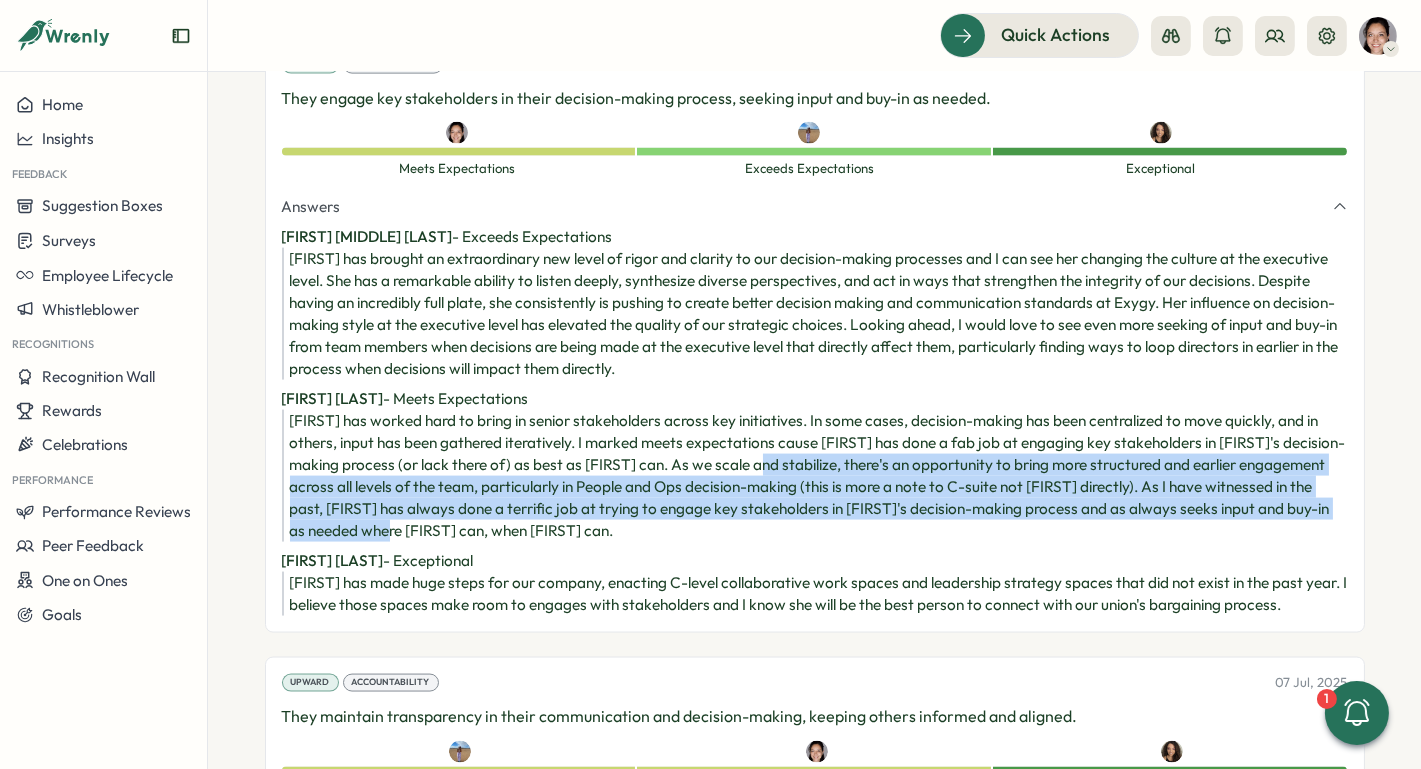 drag, startPoint x: 825, startPoint y: 467, endPoint x: 844, endPoint y: 532, distance: 67.72001 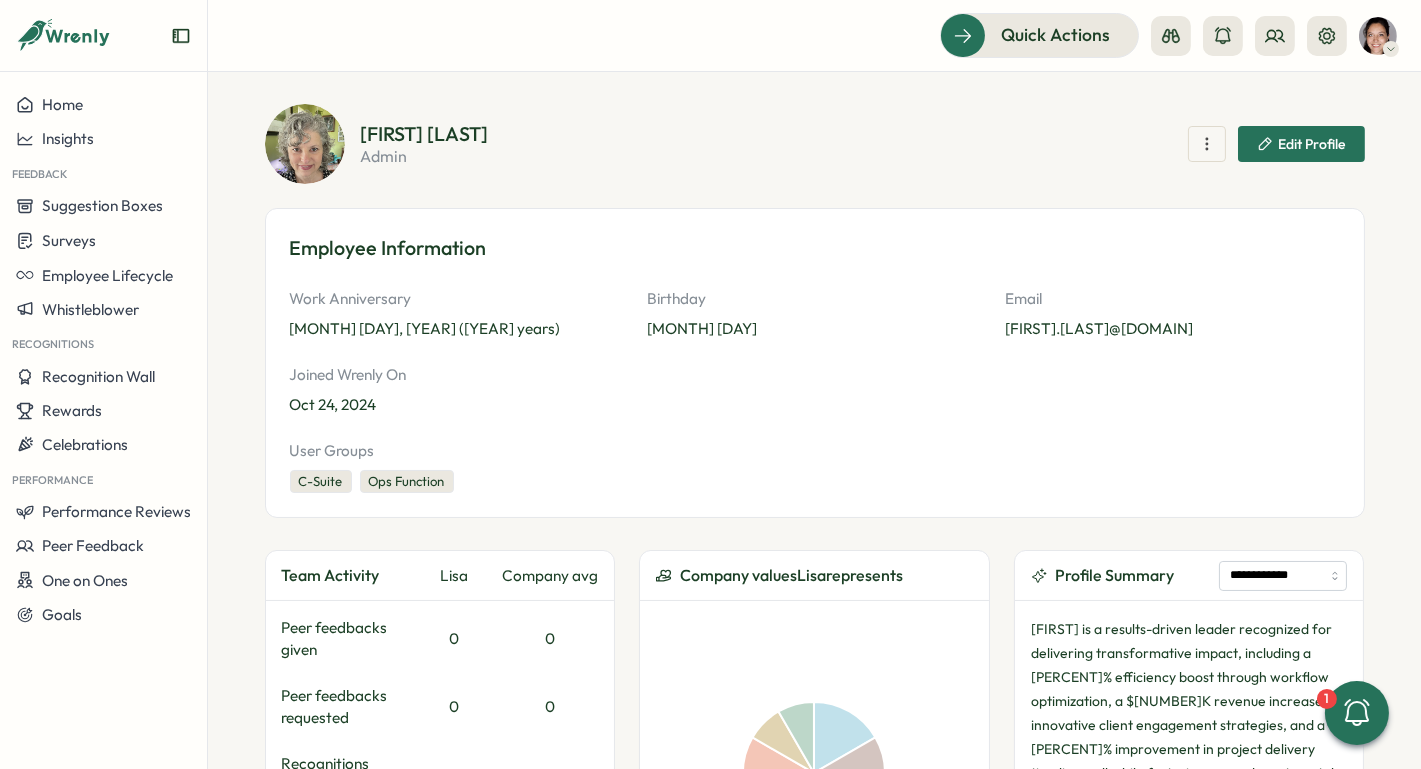 scroll, scrollTop: 0, scrollLeft: 0, axis: both 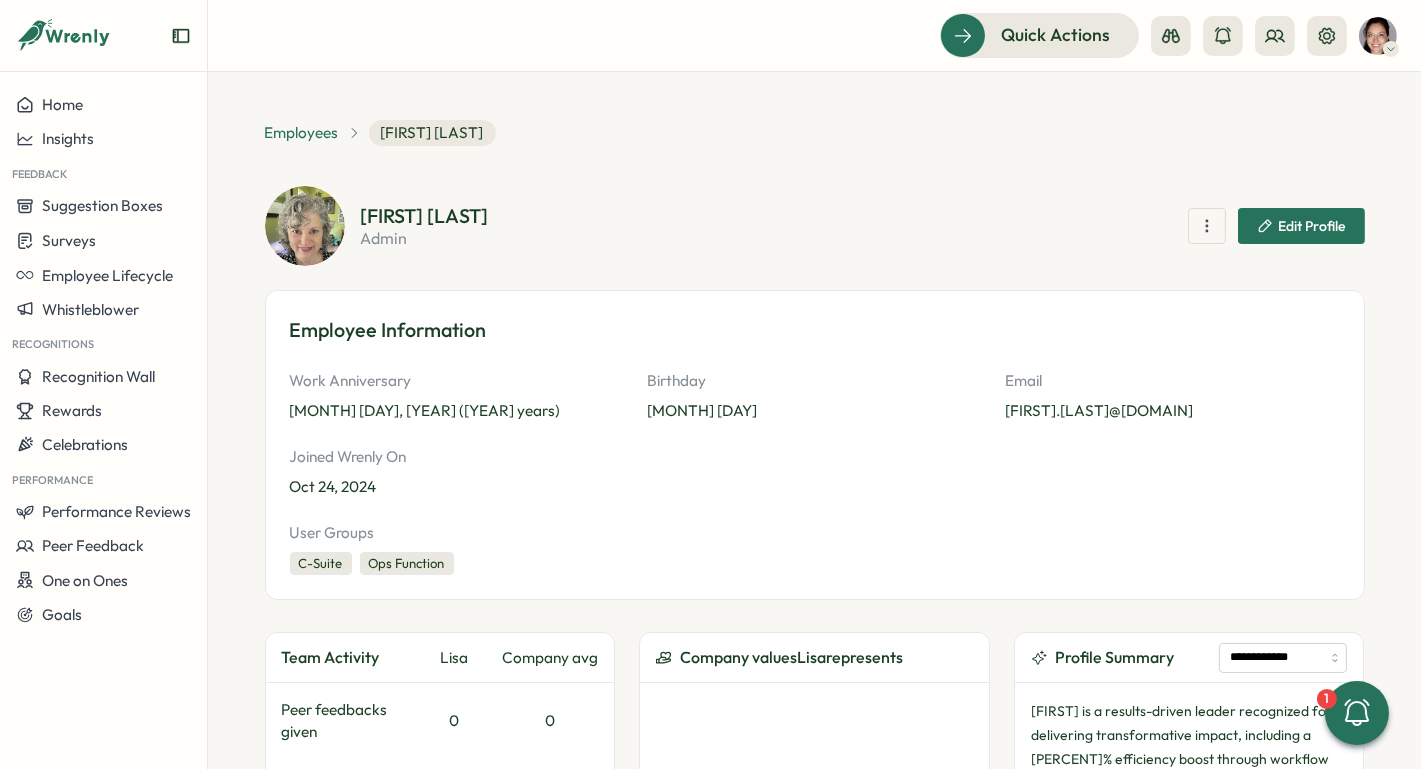 click on "Employees" at bounding box center (302, 133) 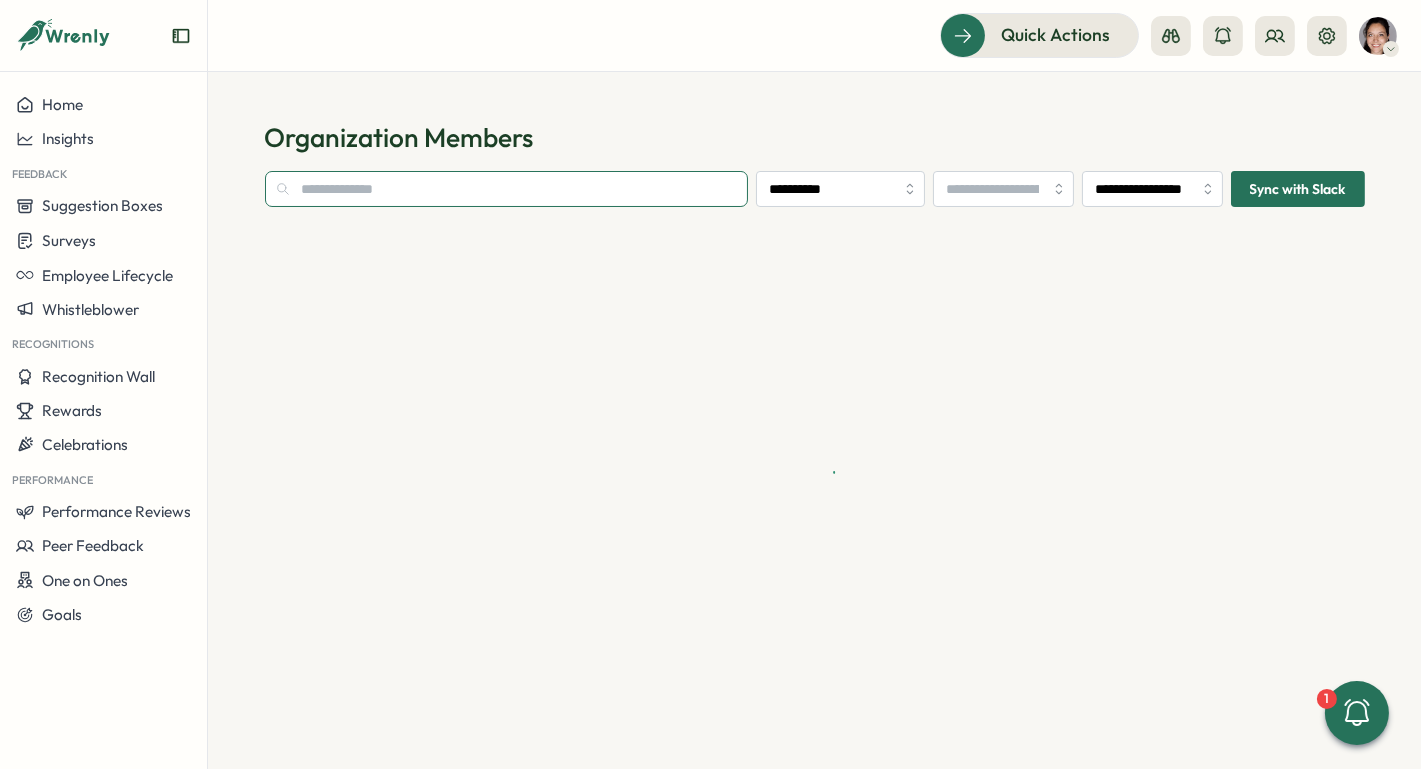 click at bounding box center [507, 189] 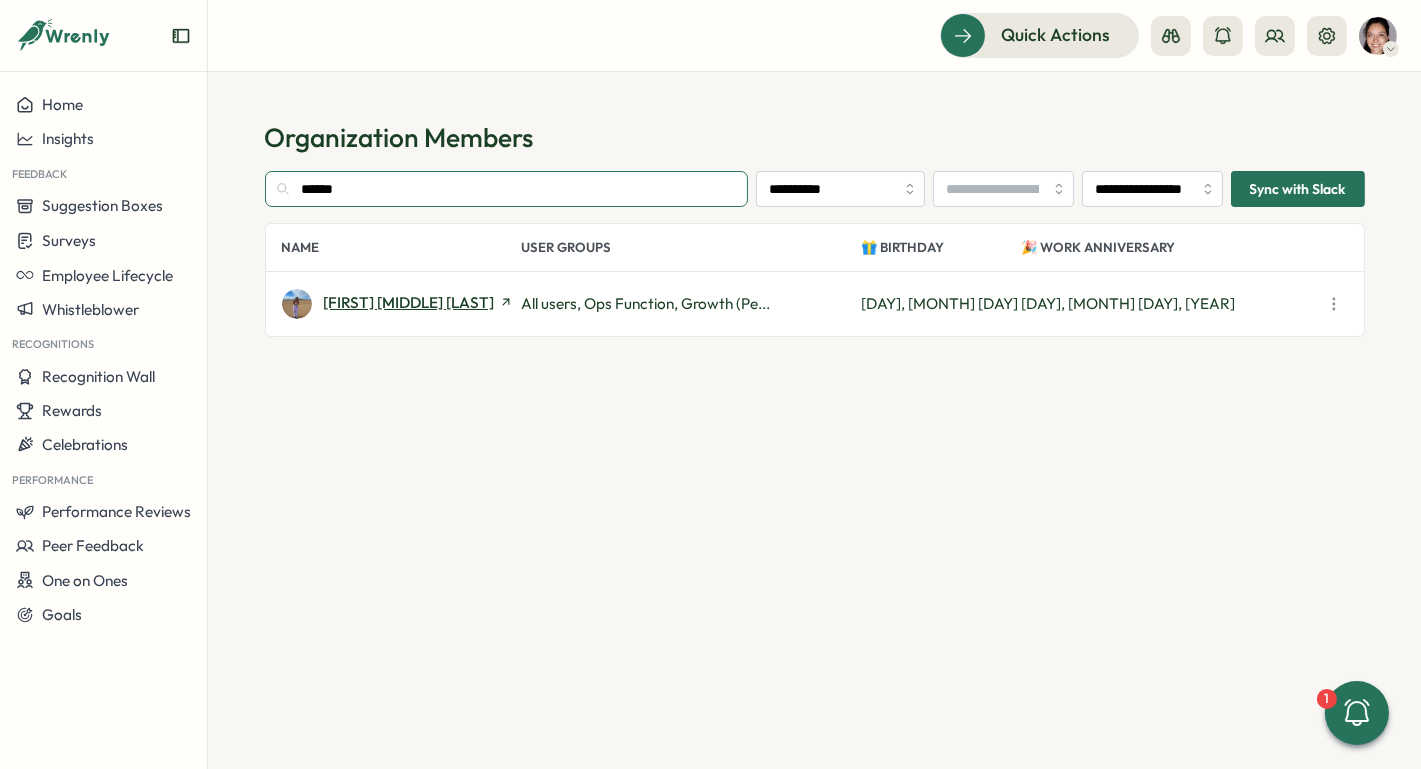 type on "******" 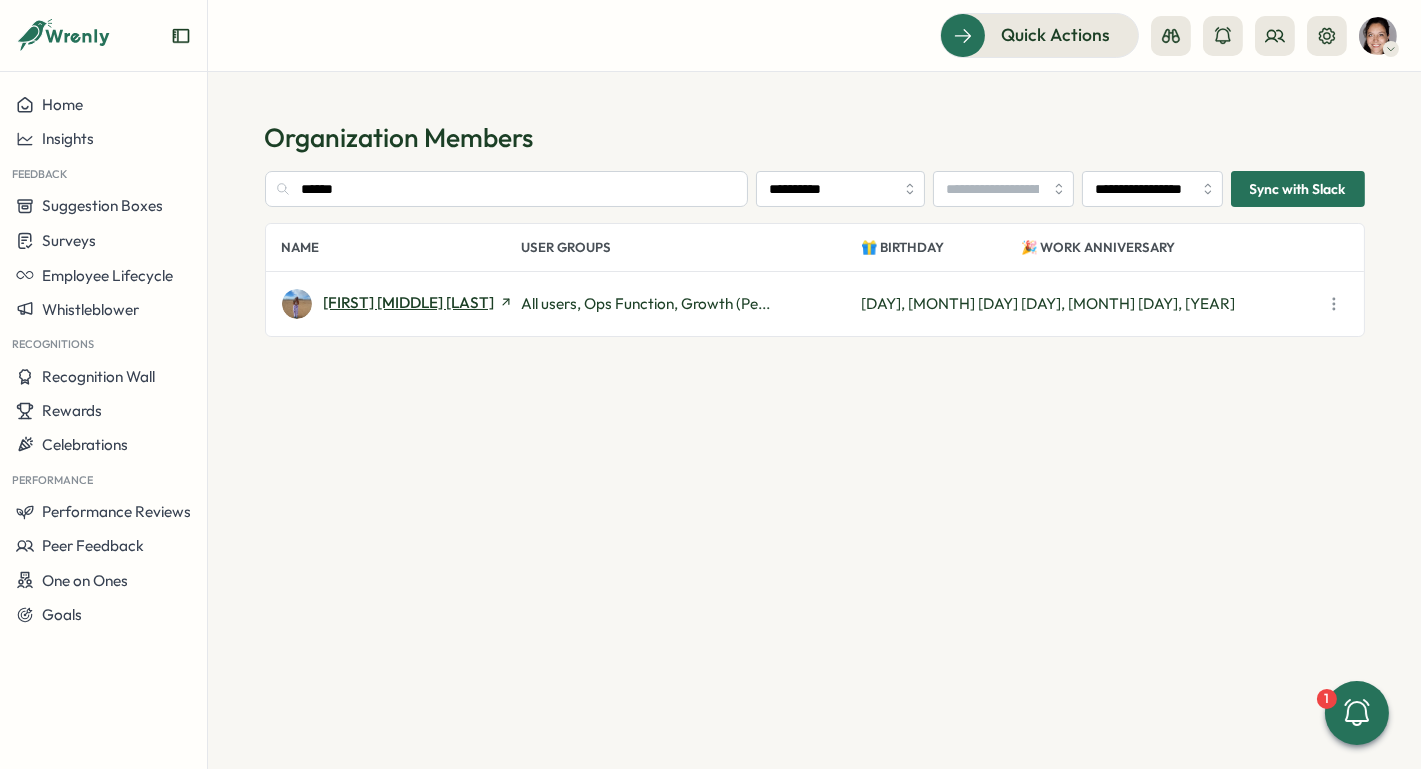 click on "Hannah Rachael Smith" at bounding box center [409, 302] 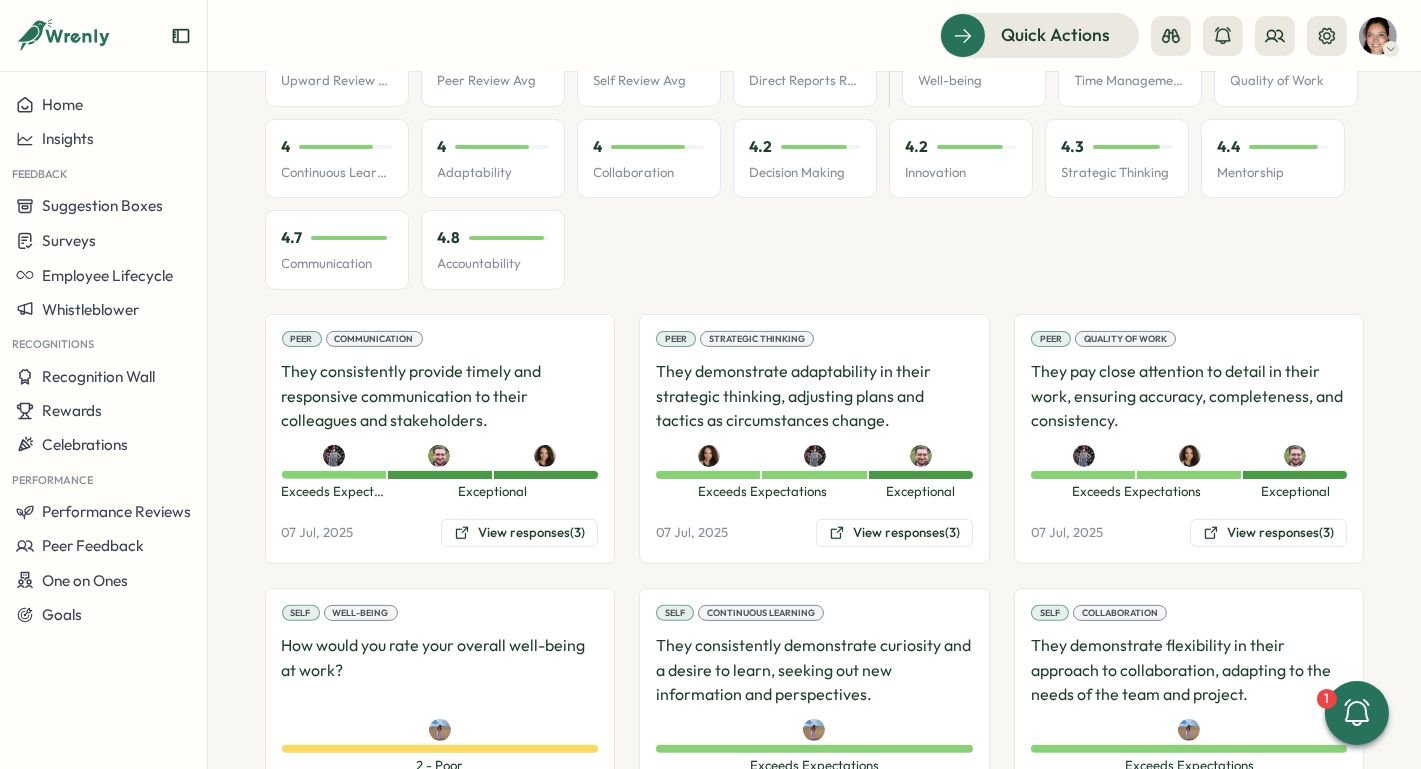scroll, scrollTop: 1091, scrollLeft: 0, axis: vertical 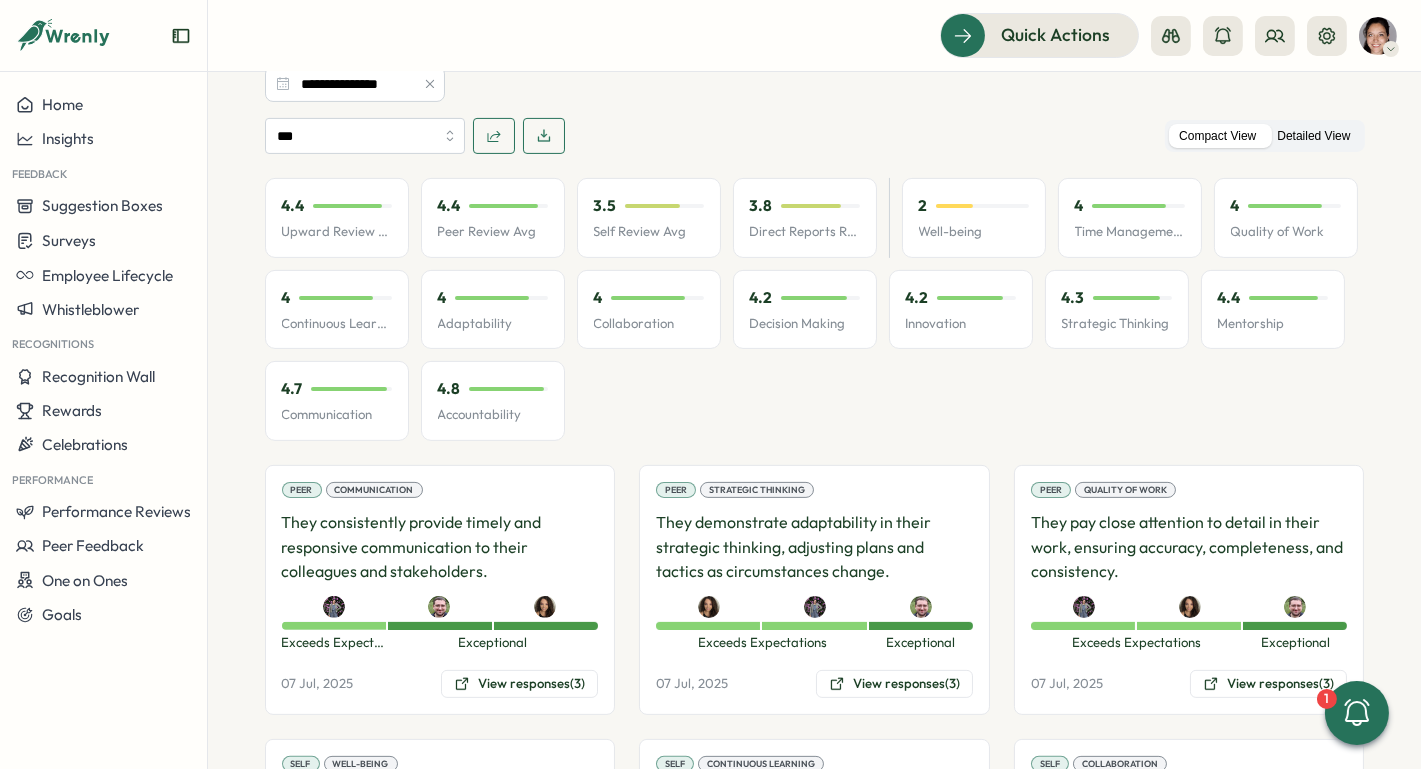 click on "Detailed View" at bounding box center (1313, 136) 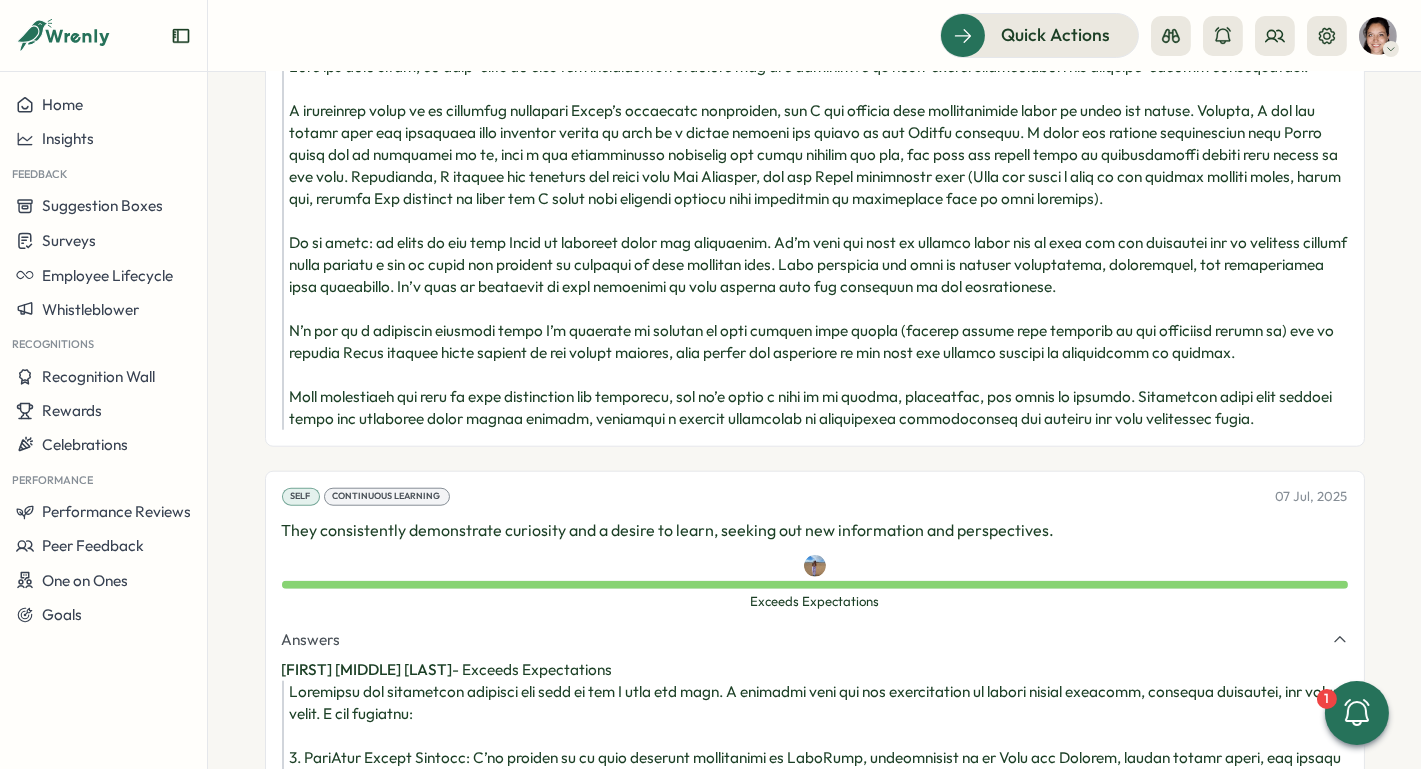 scroll, scrollTop: 3259, scrollLeft: 0, axis: vertical 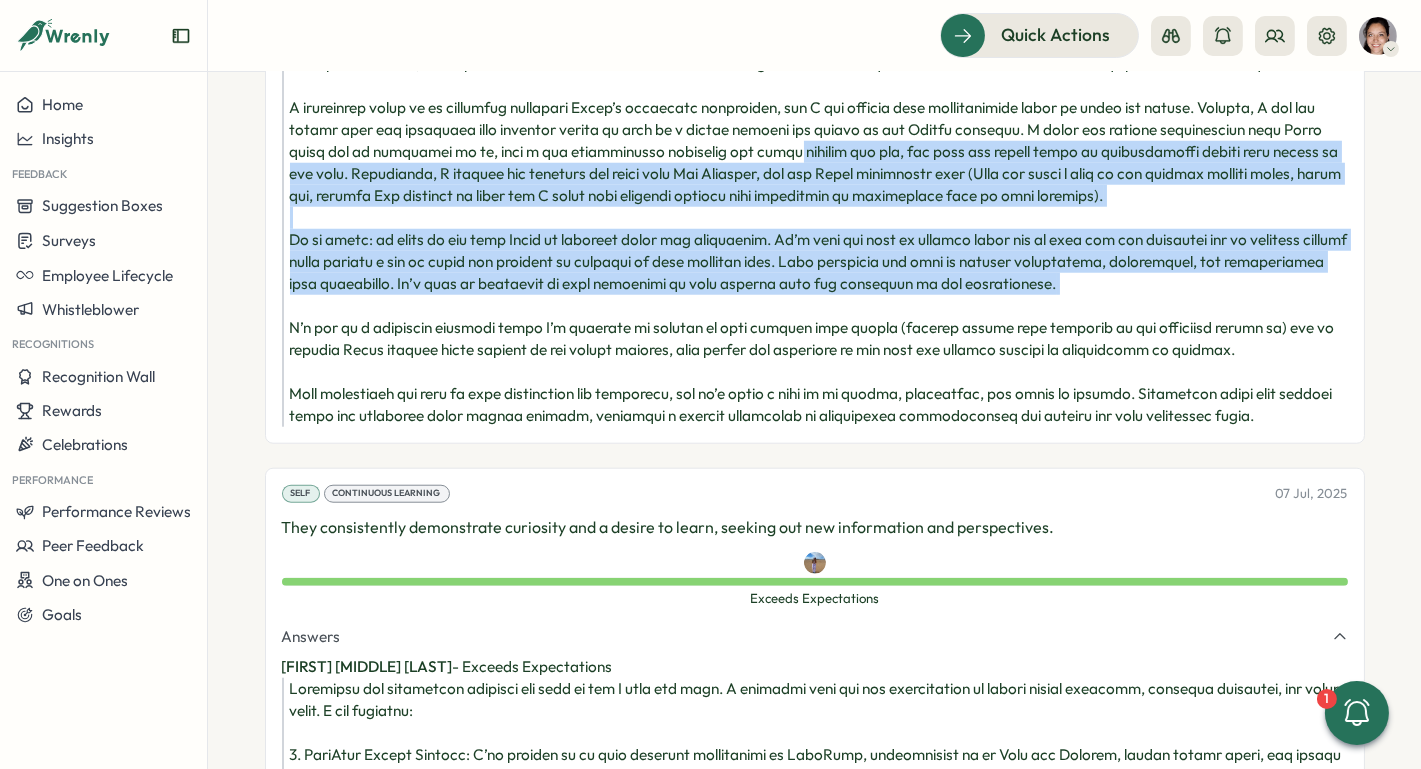 drag, startPoint x: 836, startPoint y: 170, endPoint x: 1129, endPoint y: 310, distance: 324.72913 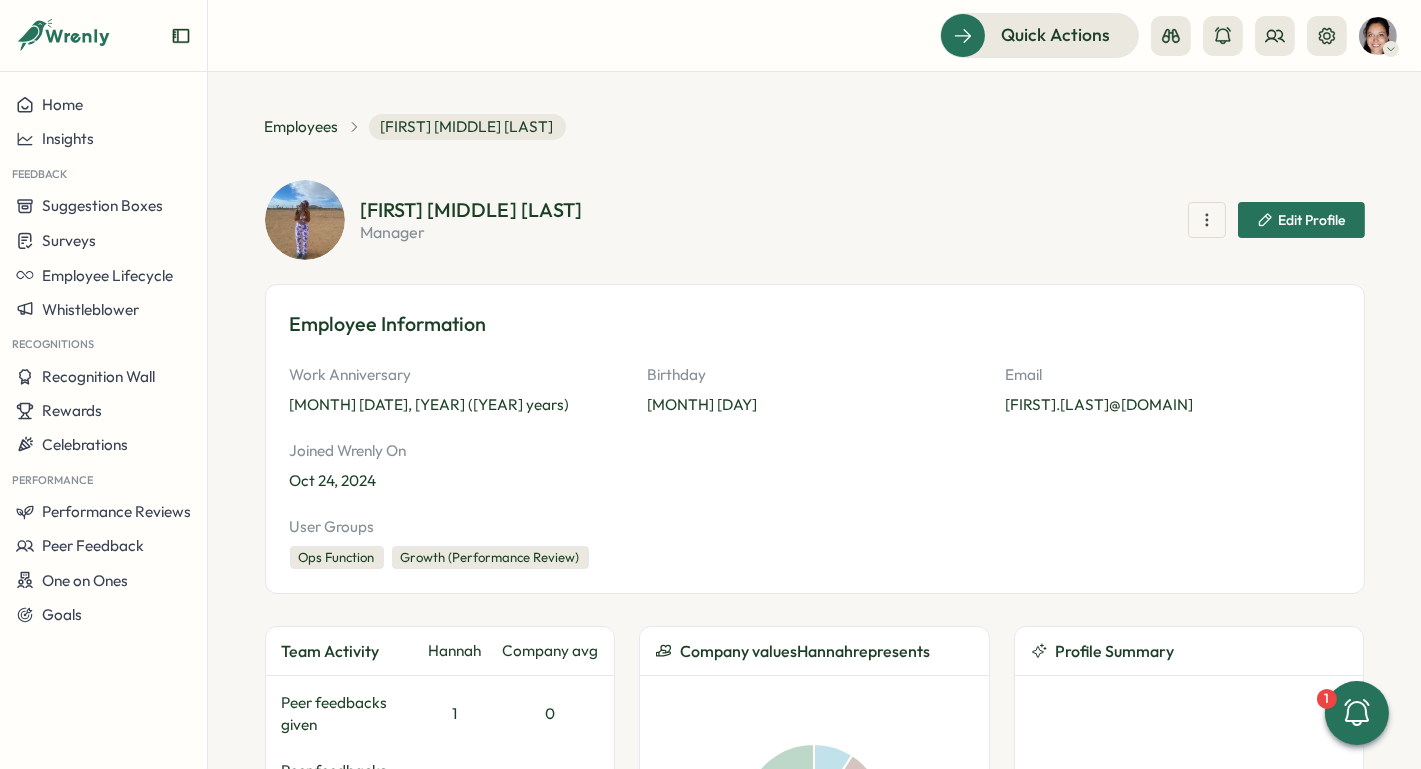 scroll, scrollTop: 0, scrollLeft: 0, axis: both 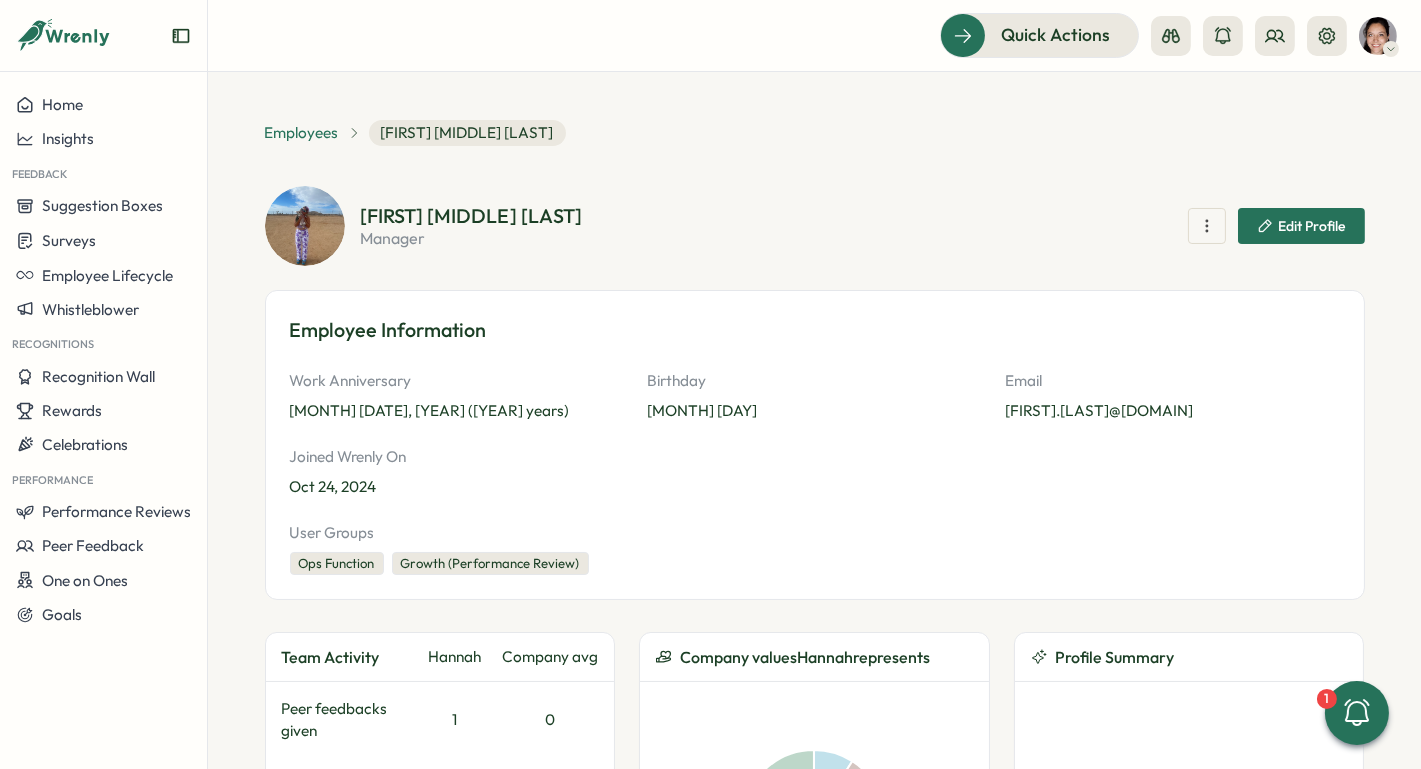 click on "Employees" at bounding box center [302, 133] 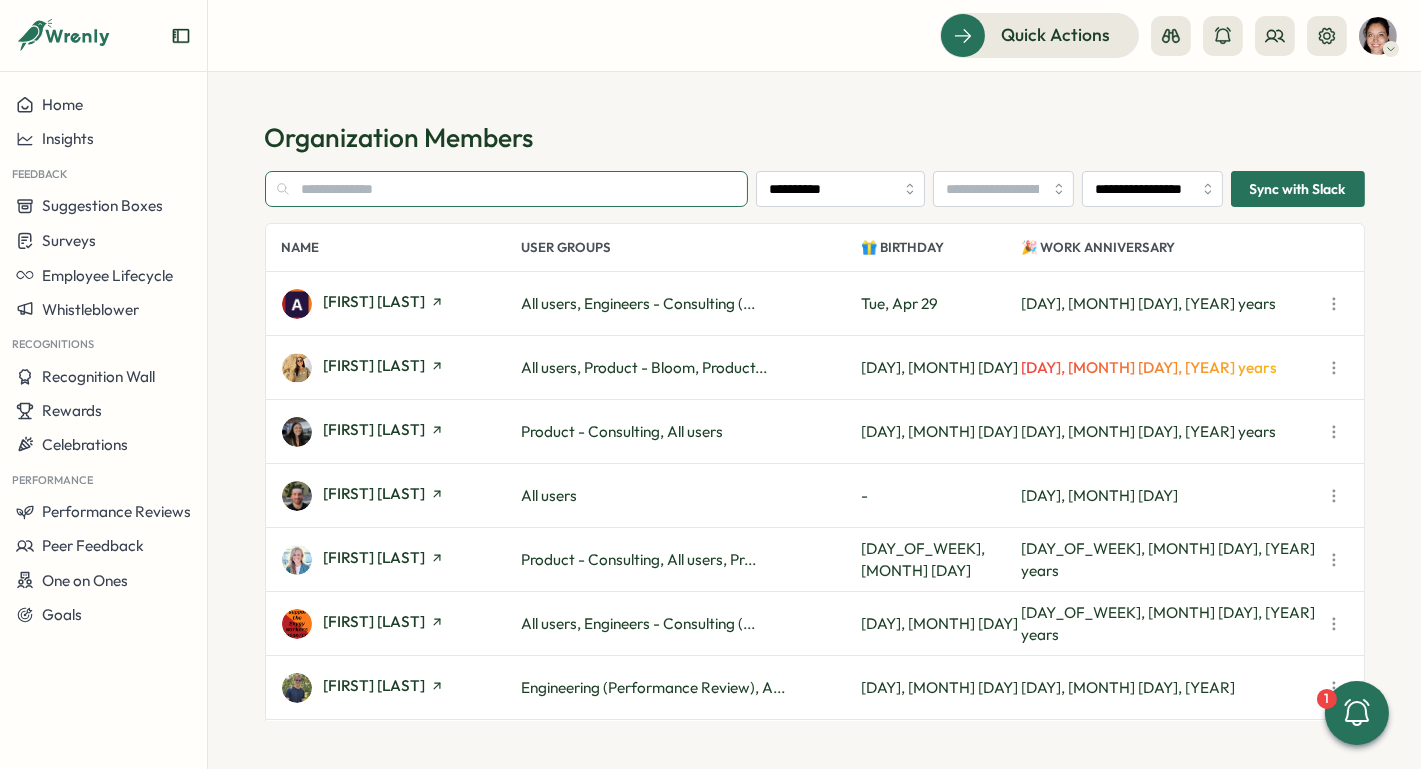 click at bounding box center (507, 189) 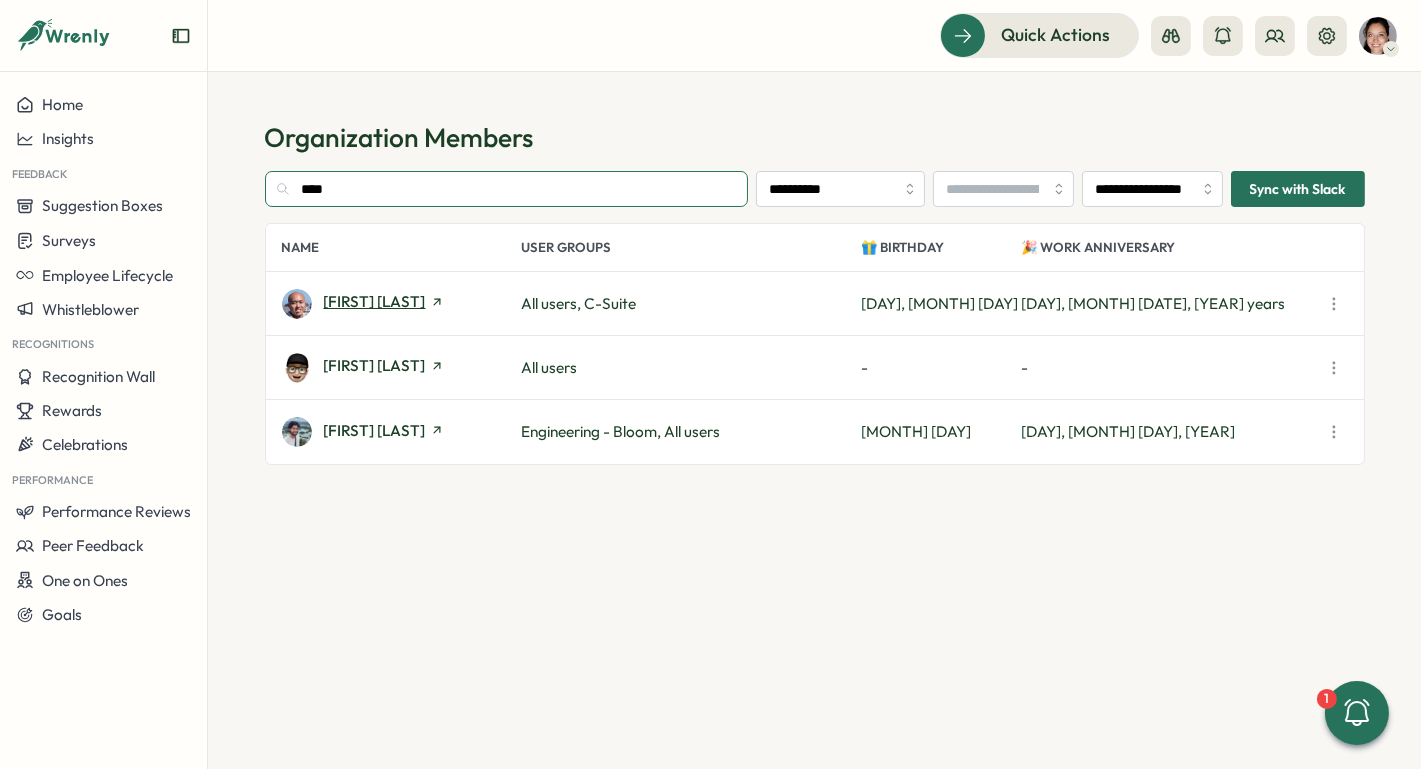 type on "****" 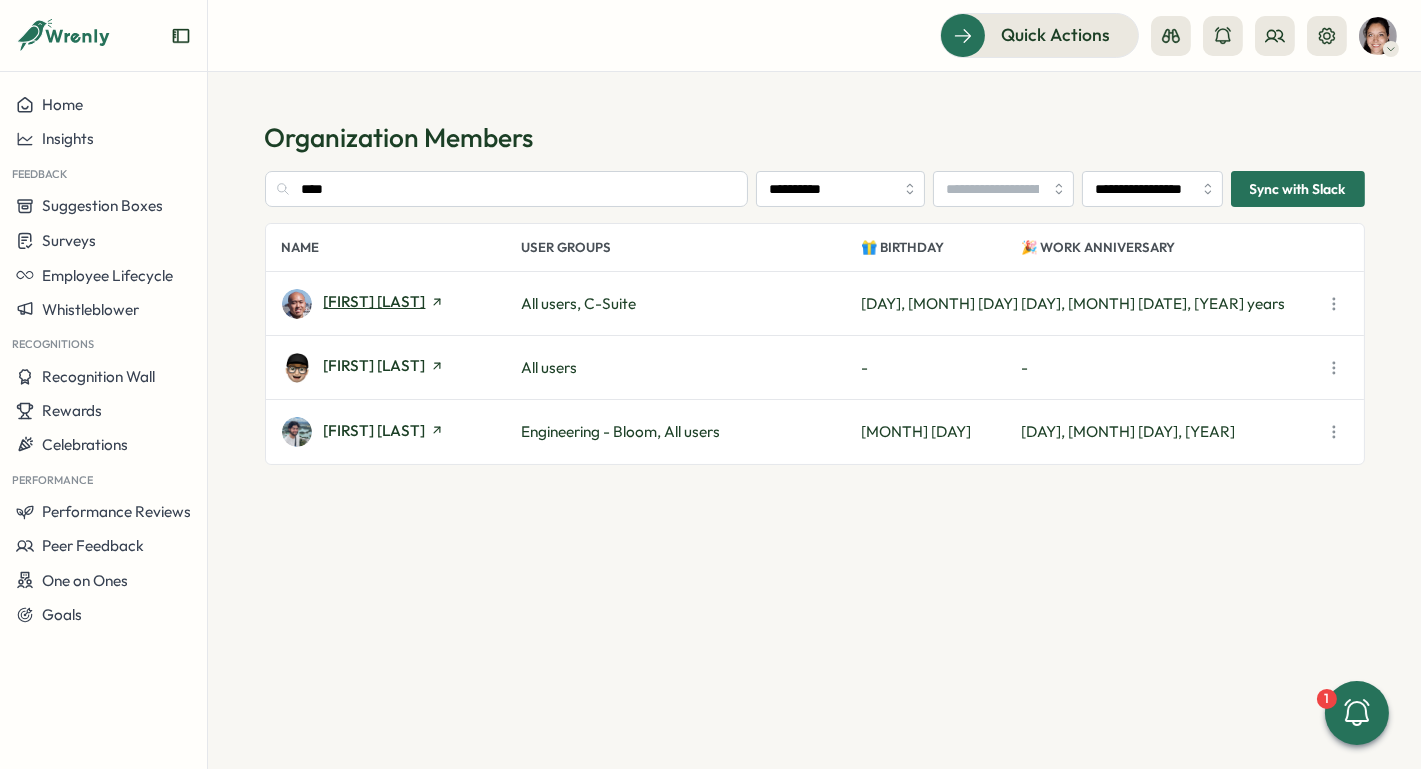 click on "Eric Lam" at bounding box center (375, 301) 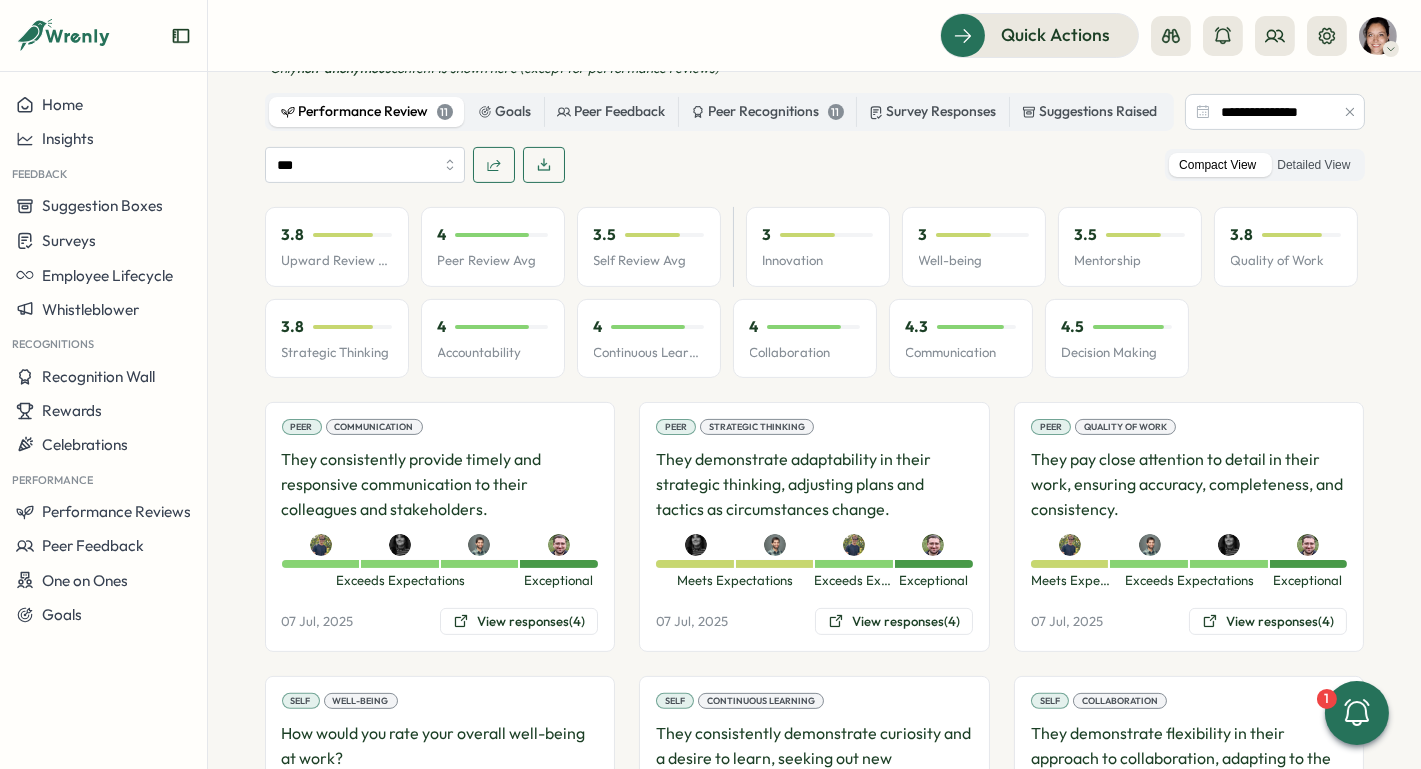 scroll, scrollTop: 1008, scrollLeft: 0, axis: vertical 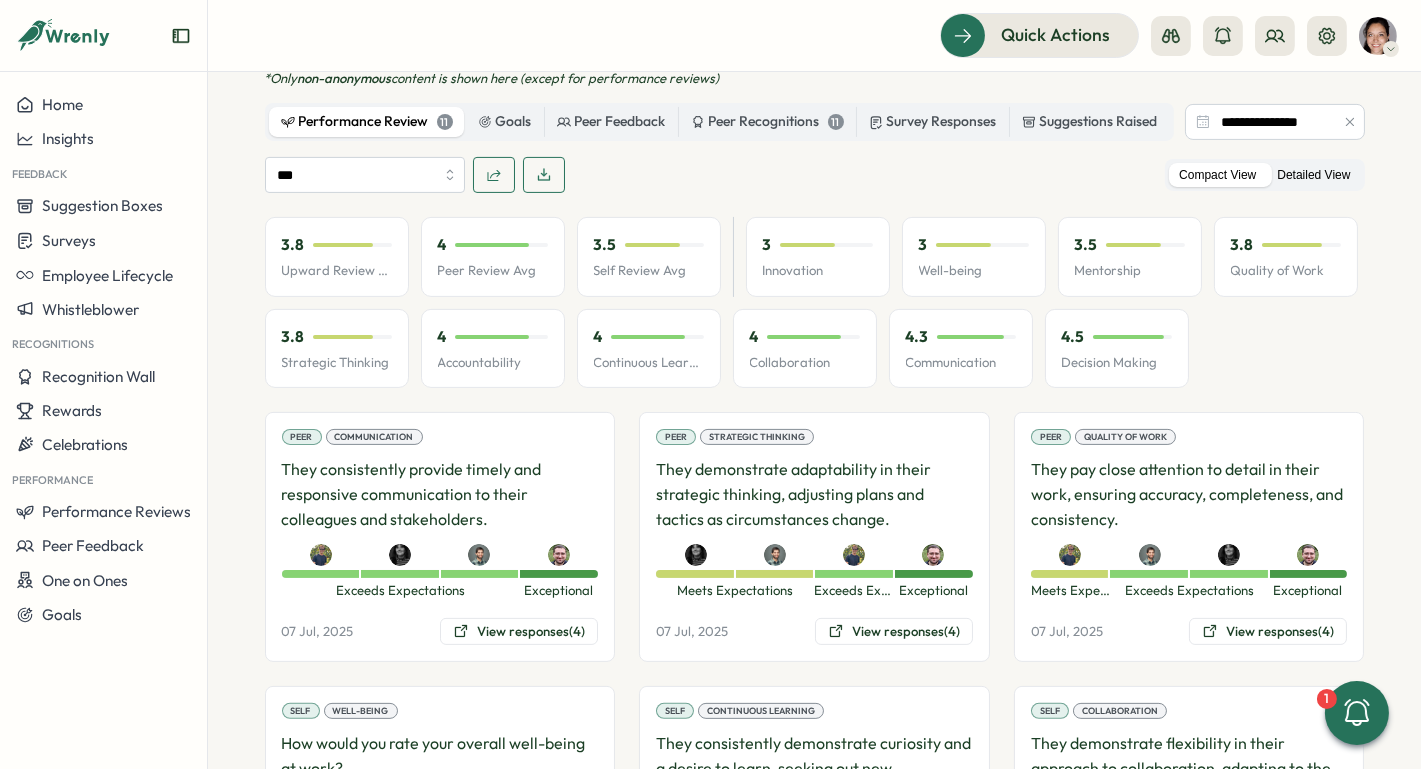 click on "Detailed View" at bounding box center (1313, 175) 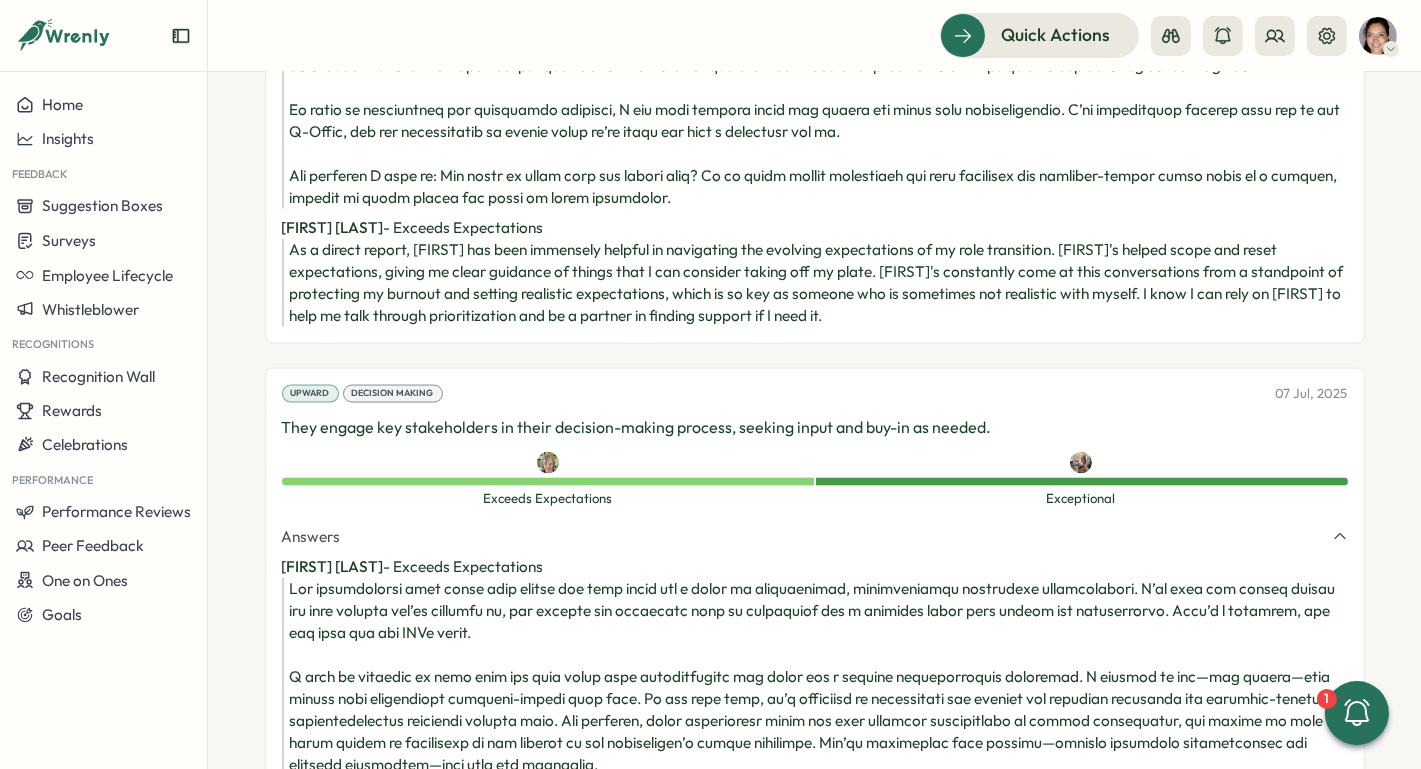 scroll, scrollTop: 5503, scrollLeft: 0, axis: vertical 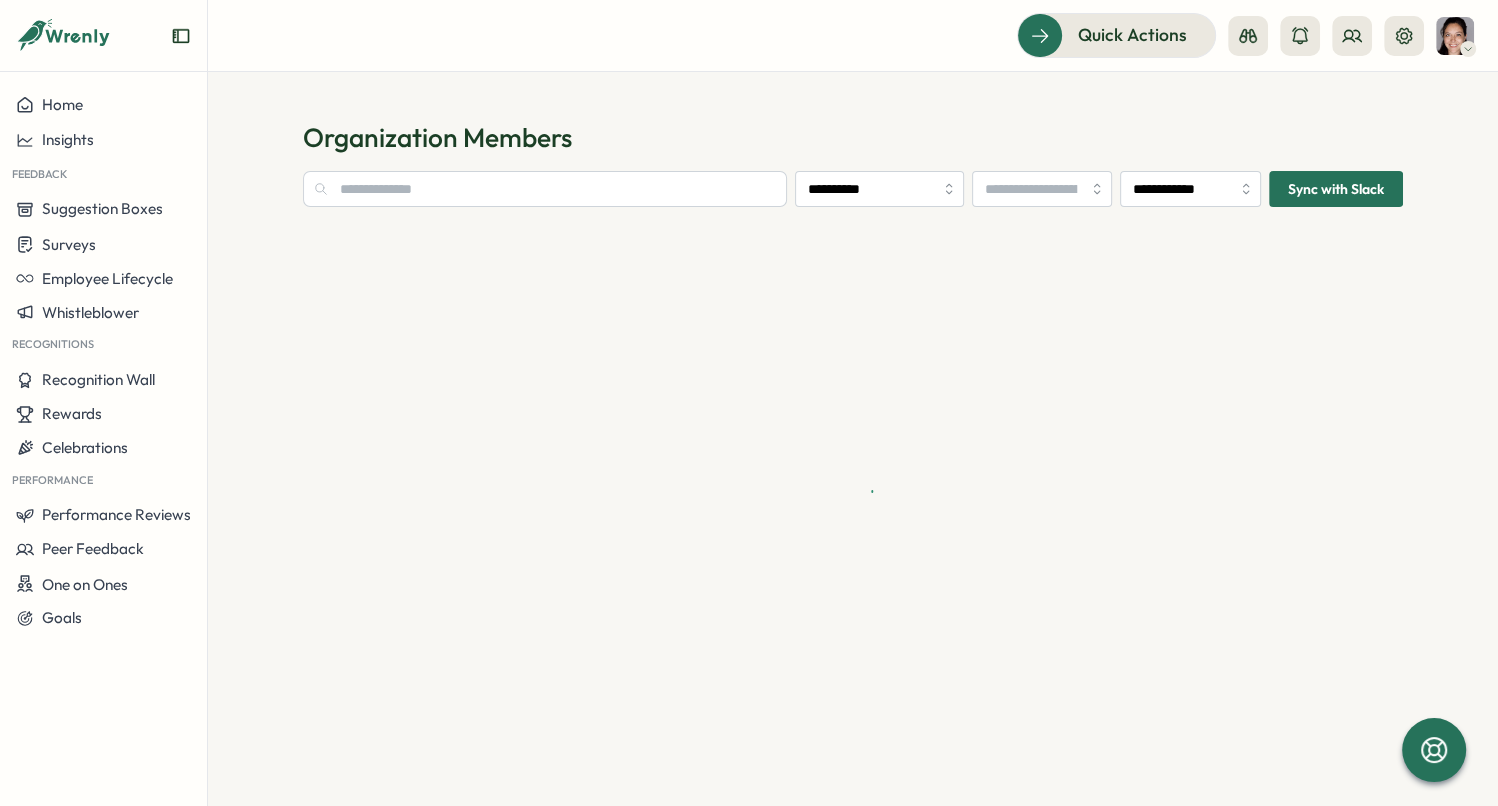type on "**********" 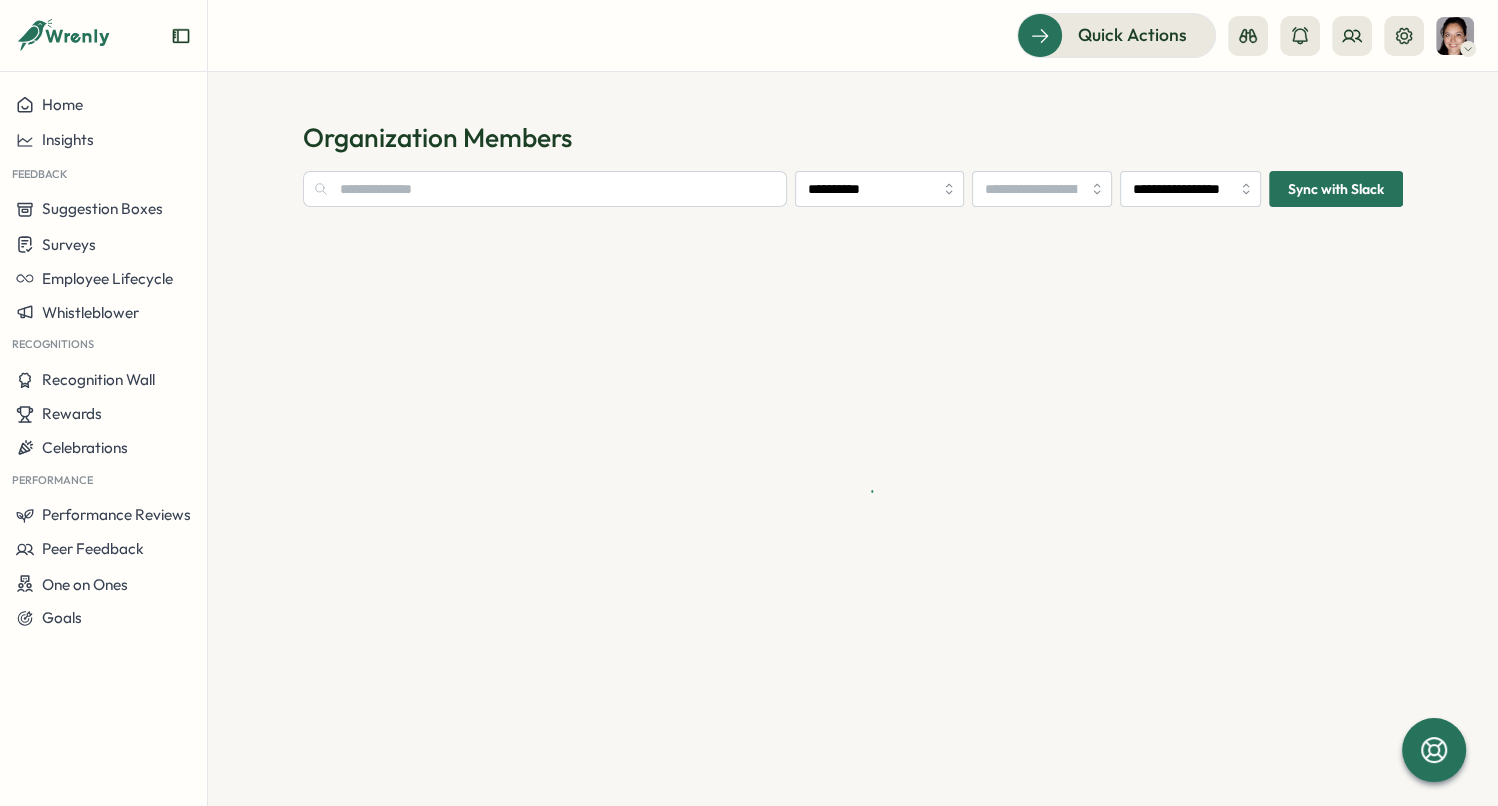 scroll, scrollTop: 0, scrollLeft: 0, axis: both 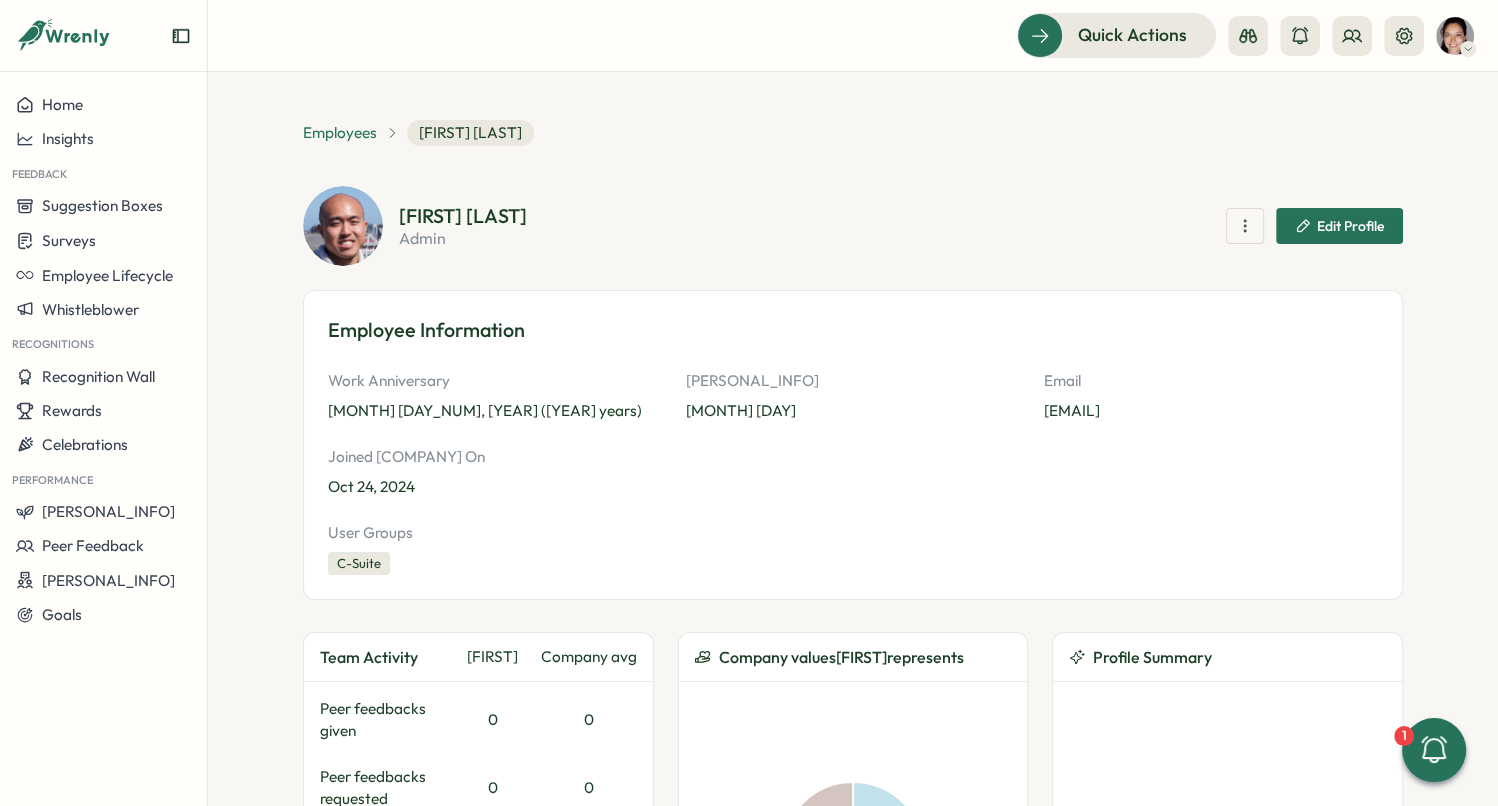 click on "Employees" at bounding box center (340, 133) 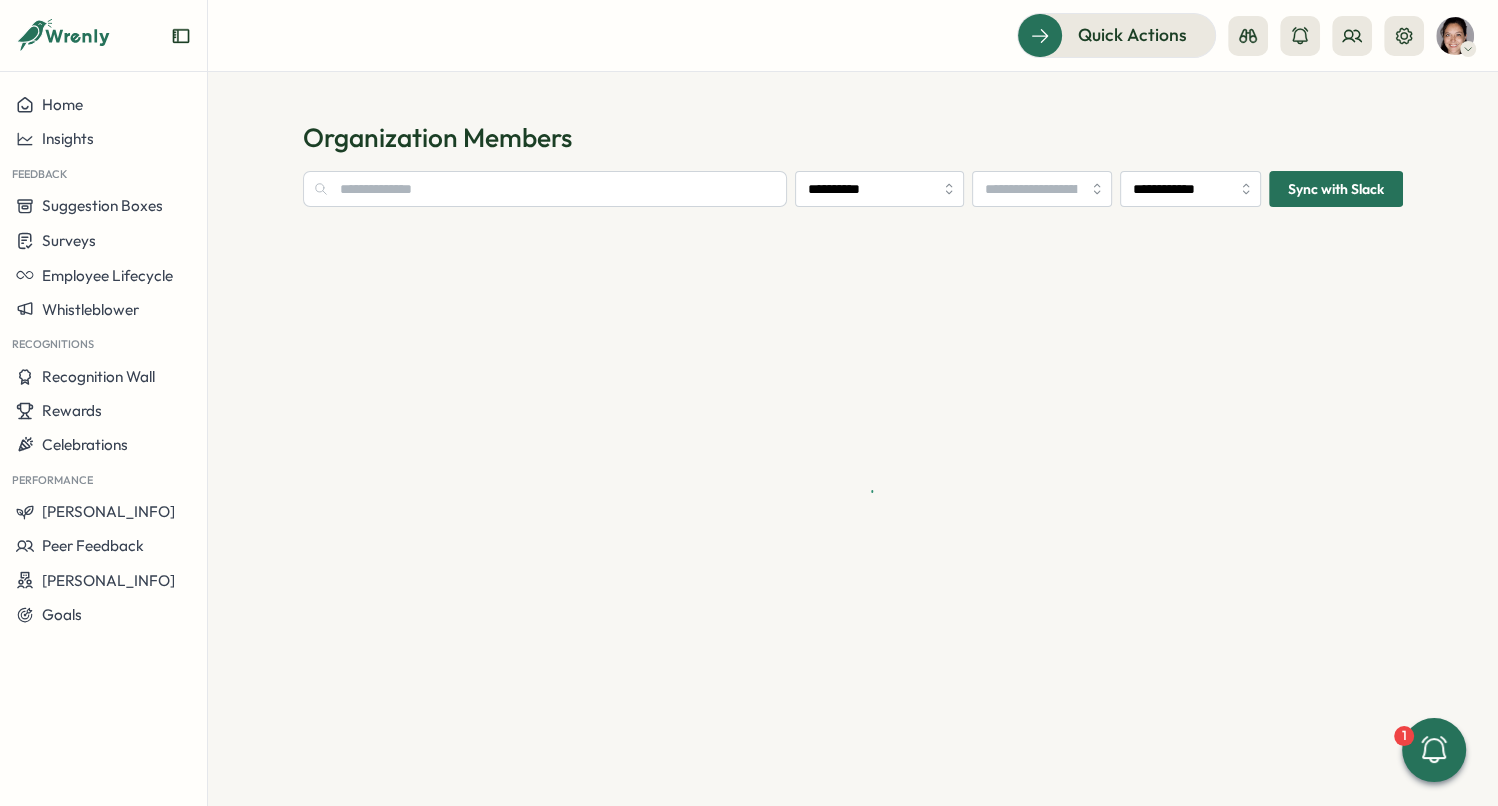 type on "**********" 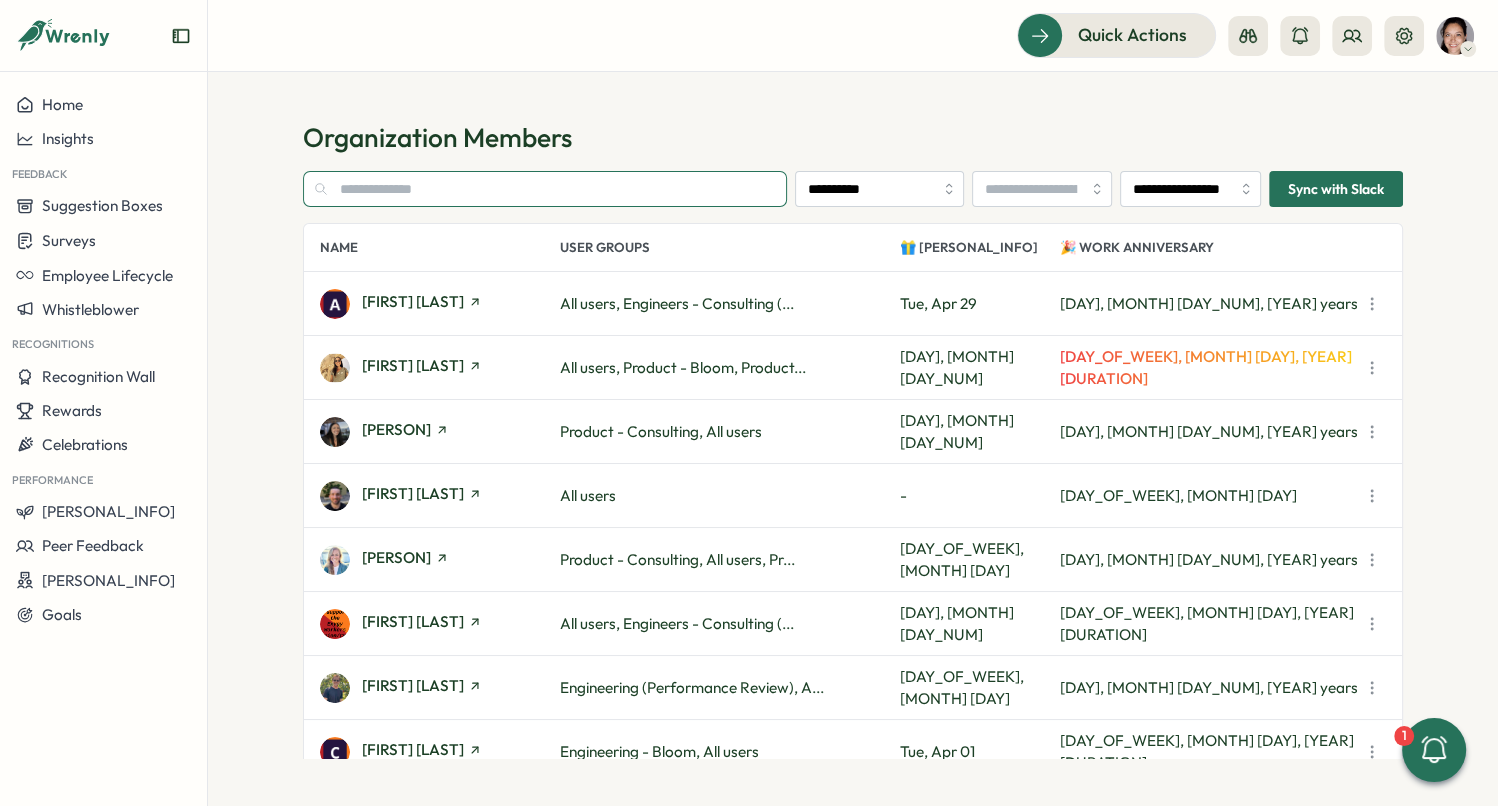 click at bounding box center [545, 189] 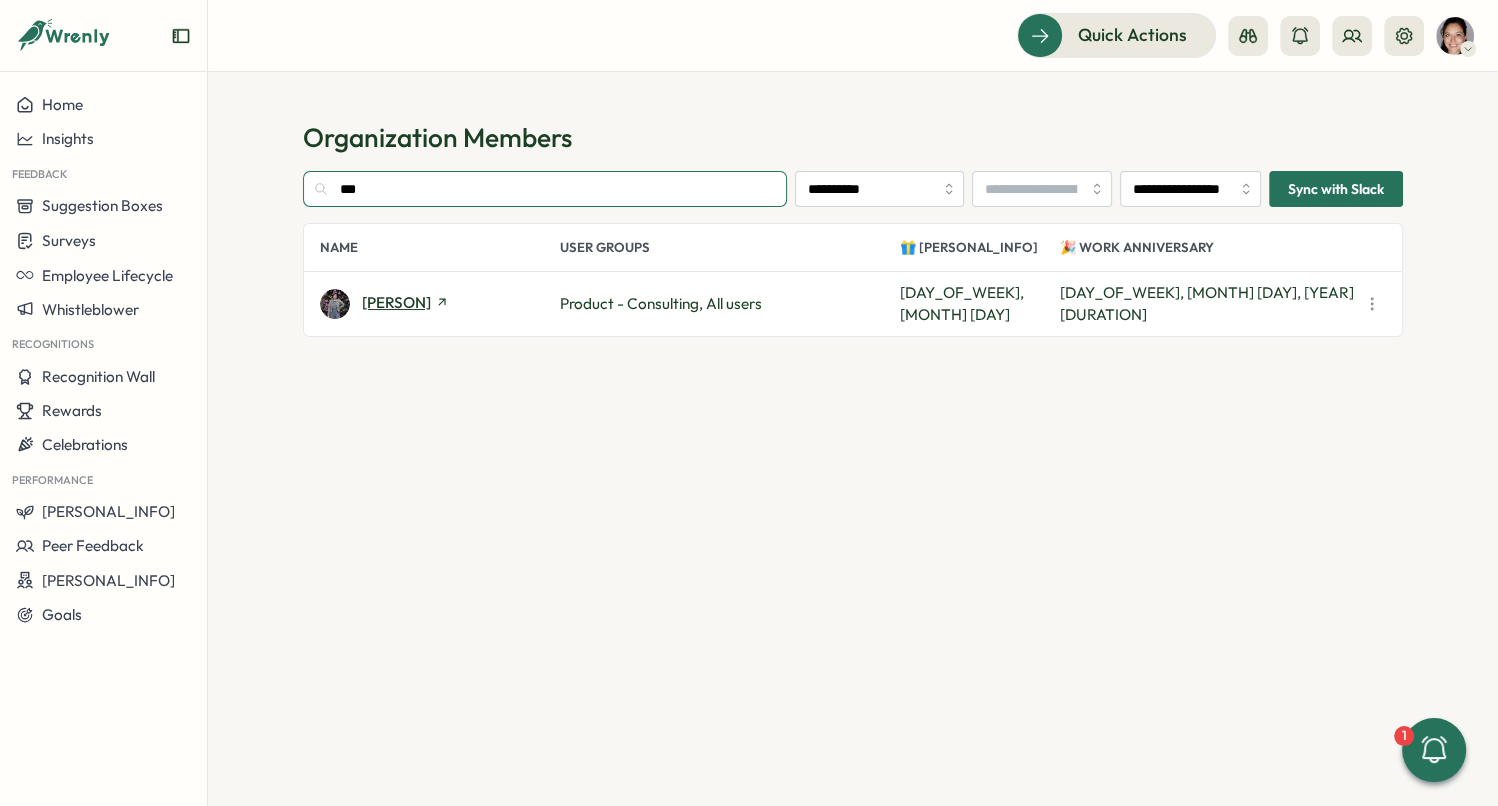 type on "***" 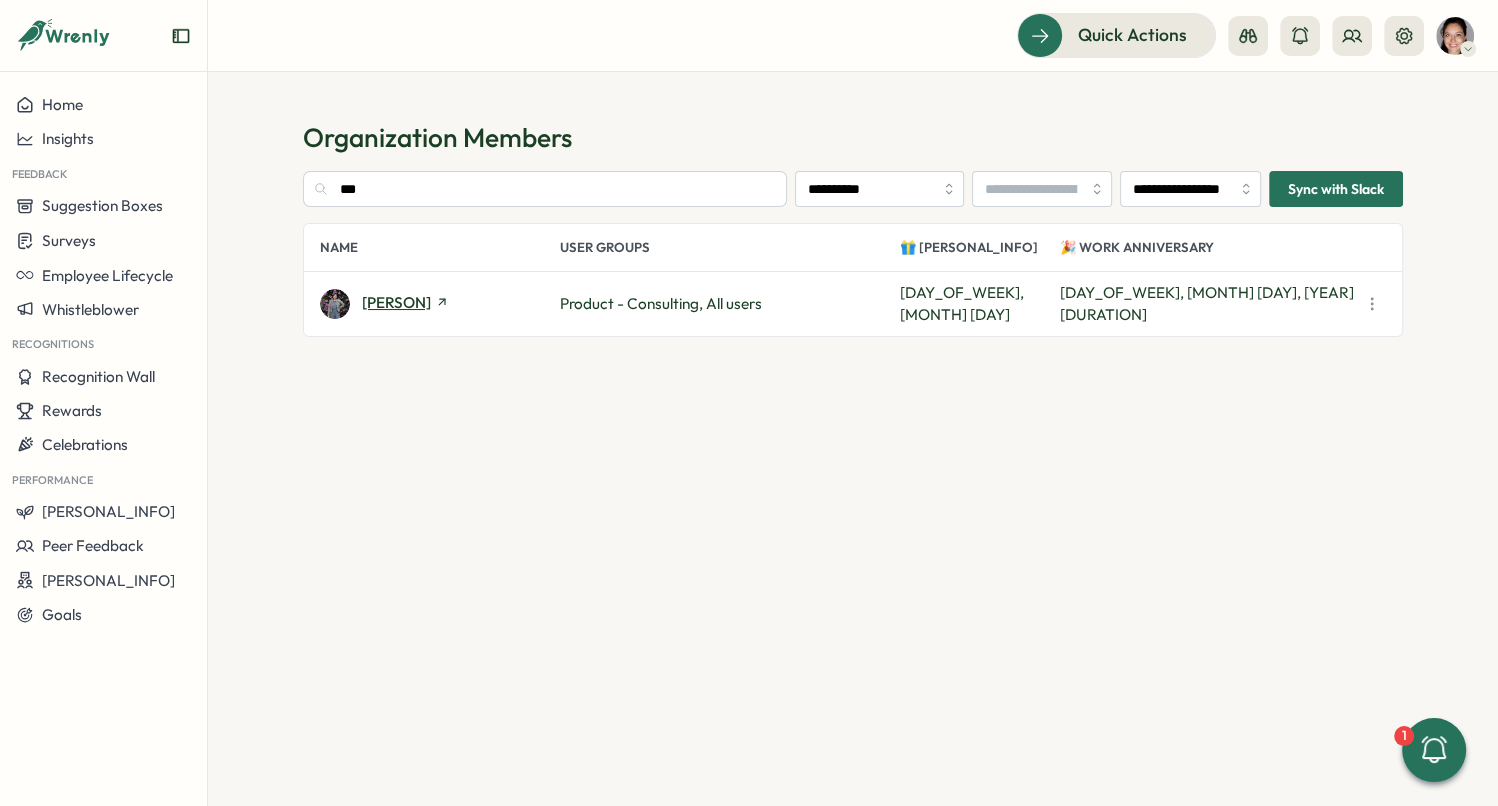 click on "[FIRST] [LAST]" at bounding box center (396, 302) 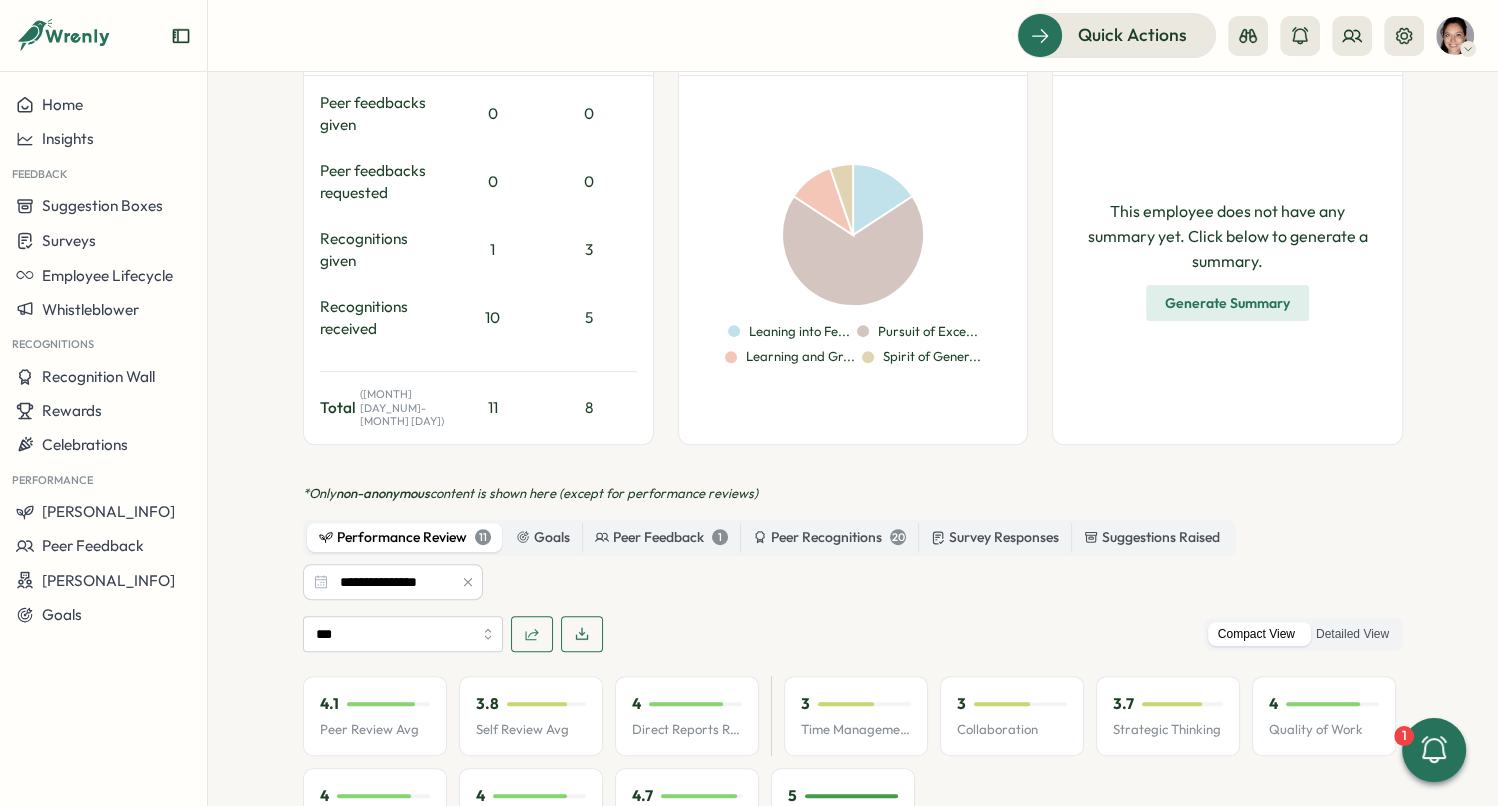 scroll, scrollTop: 622, scrollLeft: 0, axis: vertical 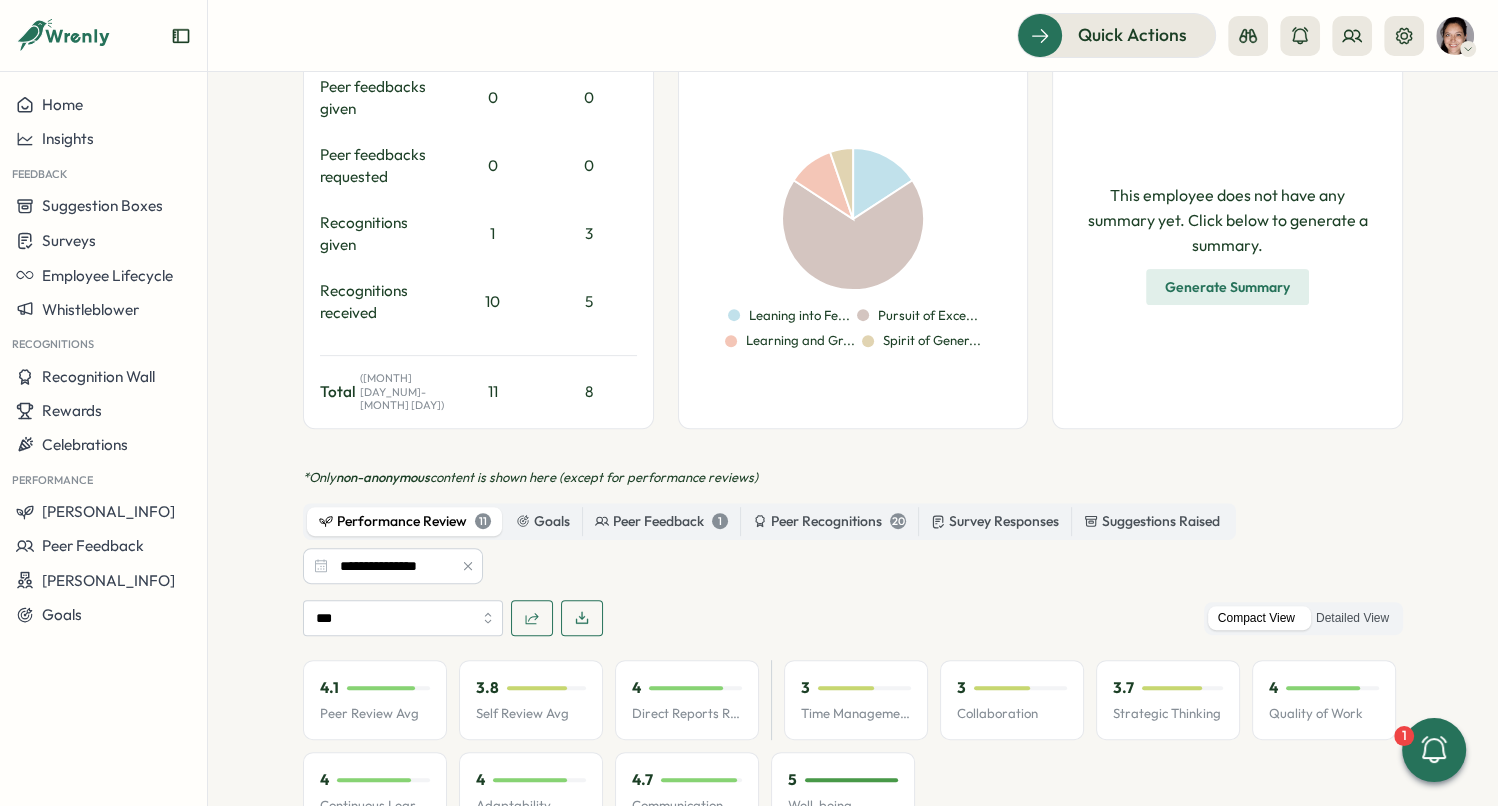 click 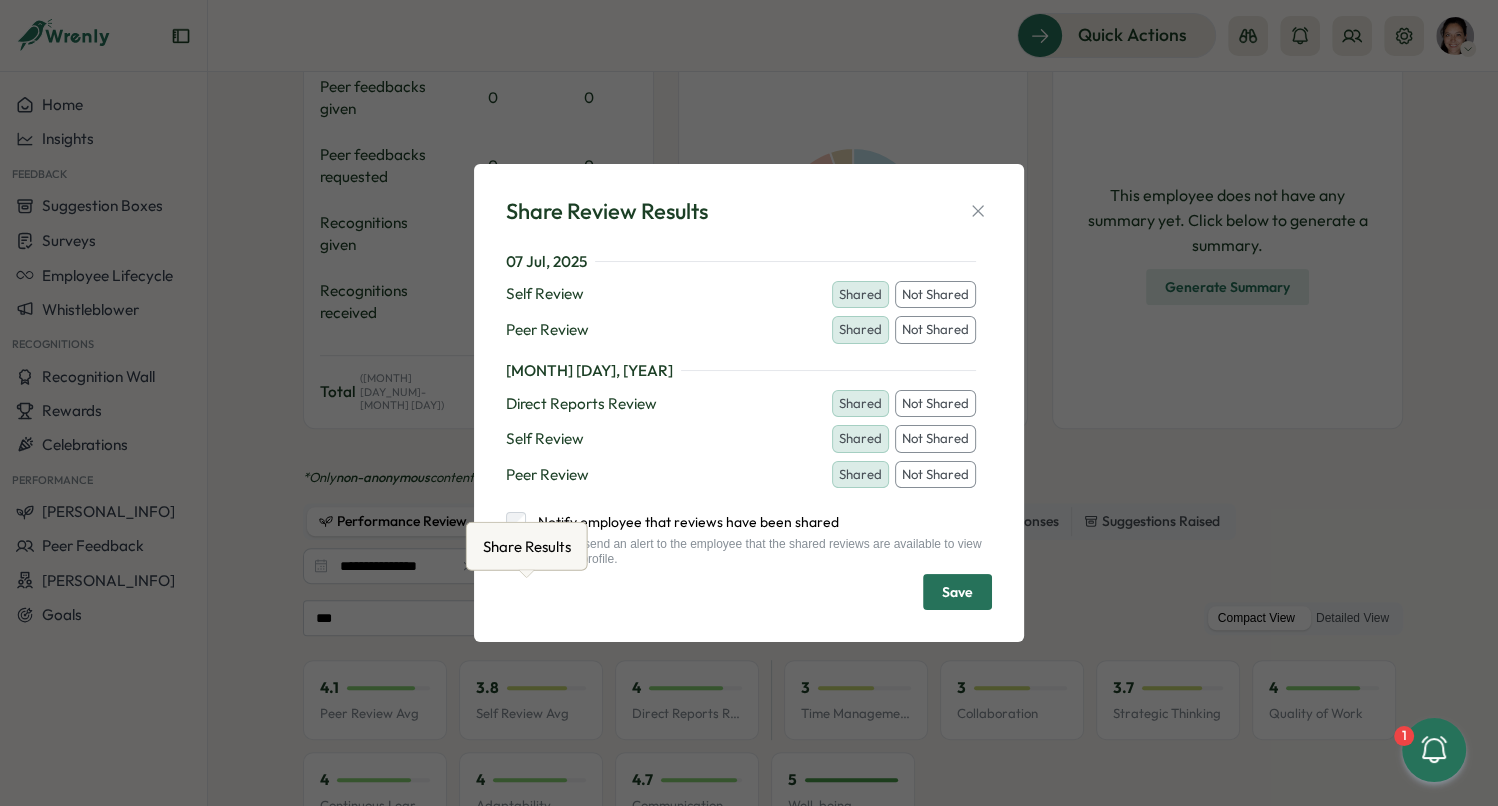 type 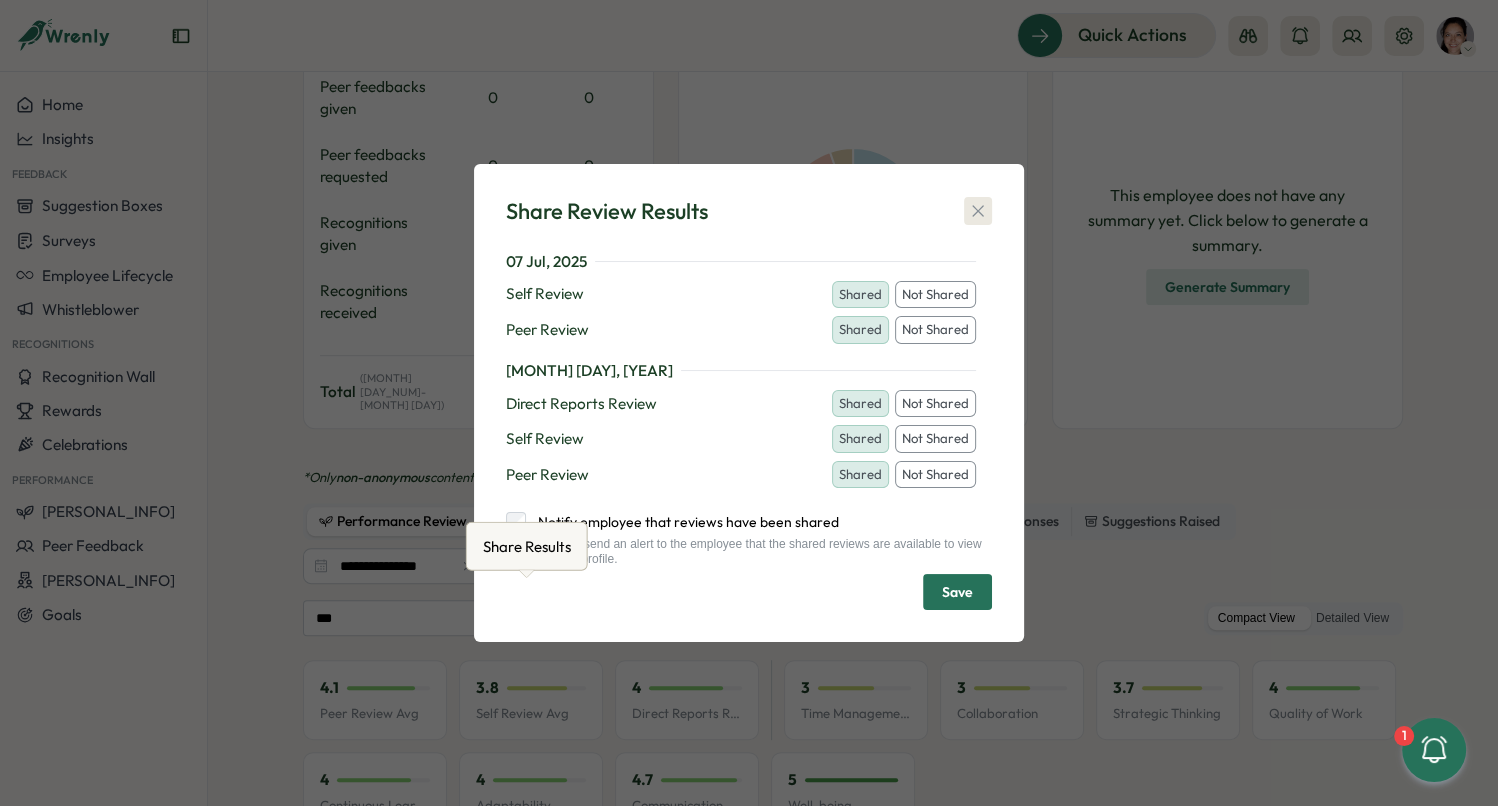 click 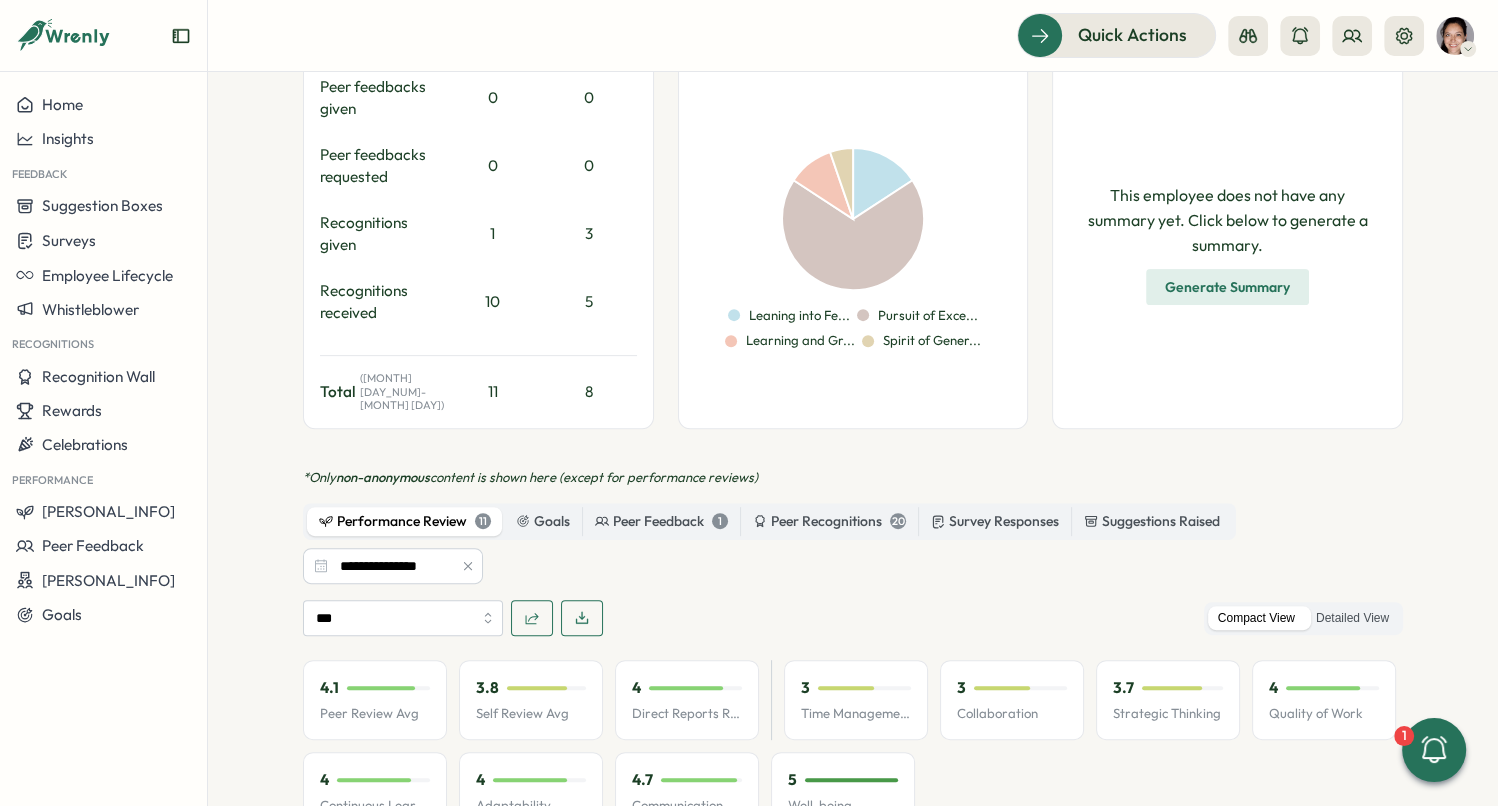scroll, scrollTop: 0, scrollLeft: 0, axis: both 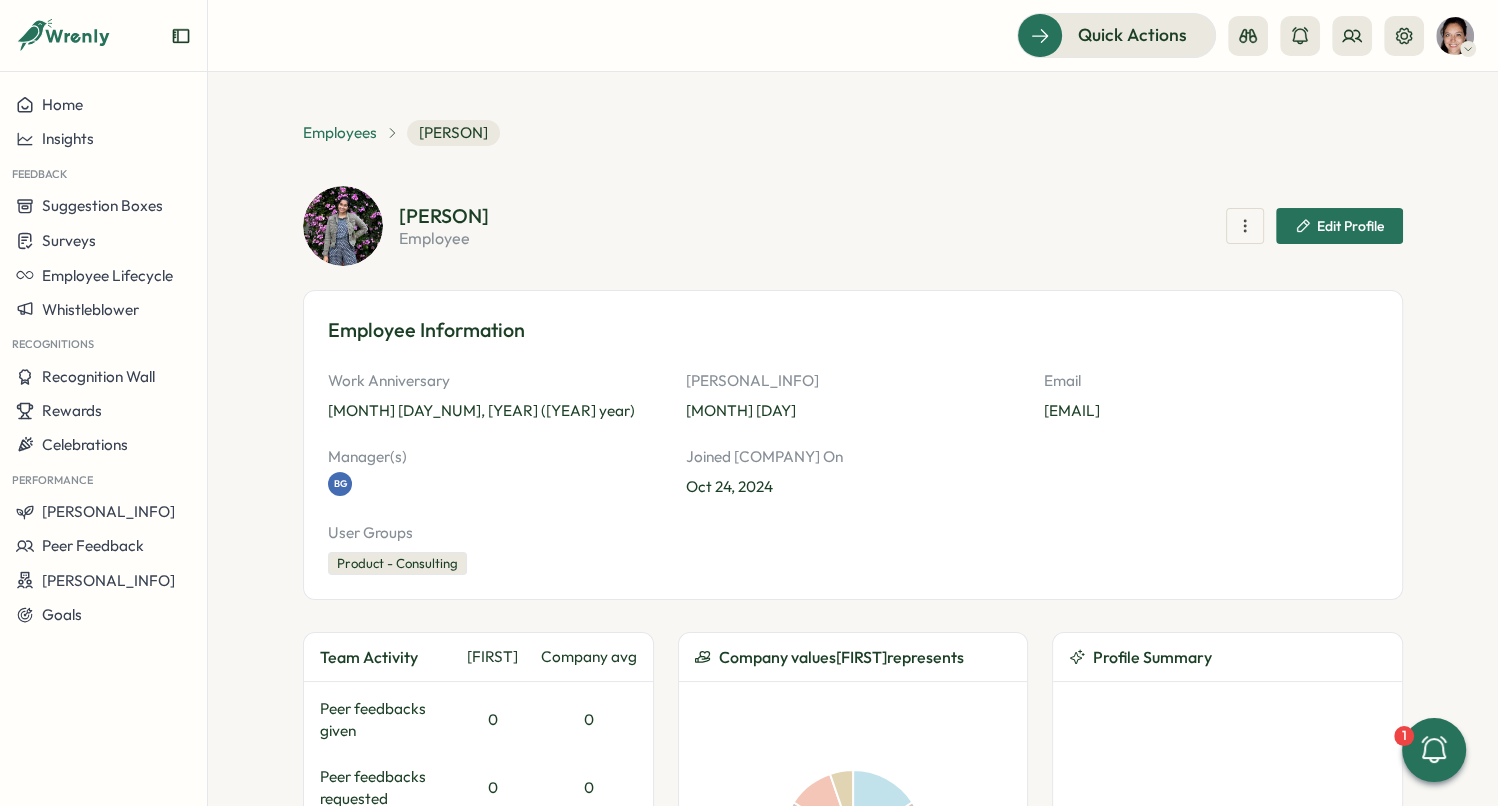 click on "Employees" at bounding box center (340, 133) 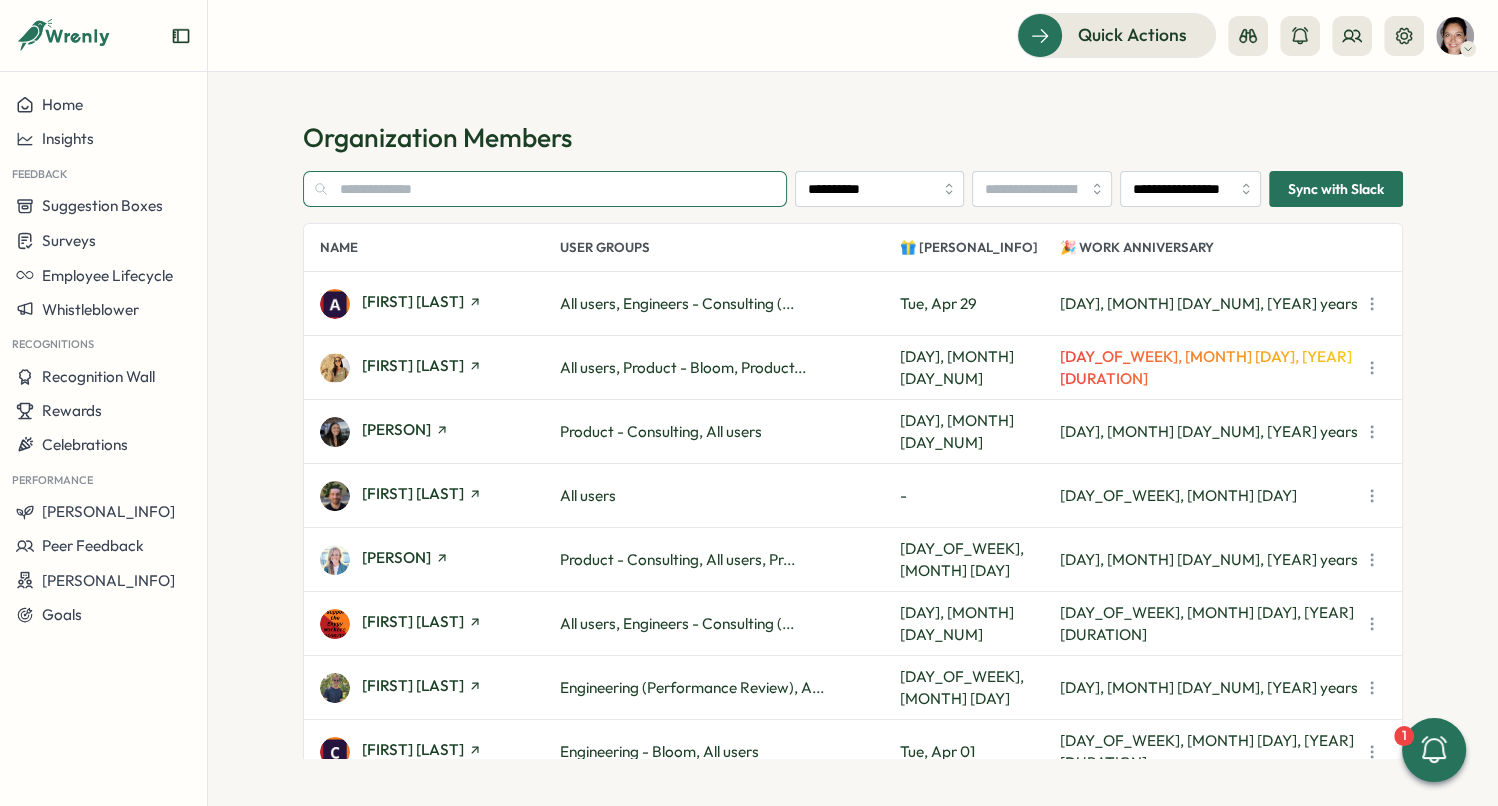 click at bounding box center (545, 189) 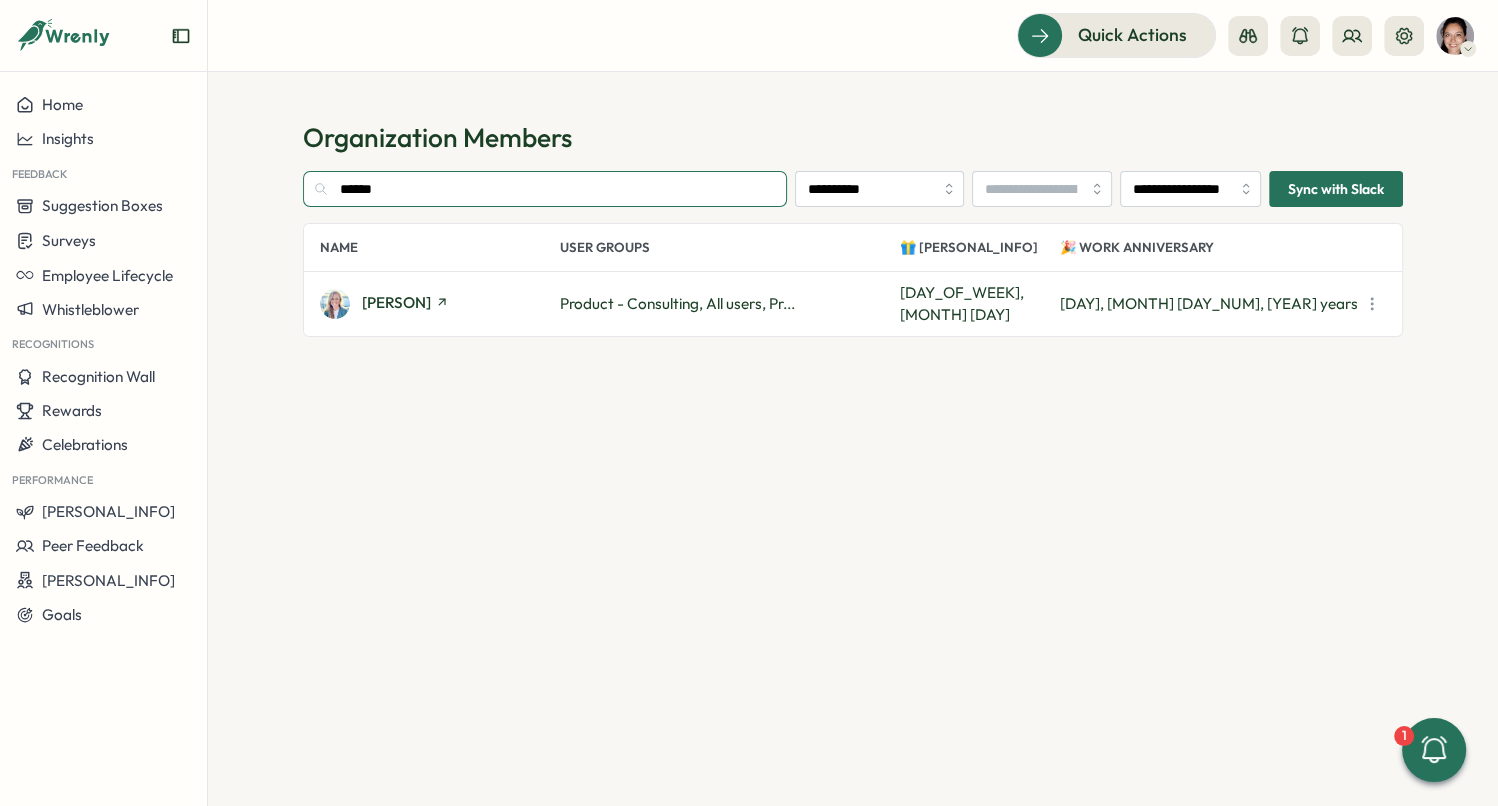 click on "******" at bounding box center [545, 189] 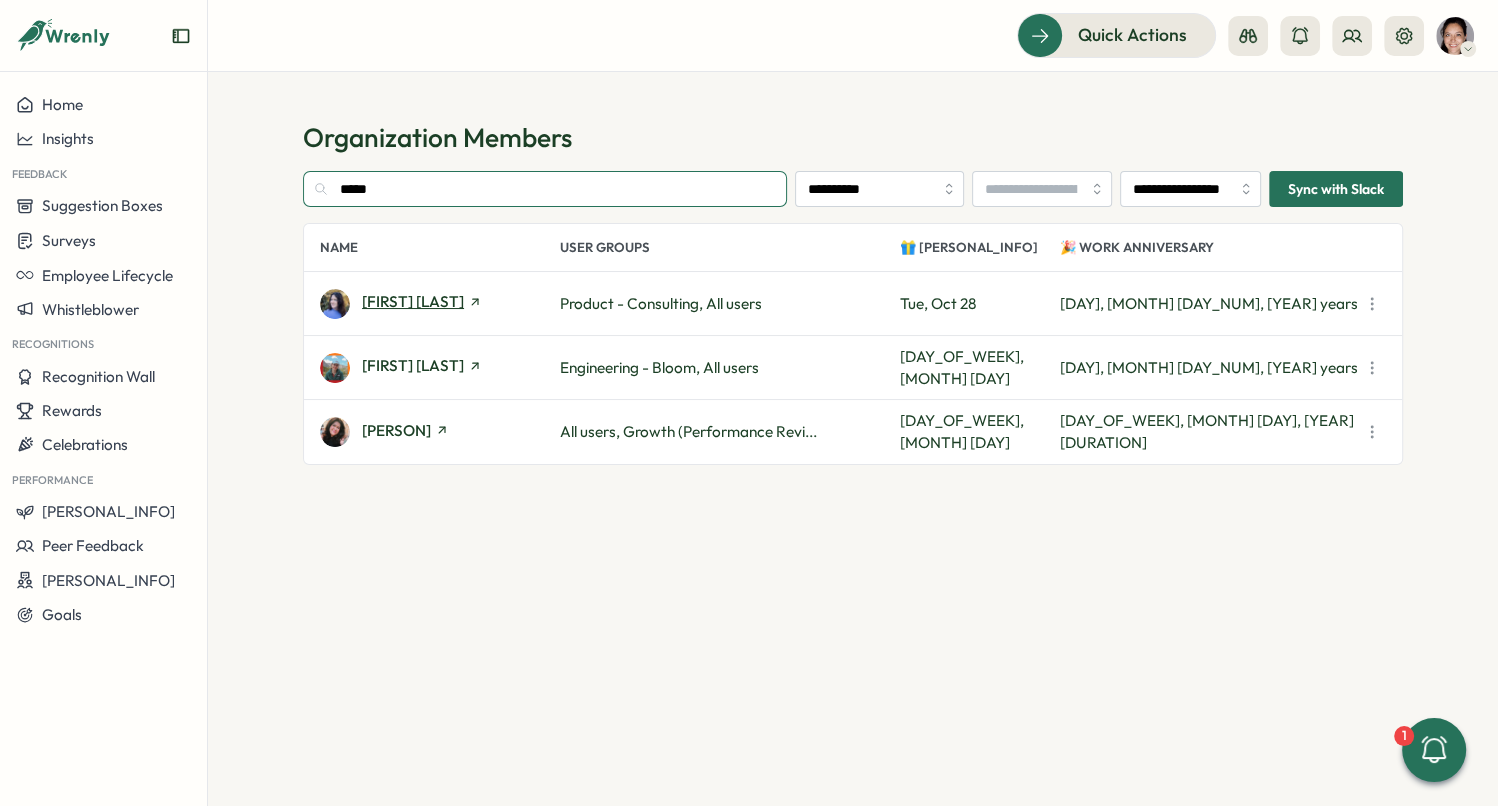 type on "*****" 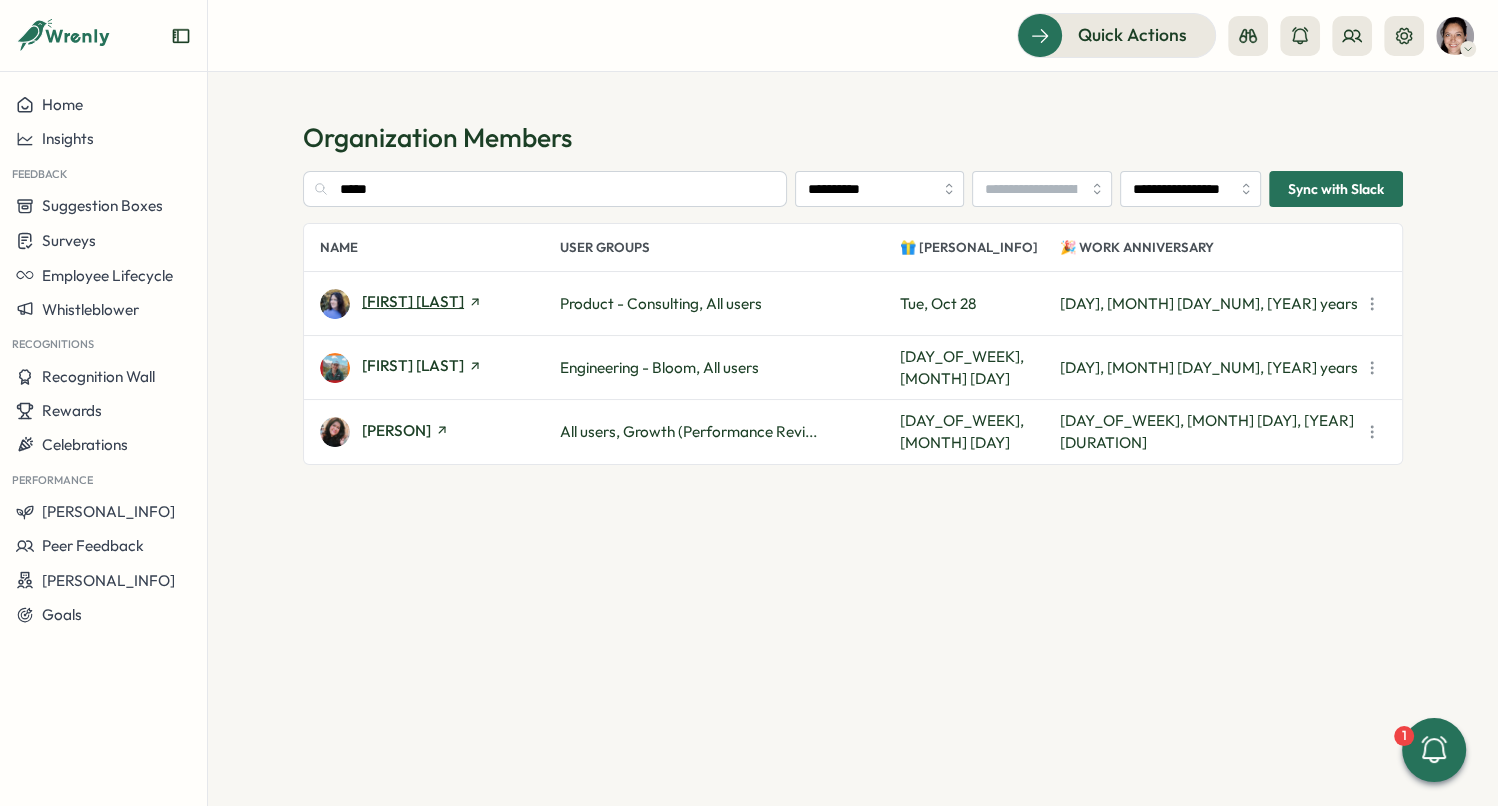 click on "Emily Edwards" at bounding box center (413, 301) 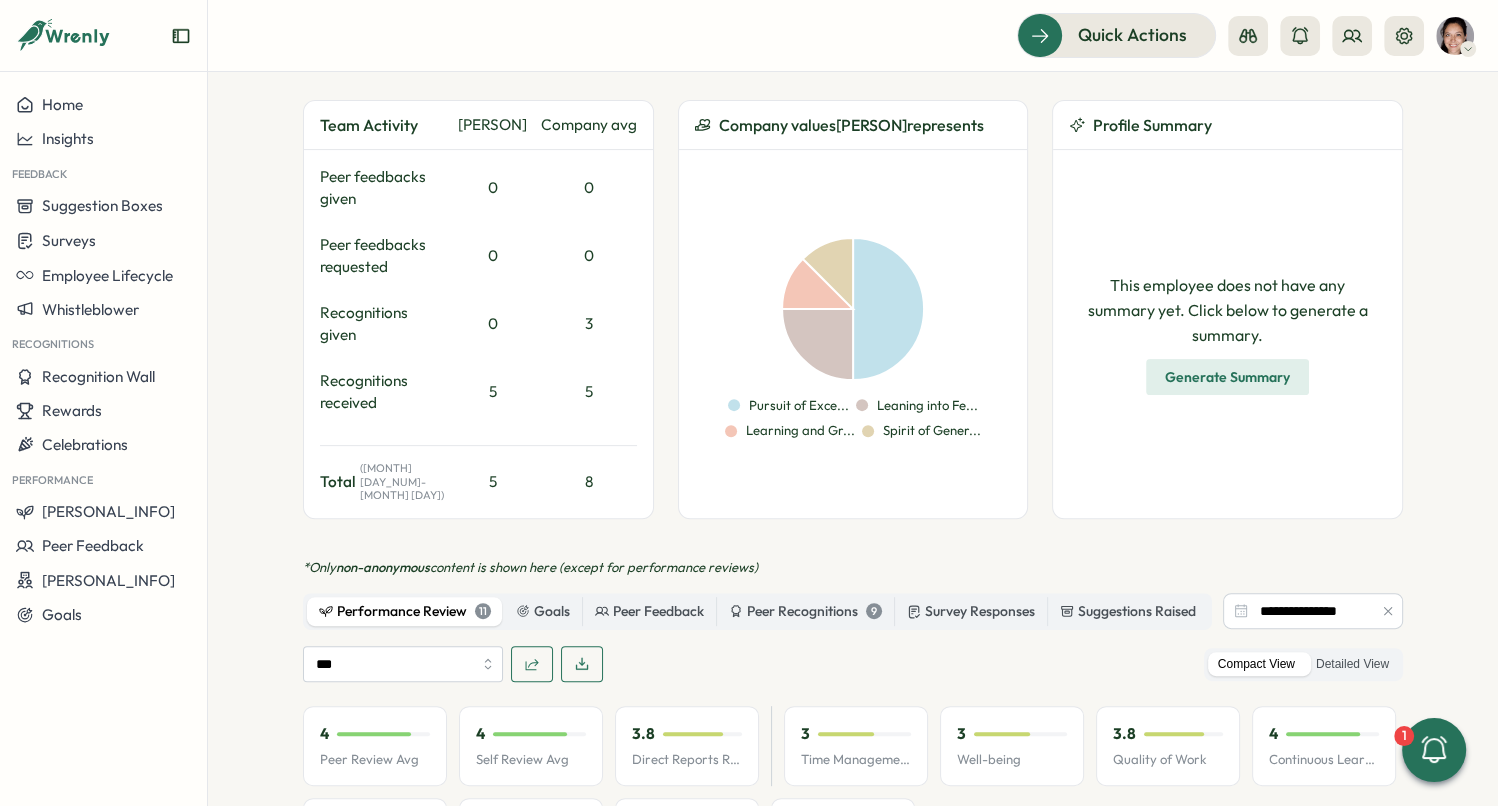 scroll, scrollTop: 535, scrollLeft: 0, axis: vertical 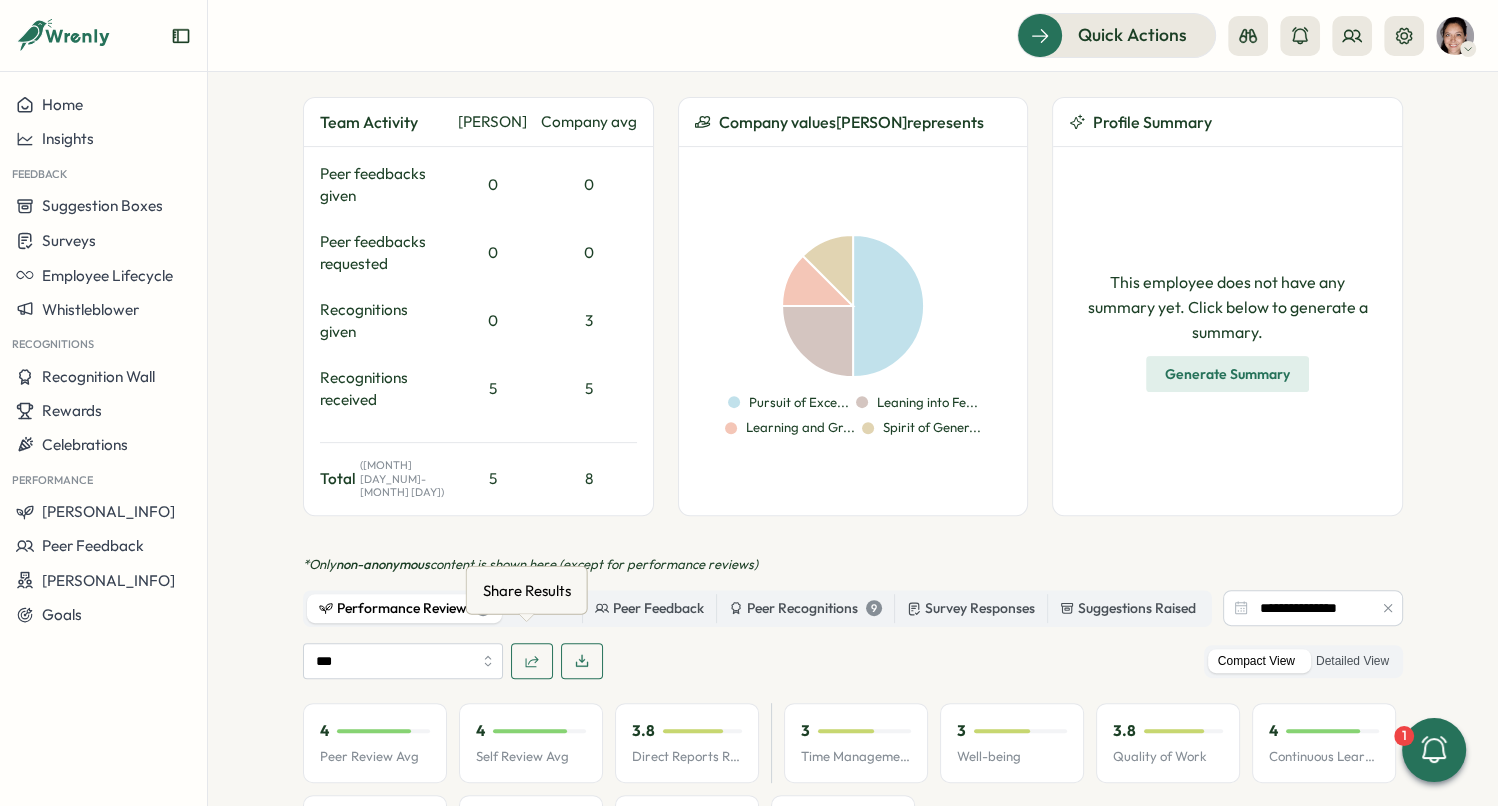 click 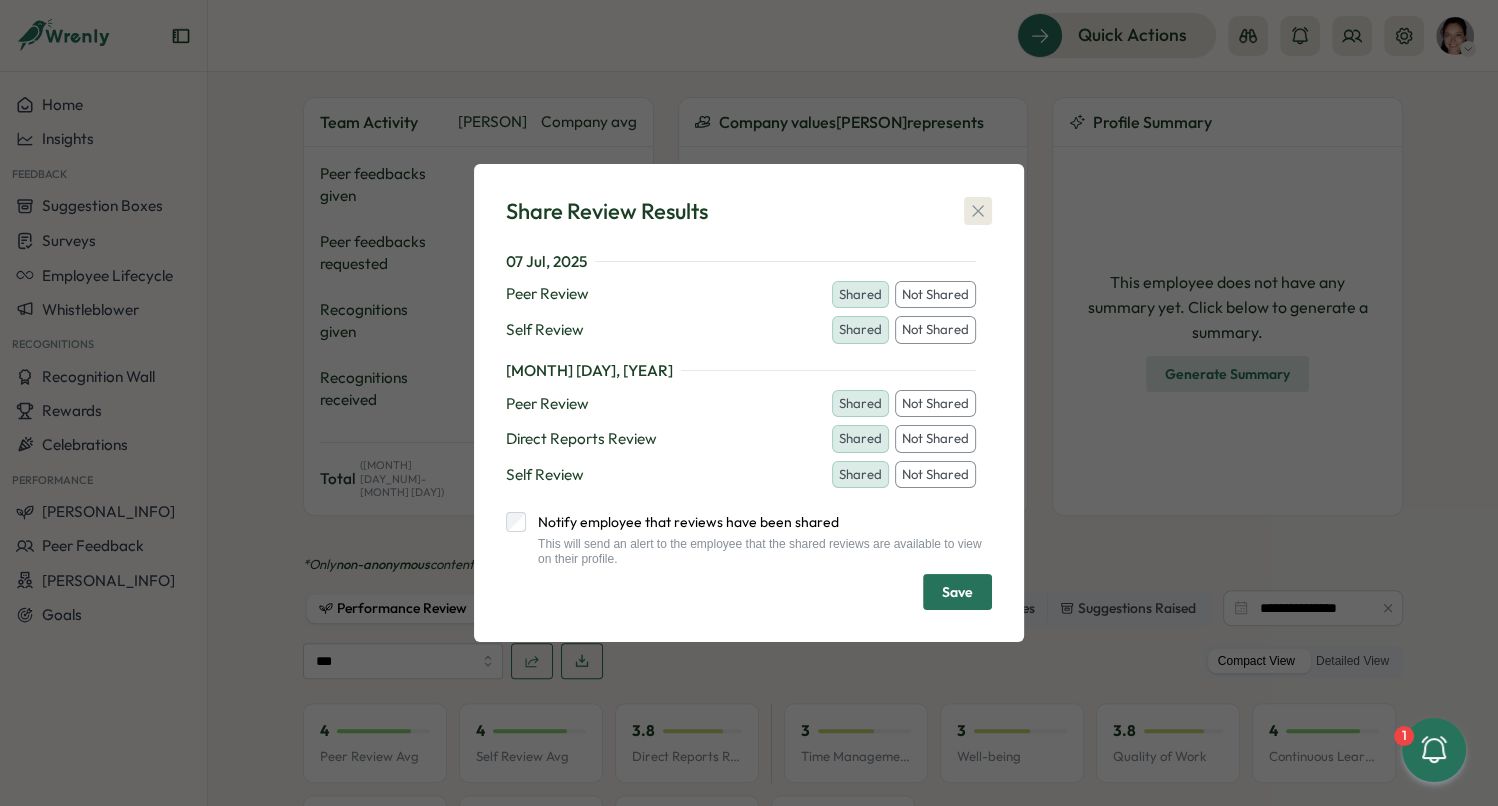 click at bounding box center (978, 211) 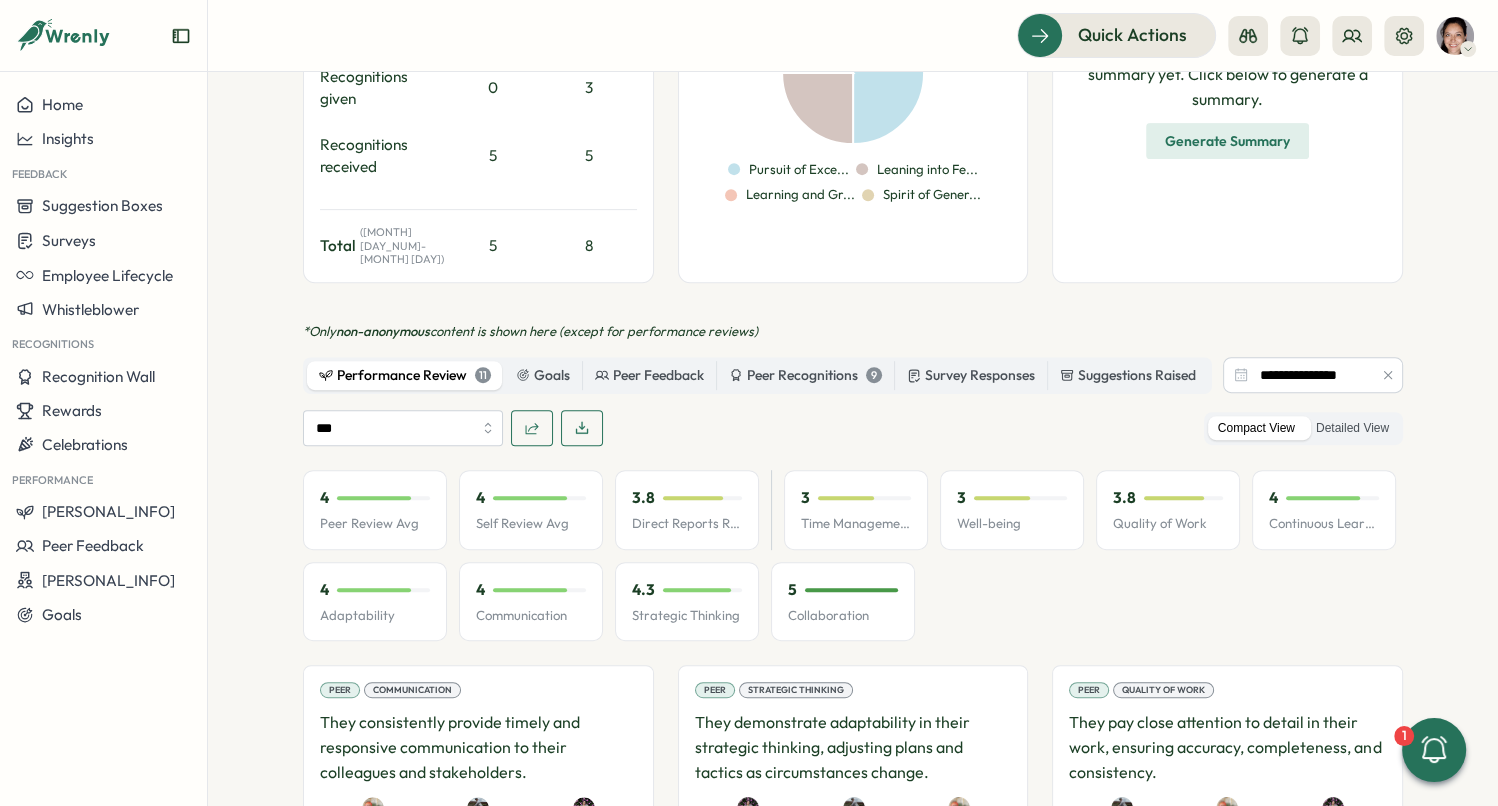 scroll, scrollTop: 845, scrollLeft: 0, axis: vertical 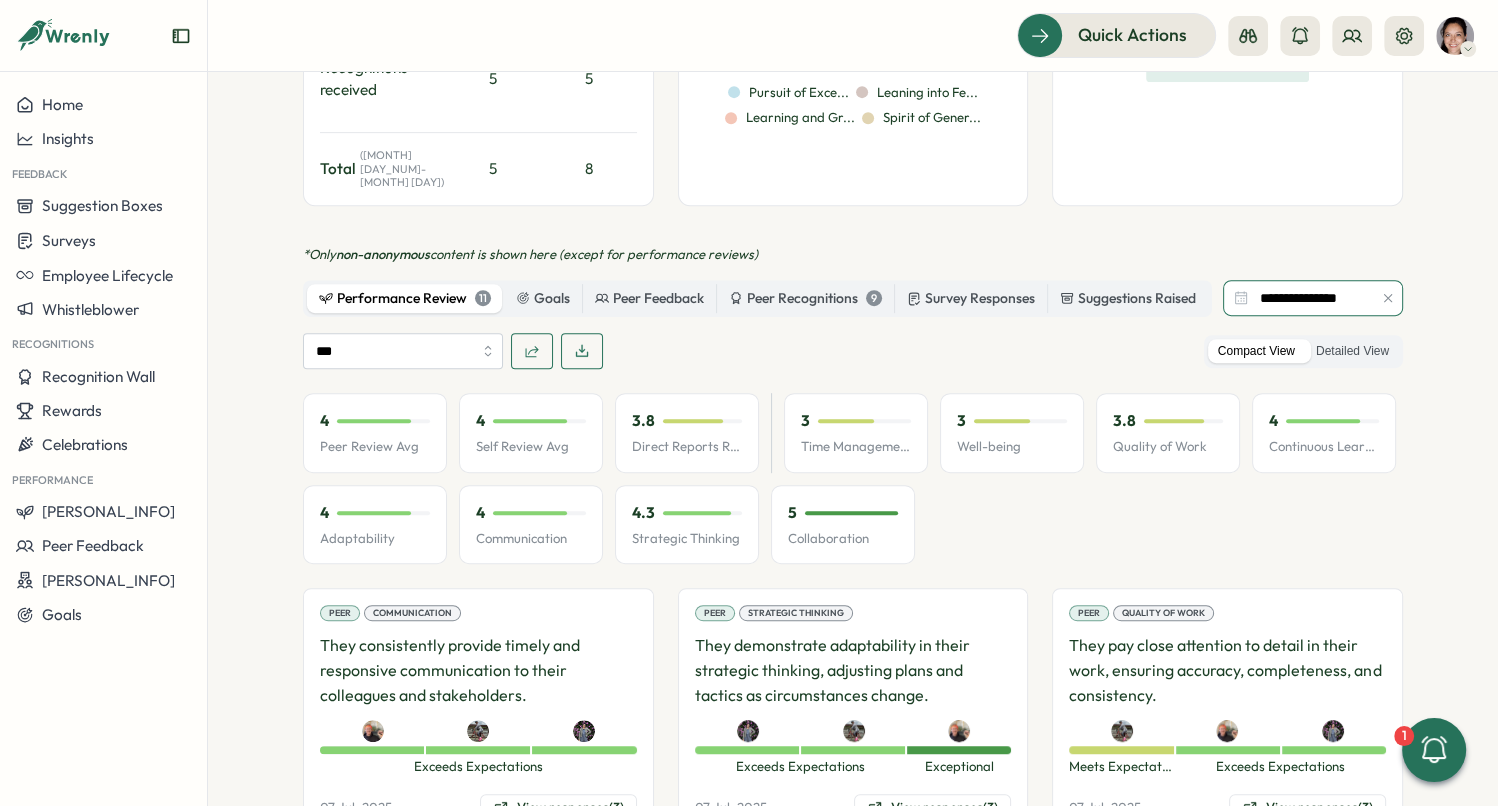 click on "**********" at bounding box center [1313, 298] 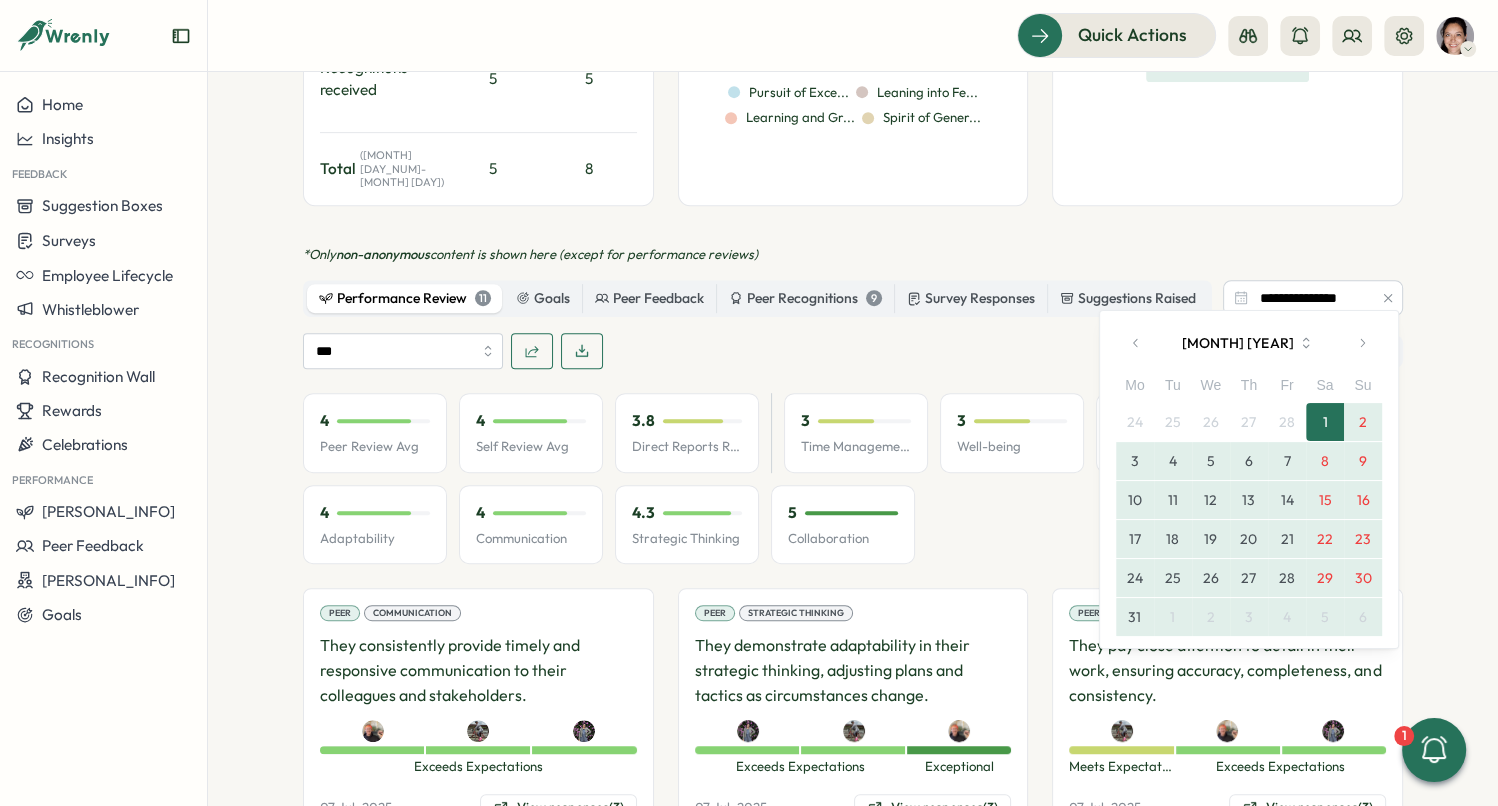 click 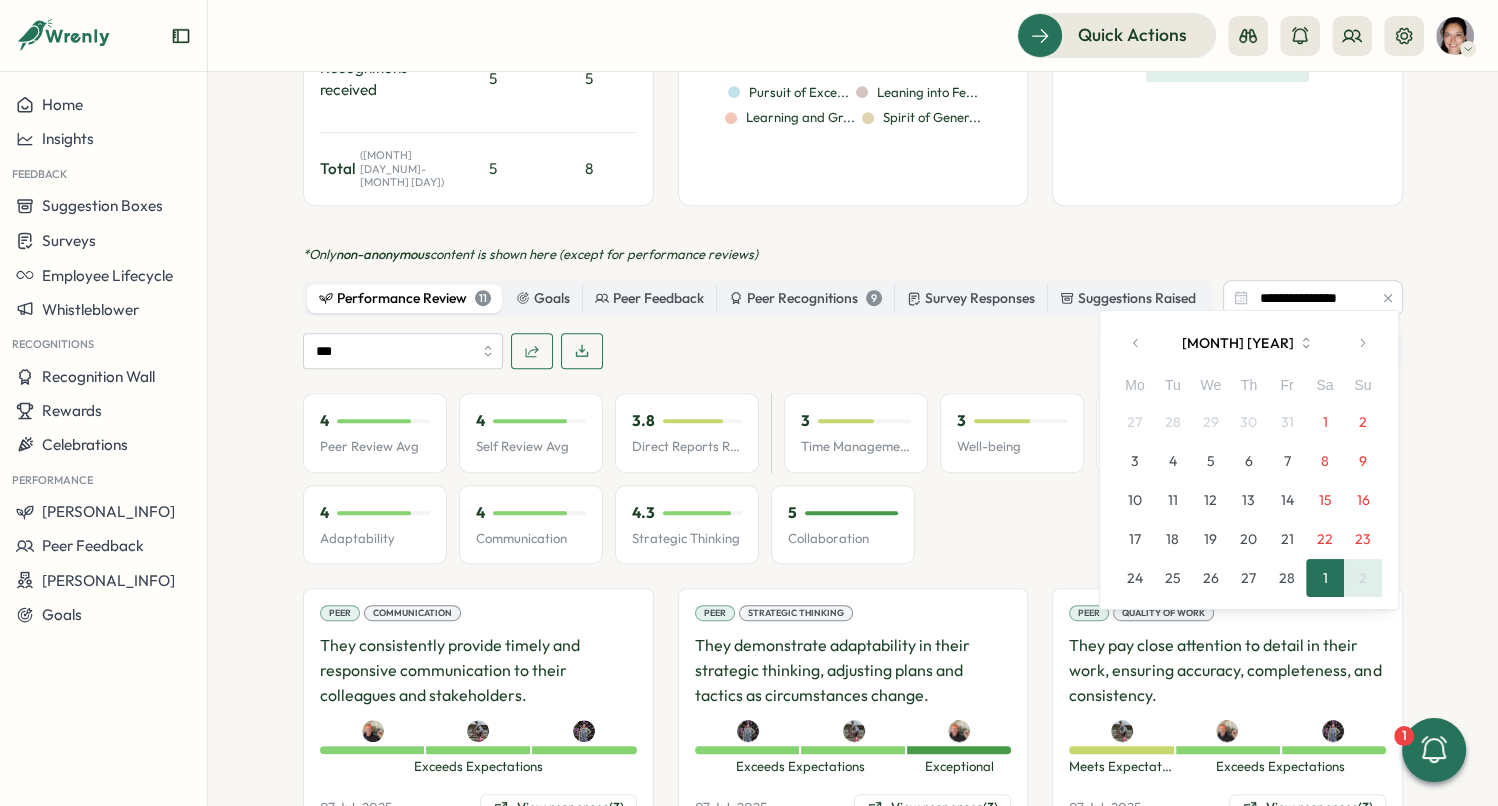 click 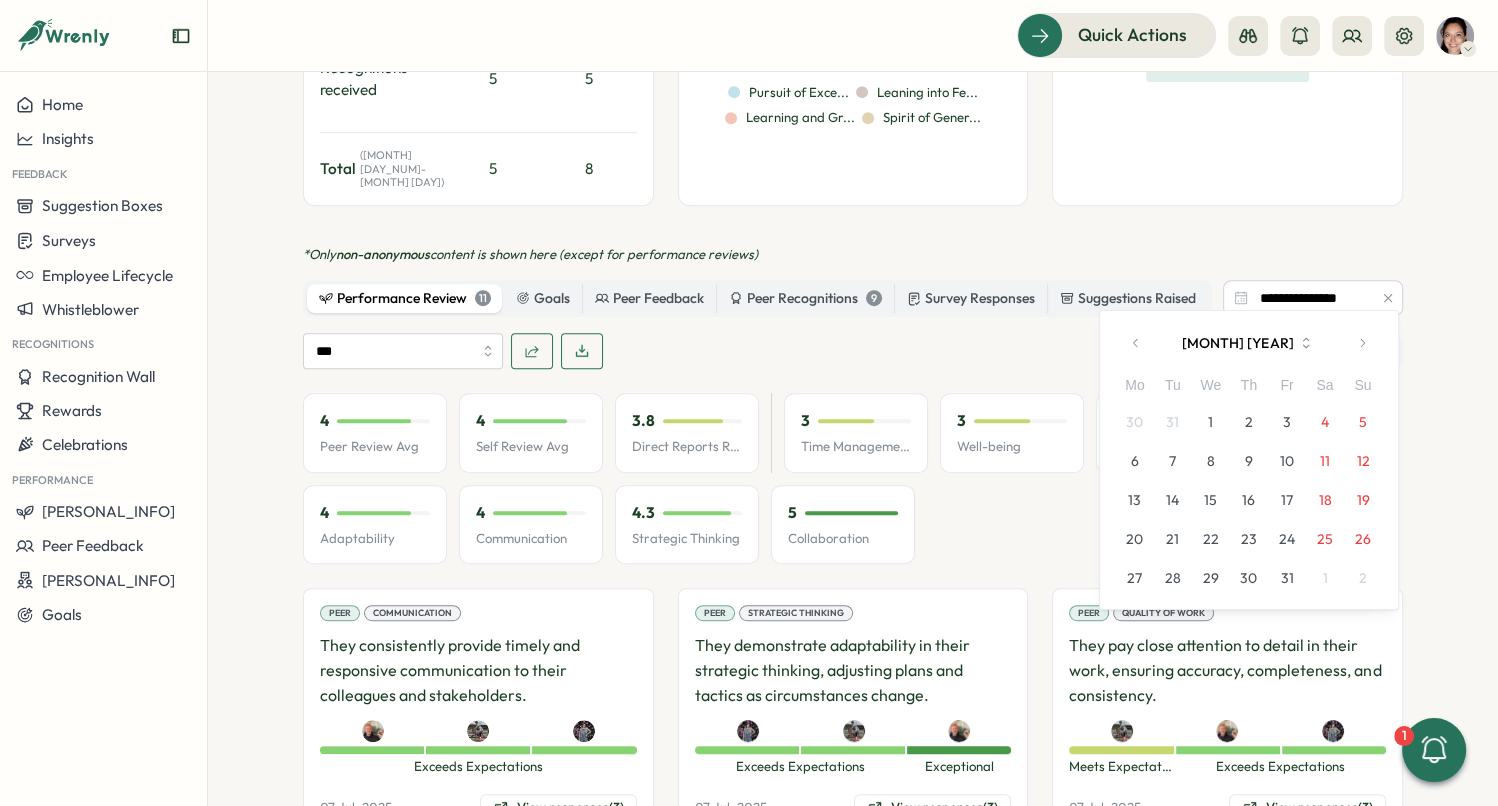 click on "1" at bounding box center (1211, 422) 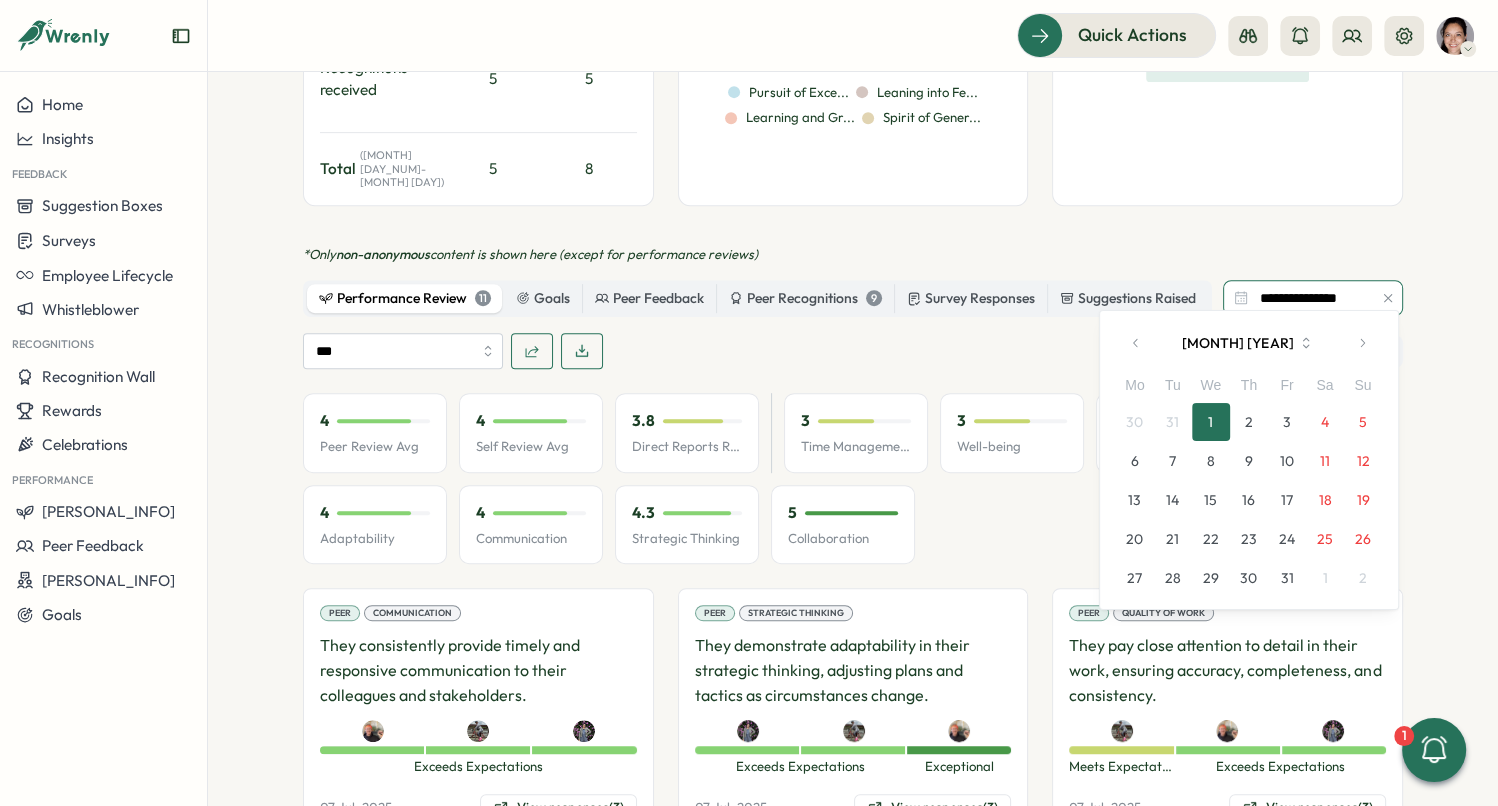 click on "**********" at bounding box center [1313, 298] 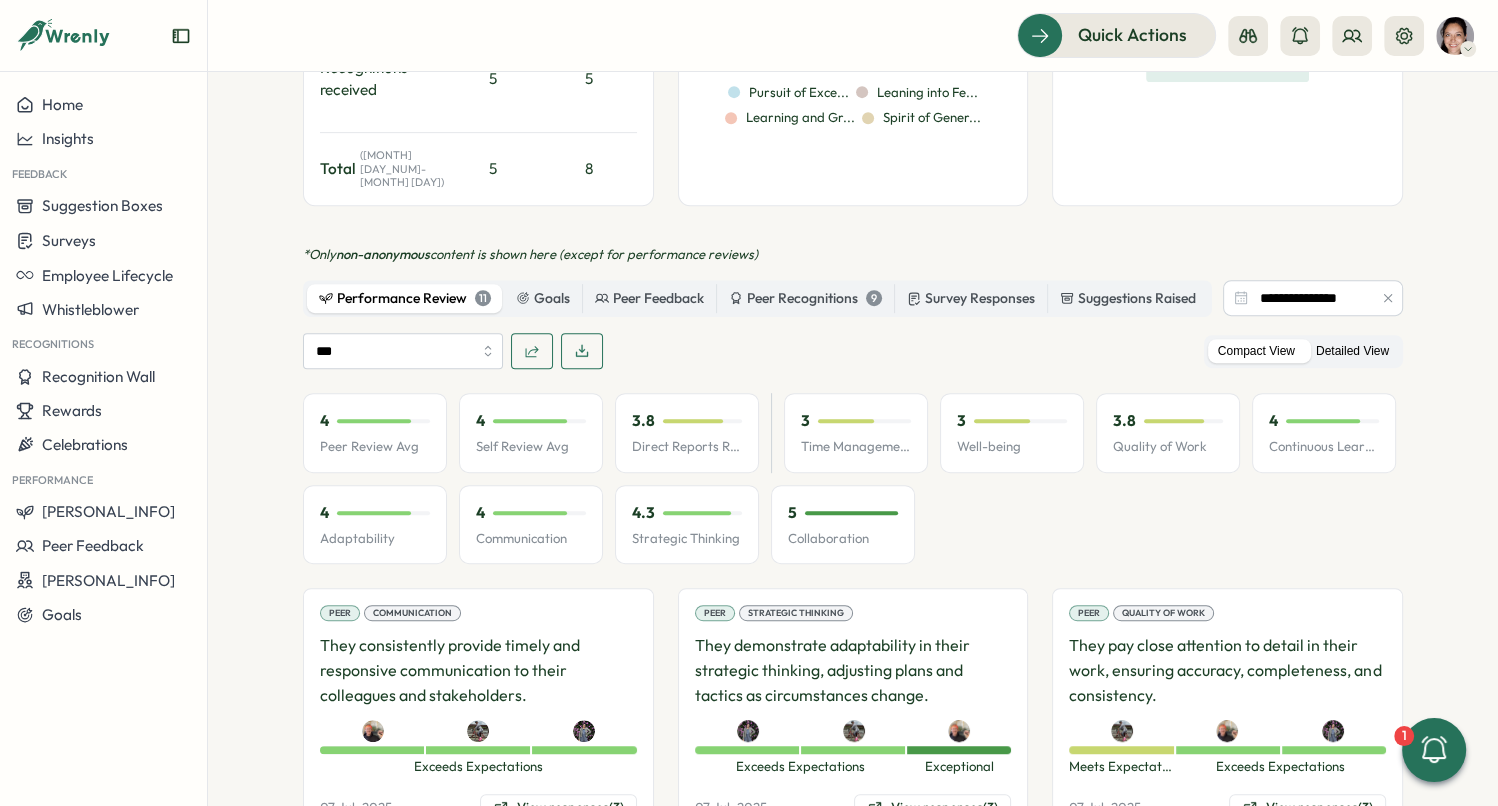 click on "Detailed View" at bounding box center (1352, 351) 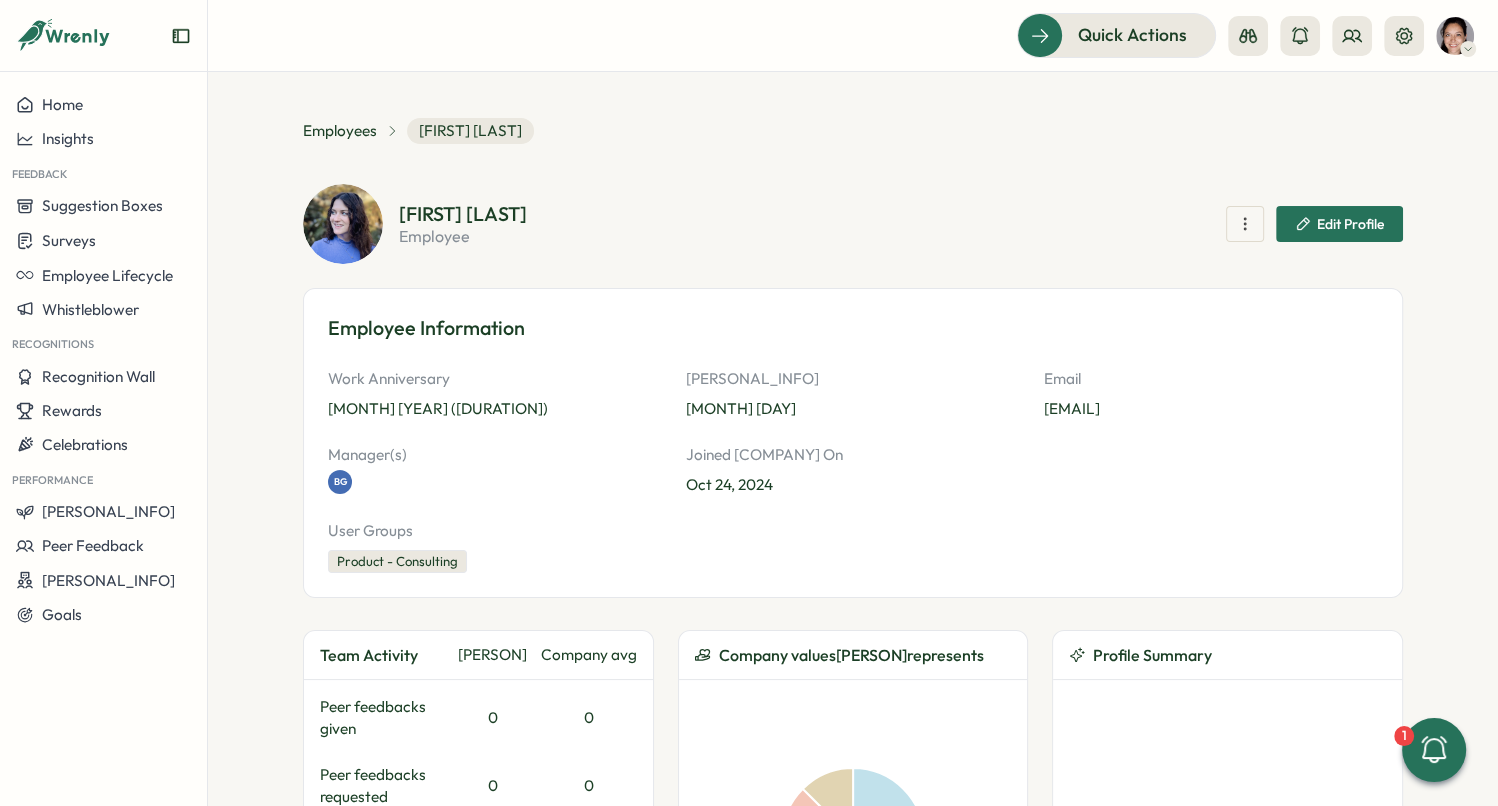 scroll, scrollTop: 0, scrollLeft: 0, axis: both 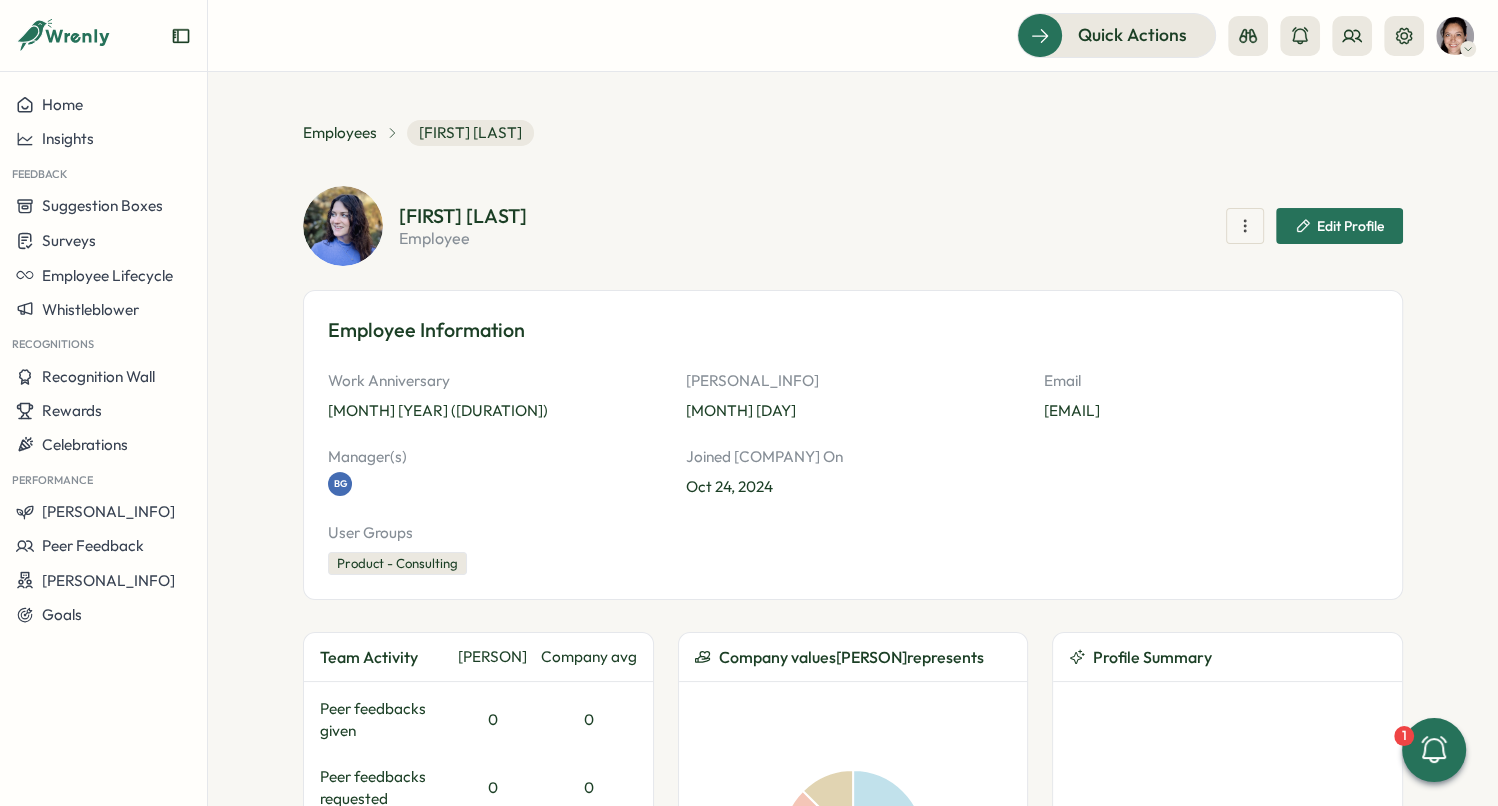 click at bounding box center [1245, 226] 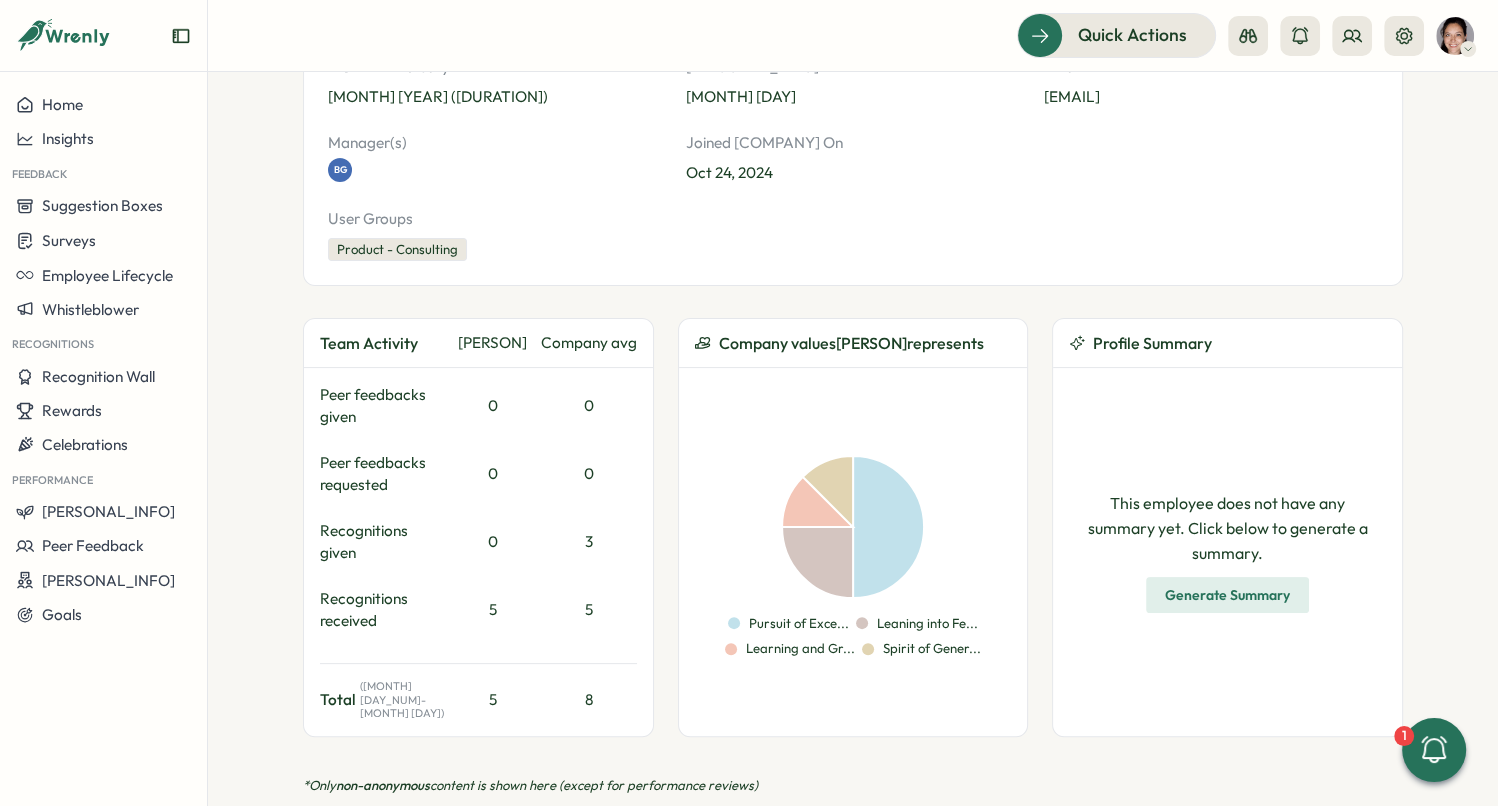 scroll, scrollTop: 0, scrollLeft: 0, axis: both 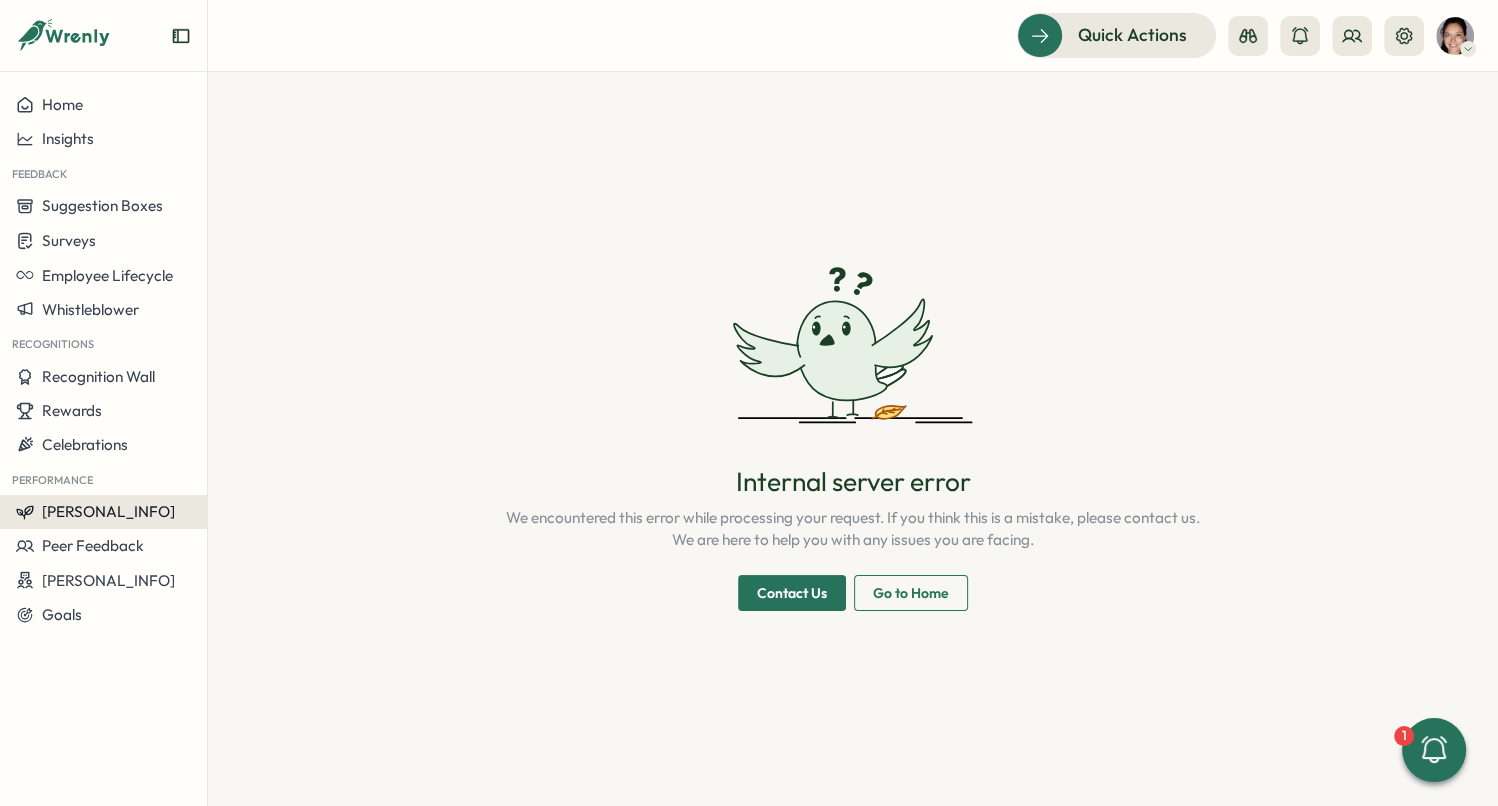 click on "Performance Reviews" at bounding box center (108, 511) 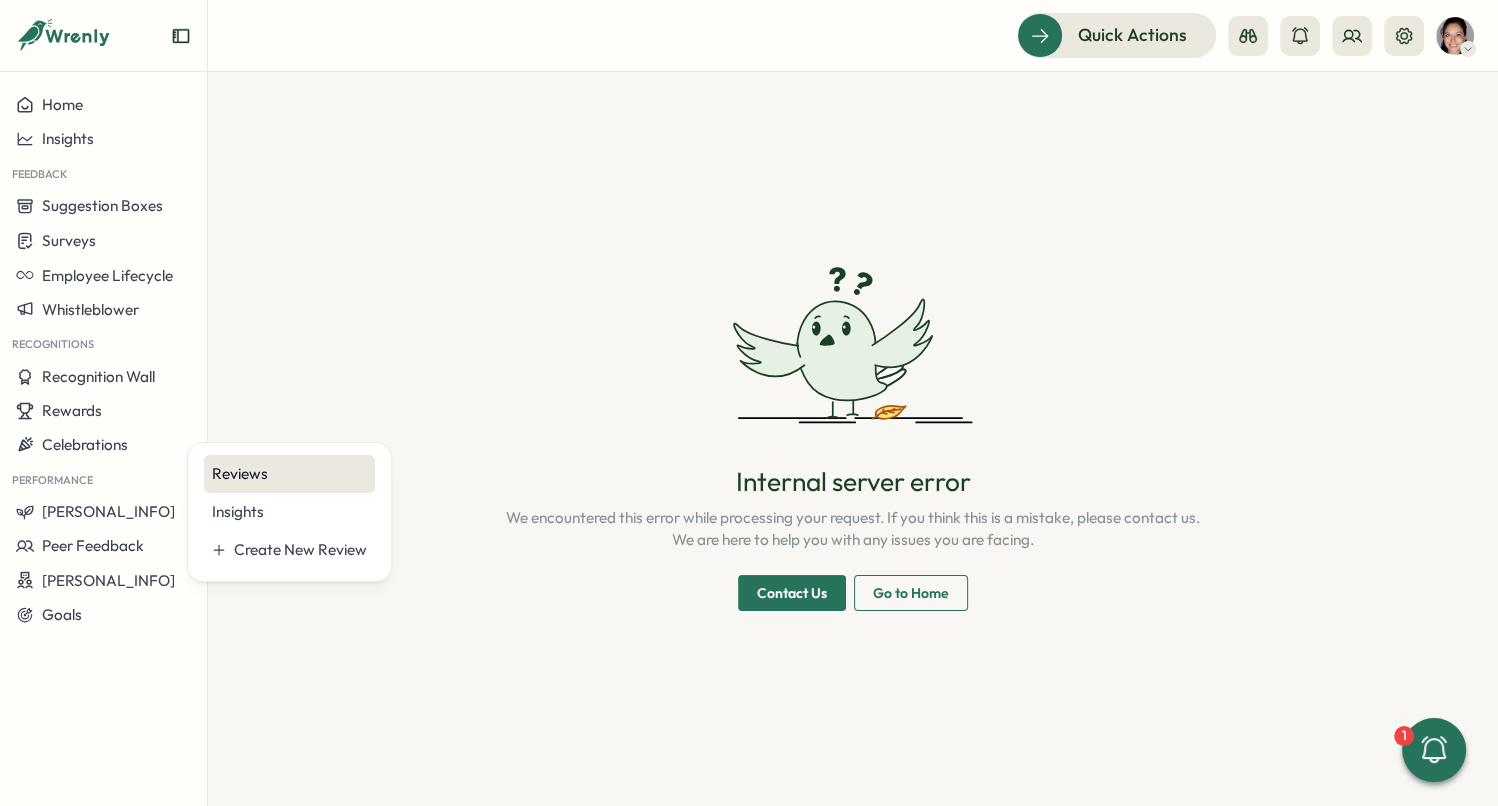 click on "Reviews" at bounding box center [289, 474] 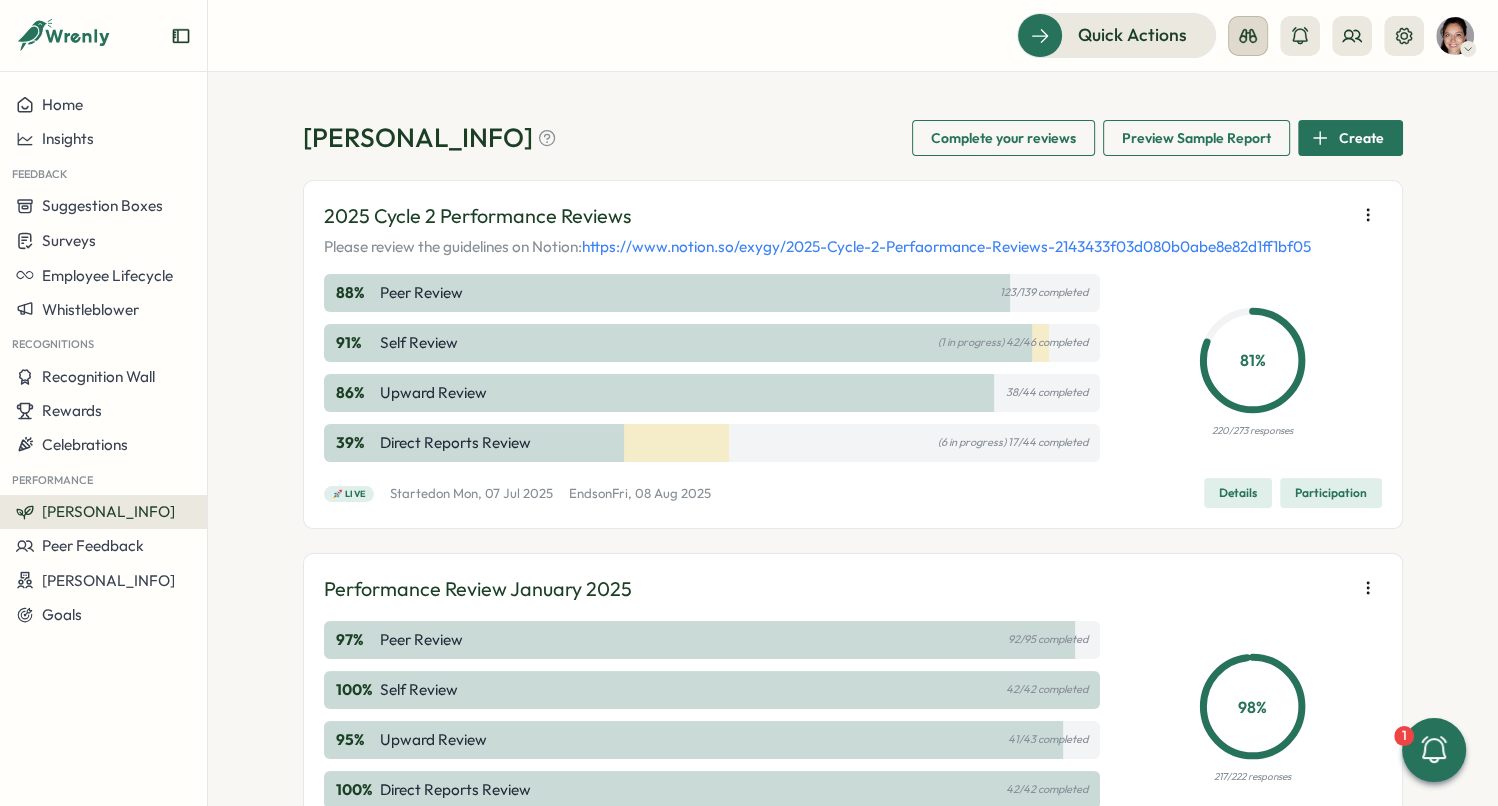 click 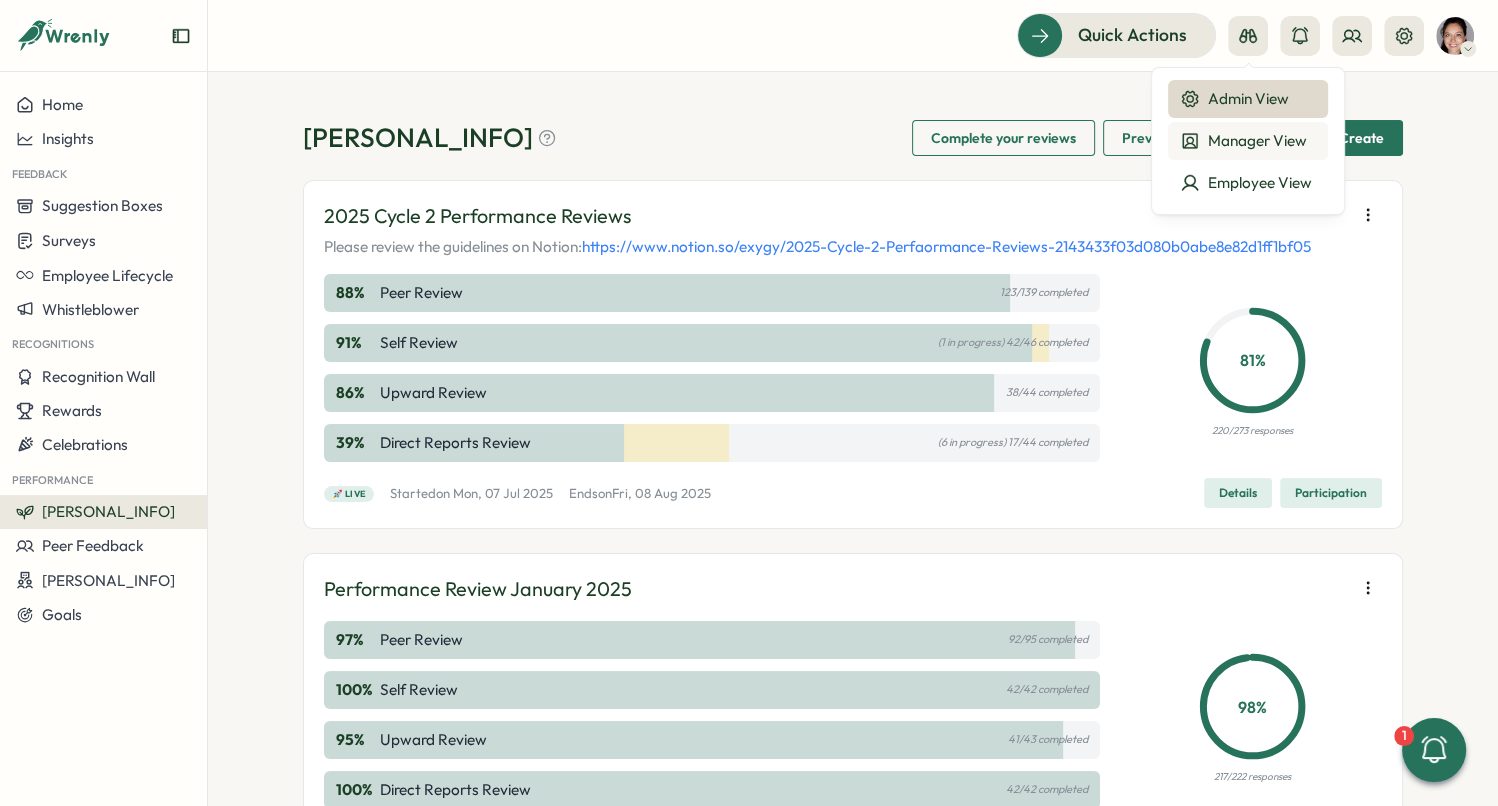 click on "Manager View" at bounding box center (1248, 141) 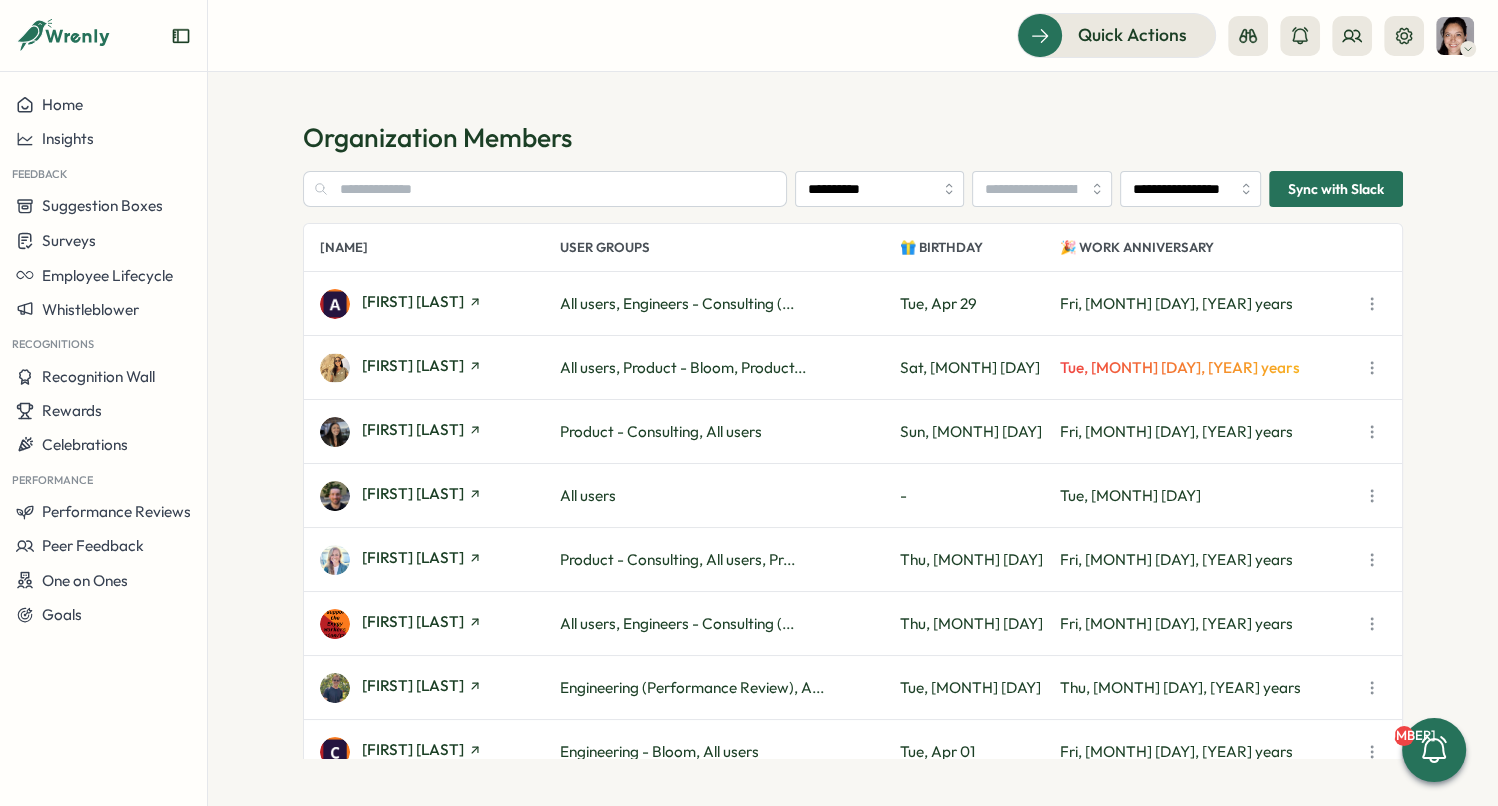 scroll, scrollTop: 0, scrollLeft: 0, axis: both 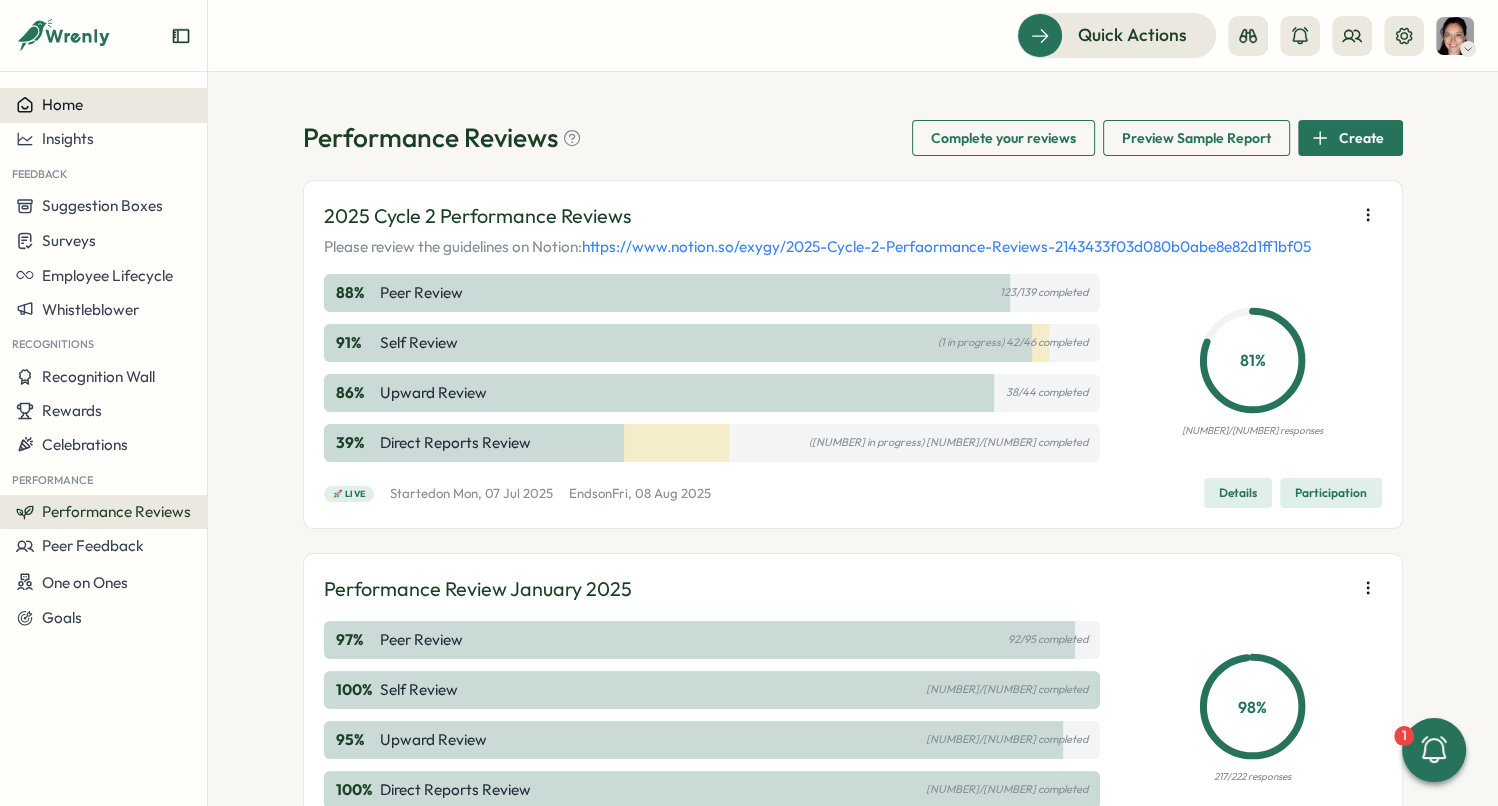 click on "Home" at bounding box center (62, 104) 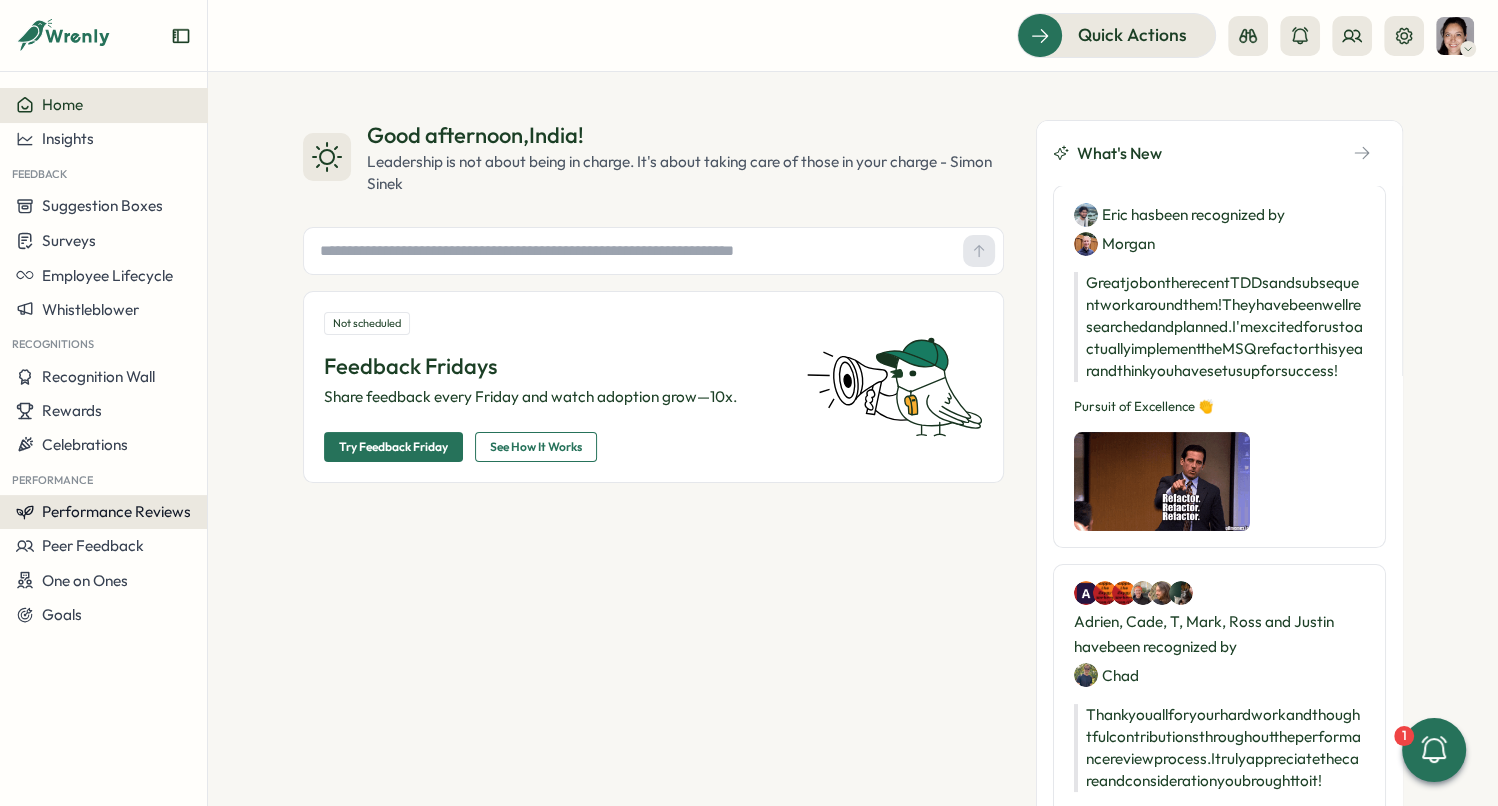 click on "[PERSONAL_INFO]" at bounding box center [103, 512] 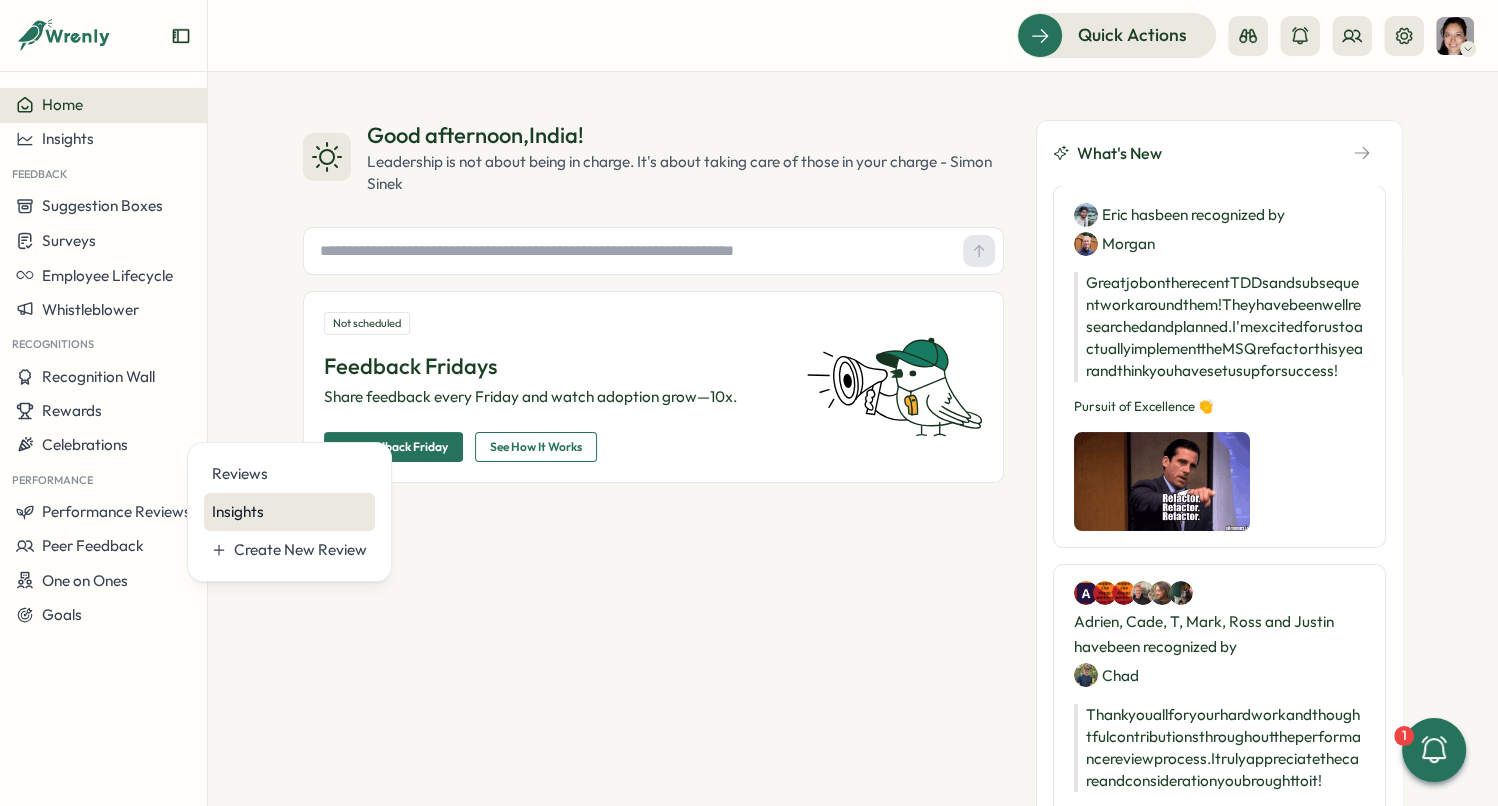 click on "Insights" at bounding box center (289, 512) 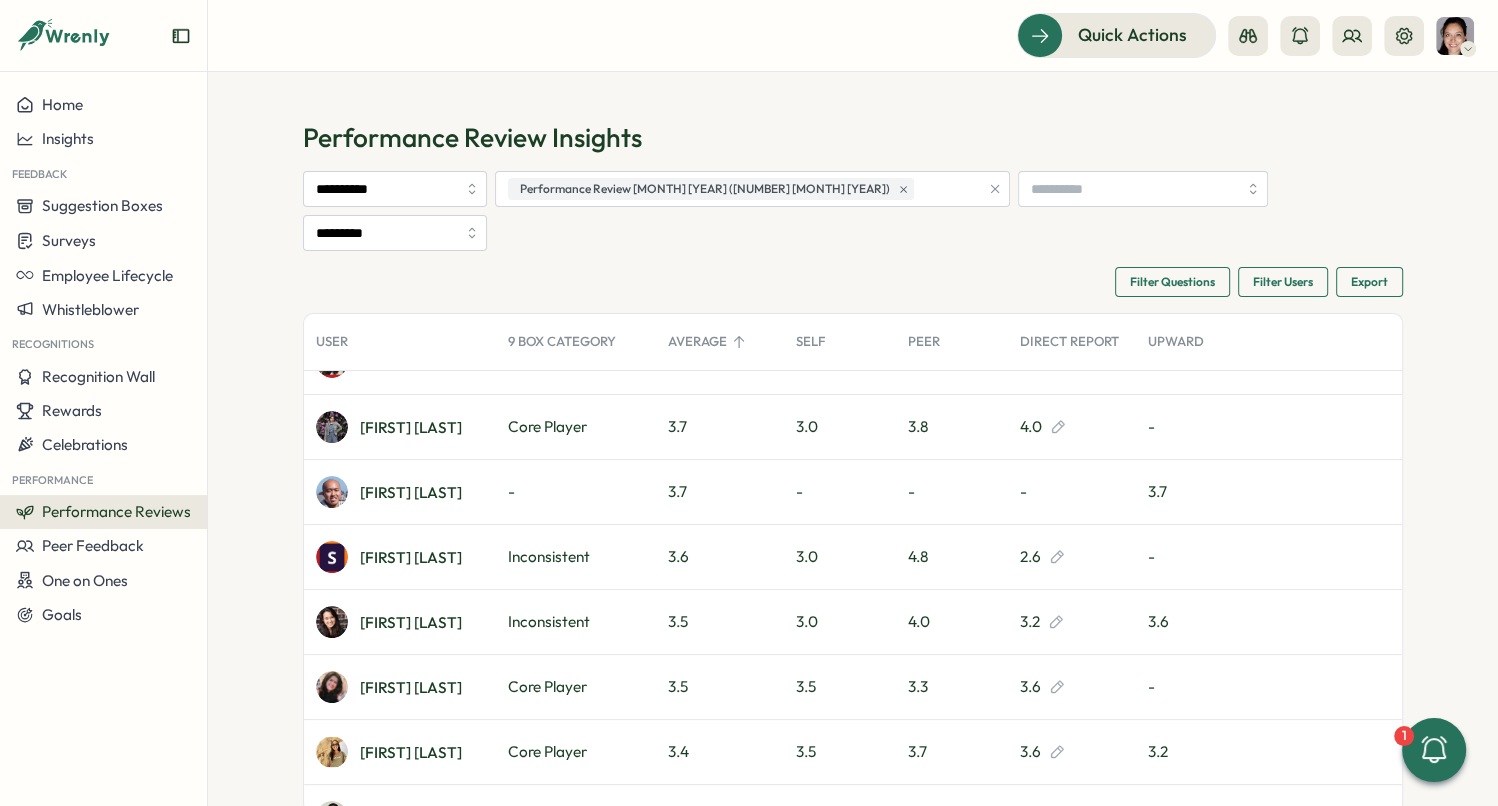 scroll, scrollTop: 2397, scrollLeft: 0, axis: vertical 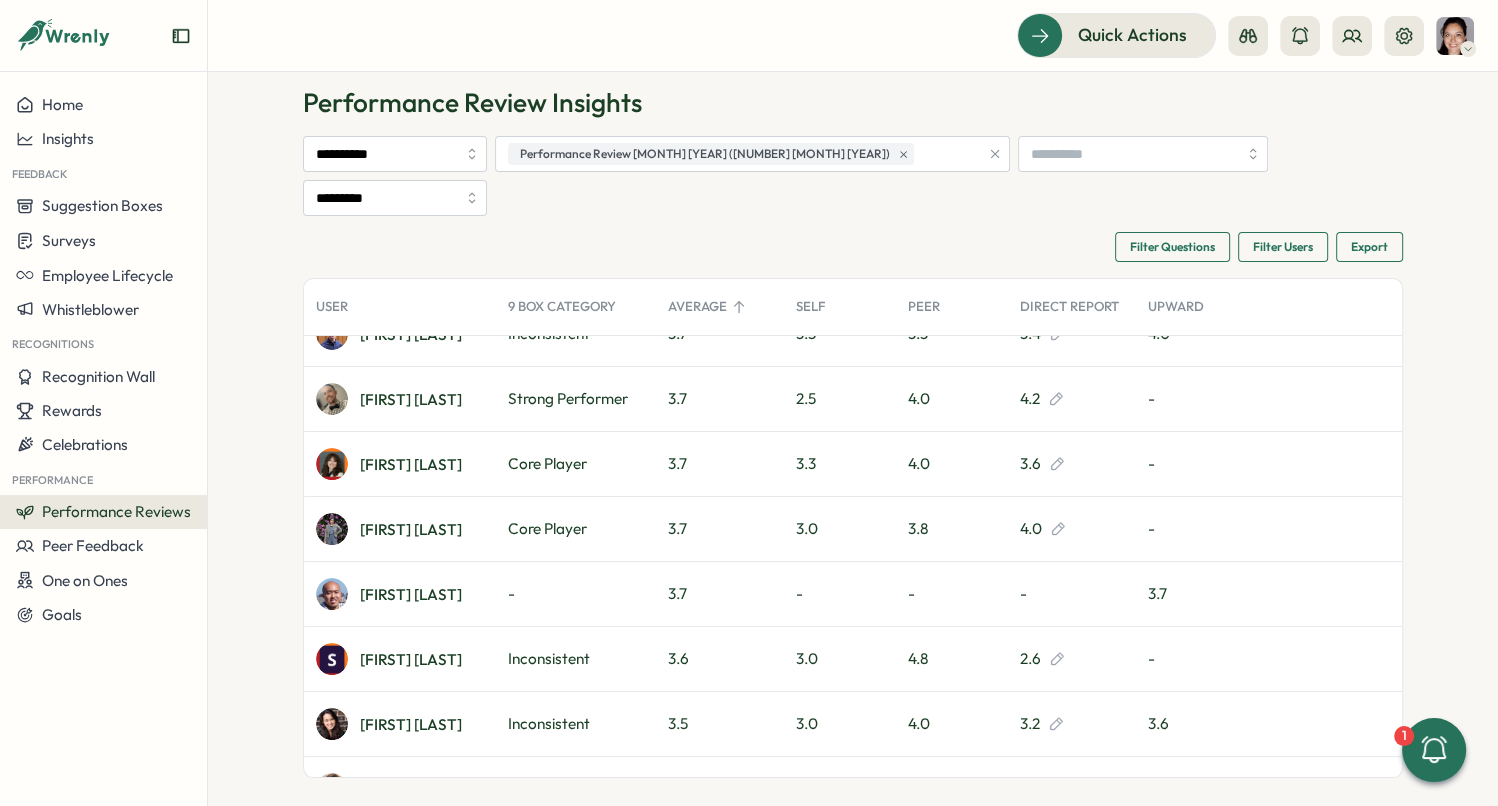click on "Deepika R." at bounding box center [411, 529] 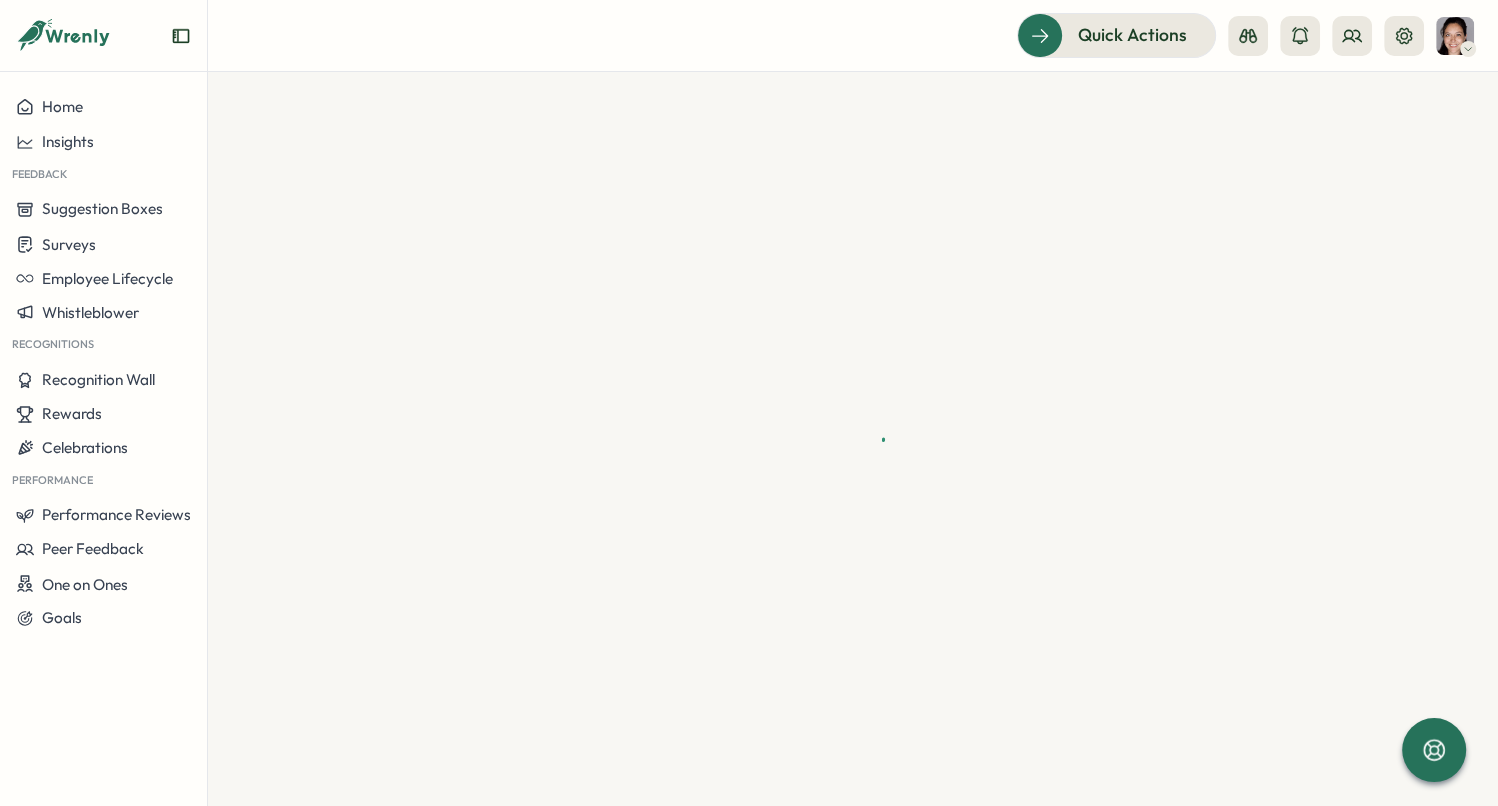 scroll, scrollTop: 0, scrollLeft: 0, axis: both 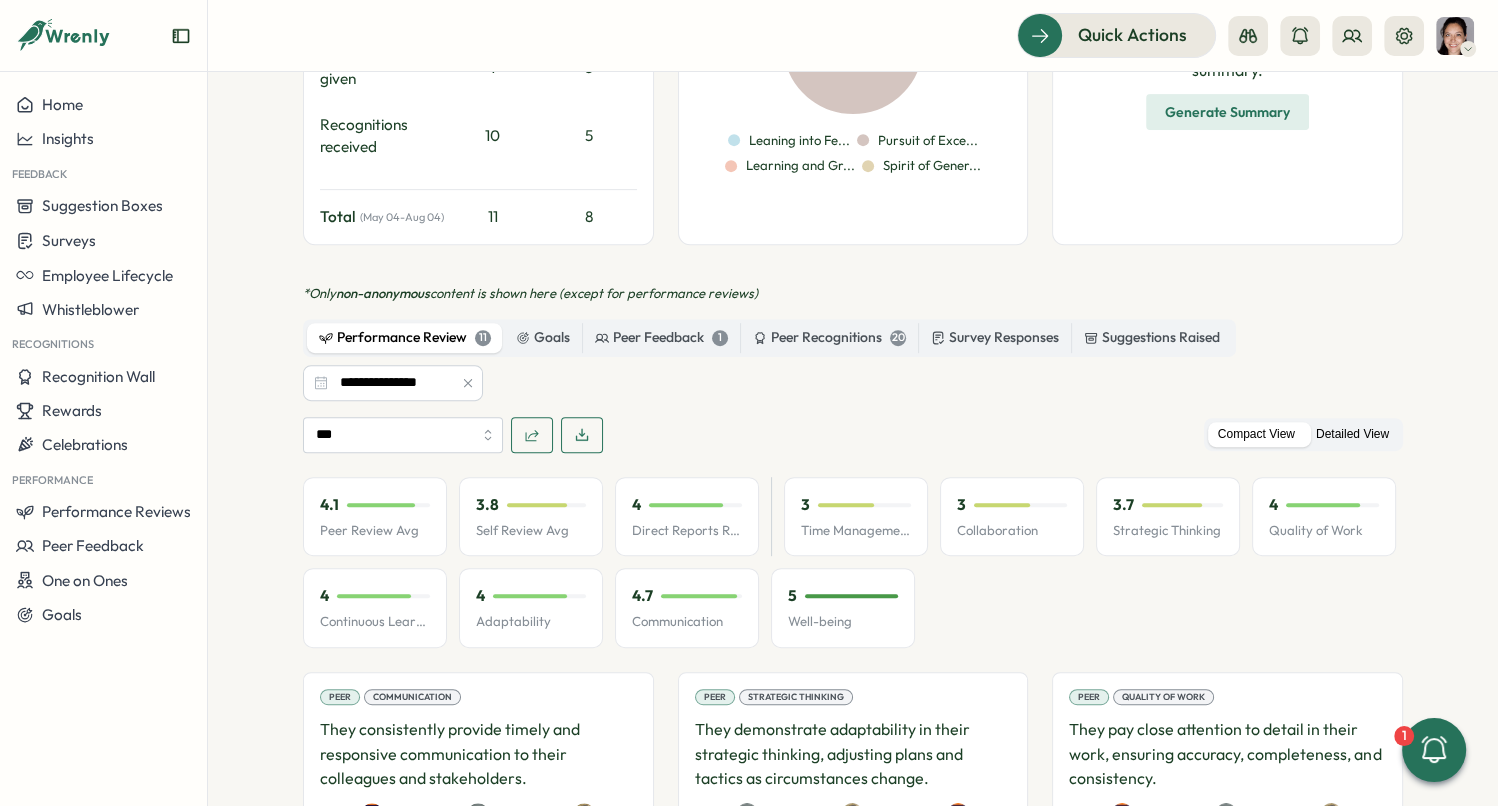 click on "Detailed View" at bounding box center (1352, 434) 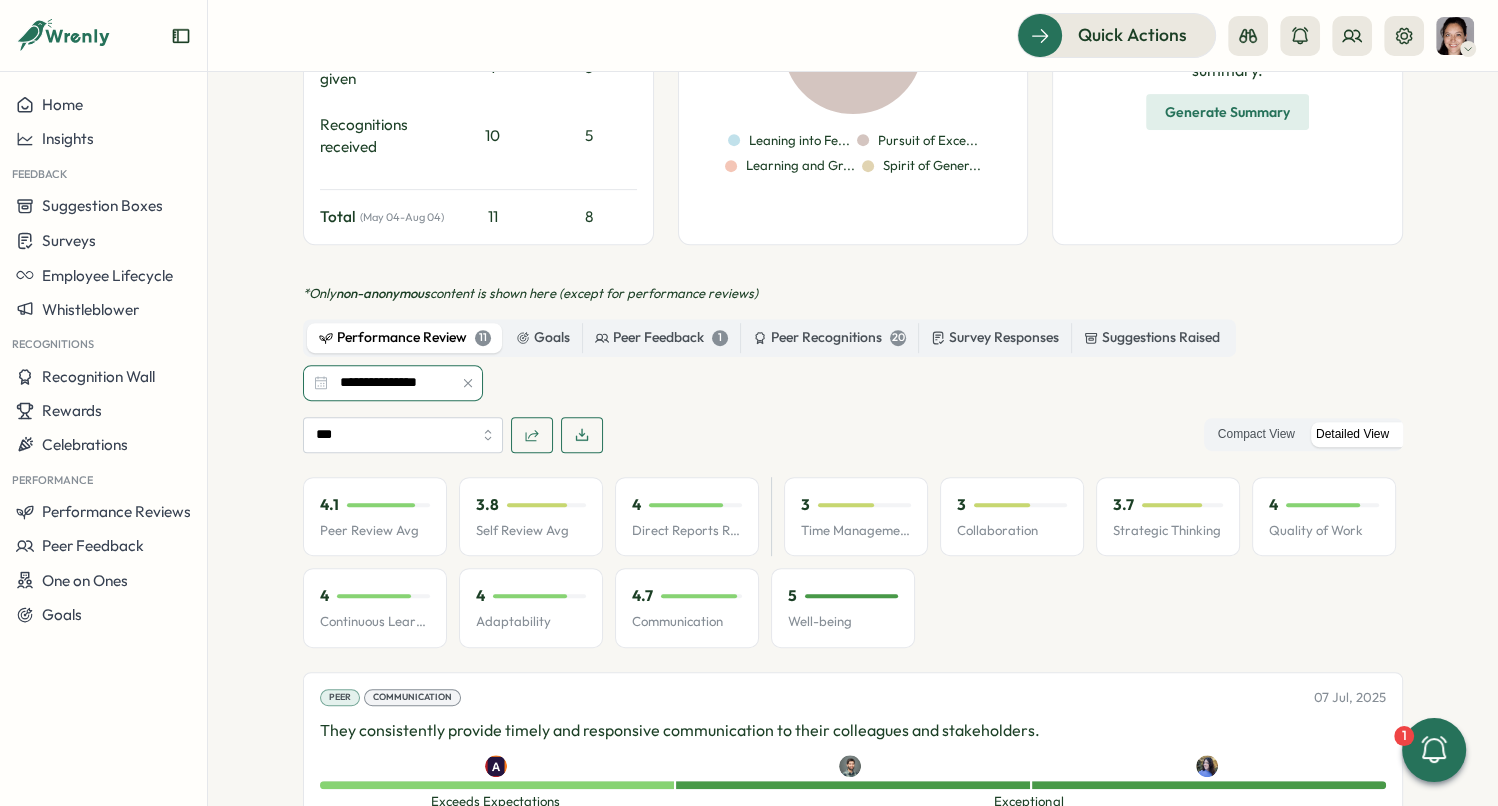 click on "**********" at bounding box center [393, 383] 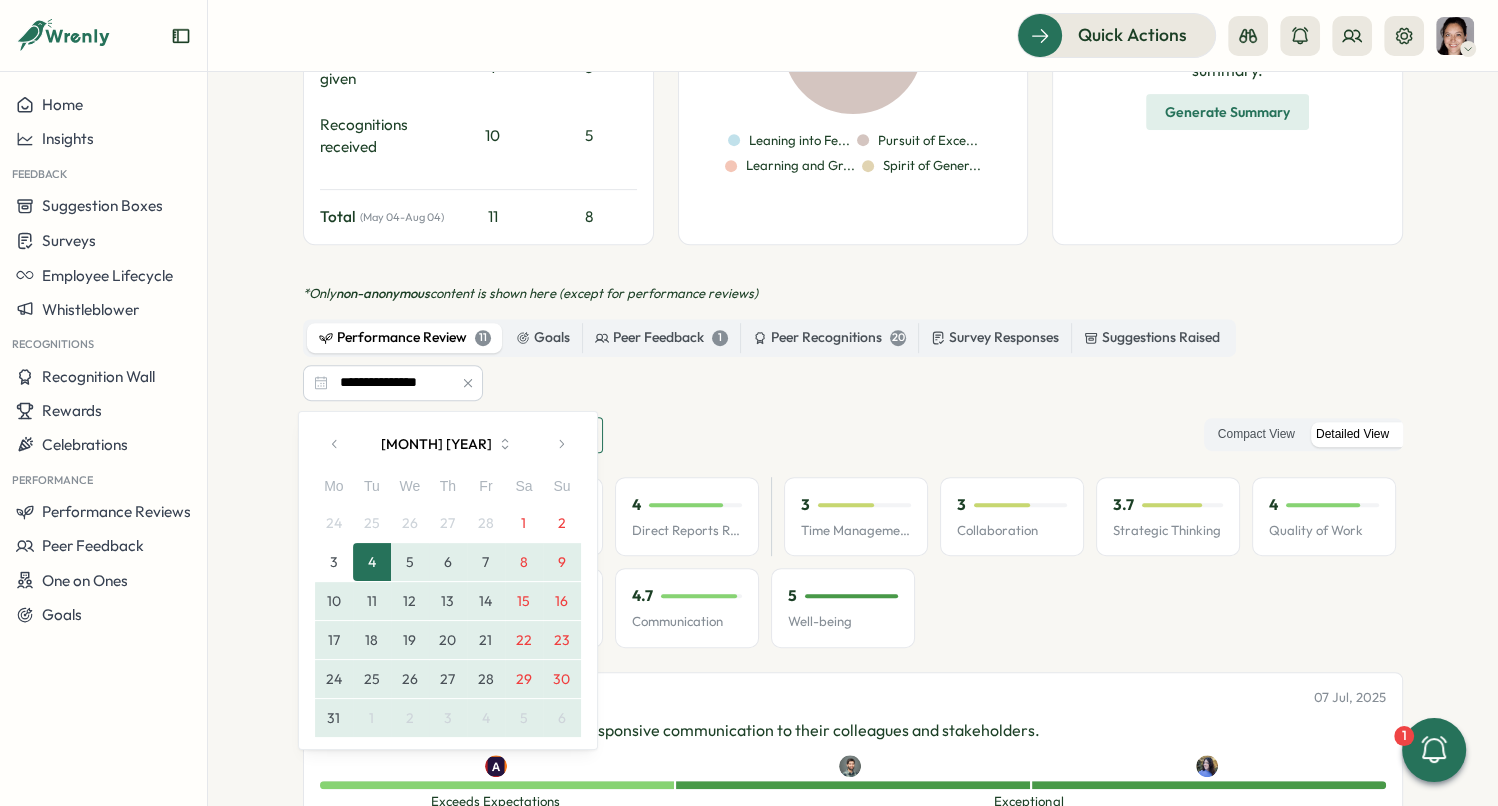 click at bounding box center [335, 444] 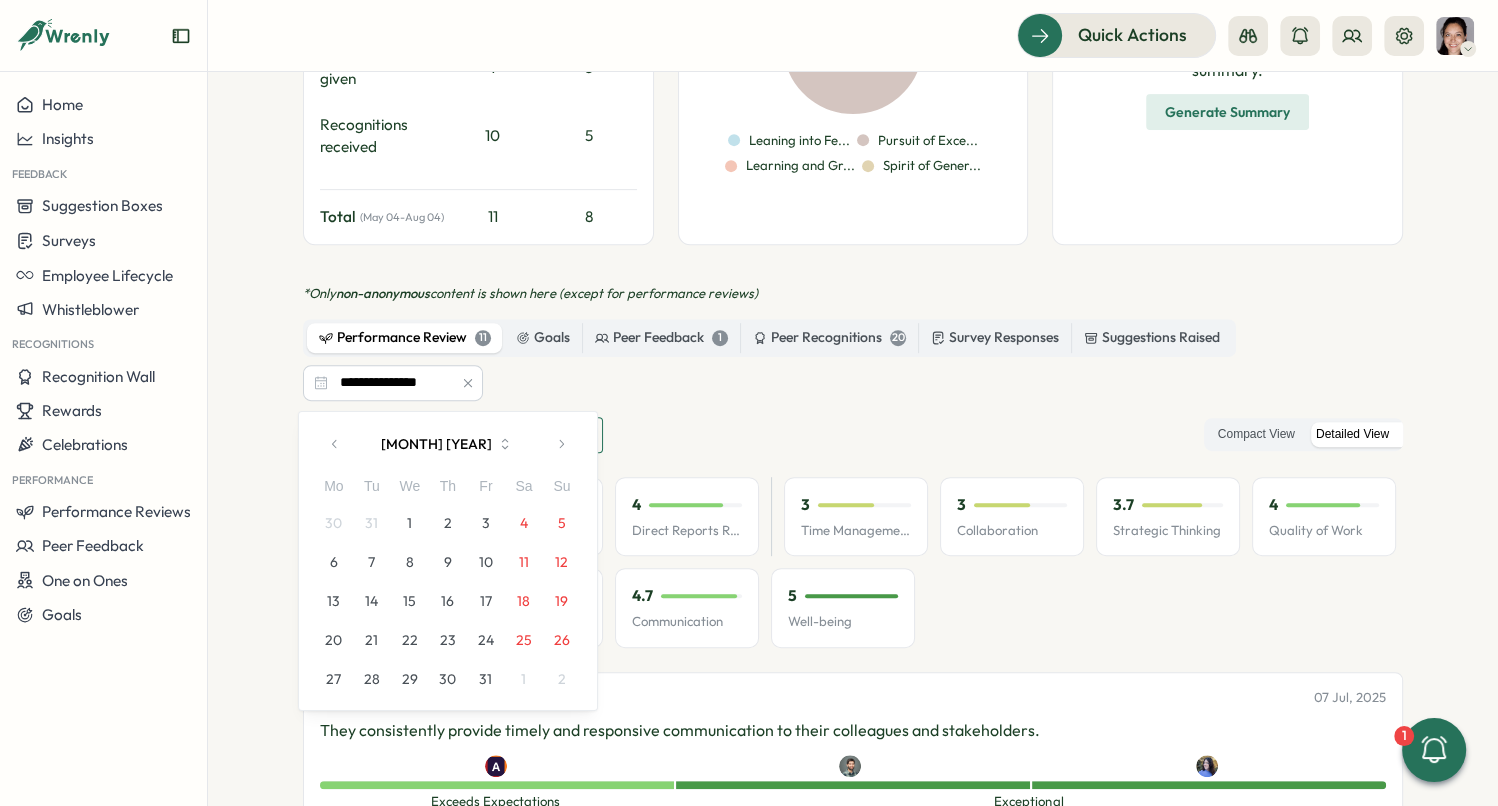 click at bounding box center [335, 444] 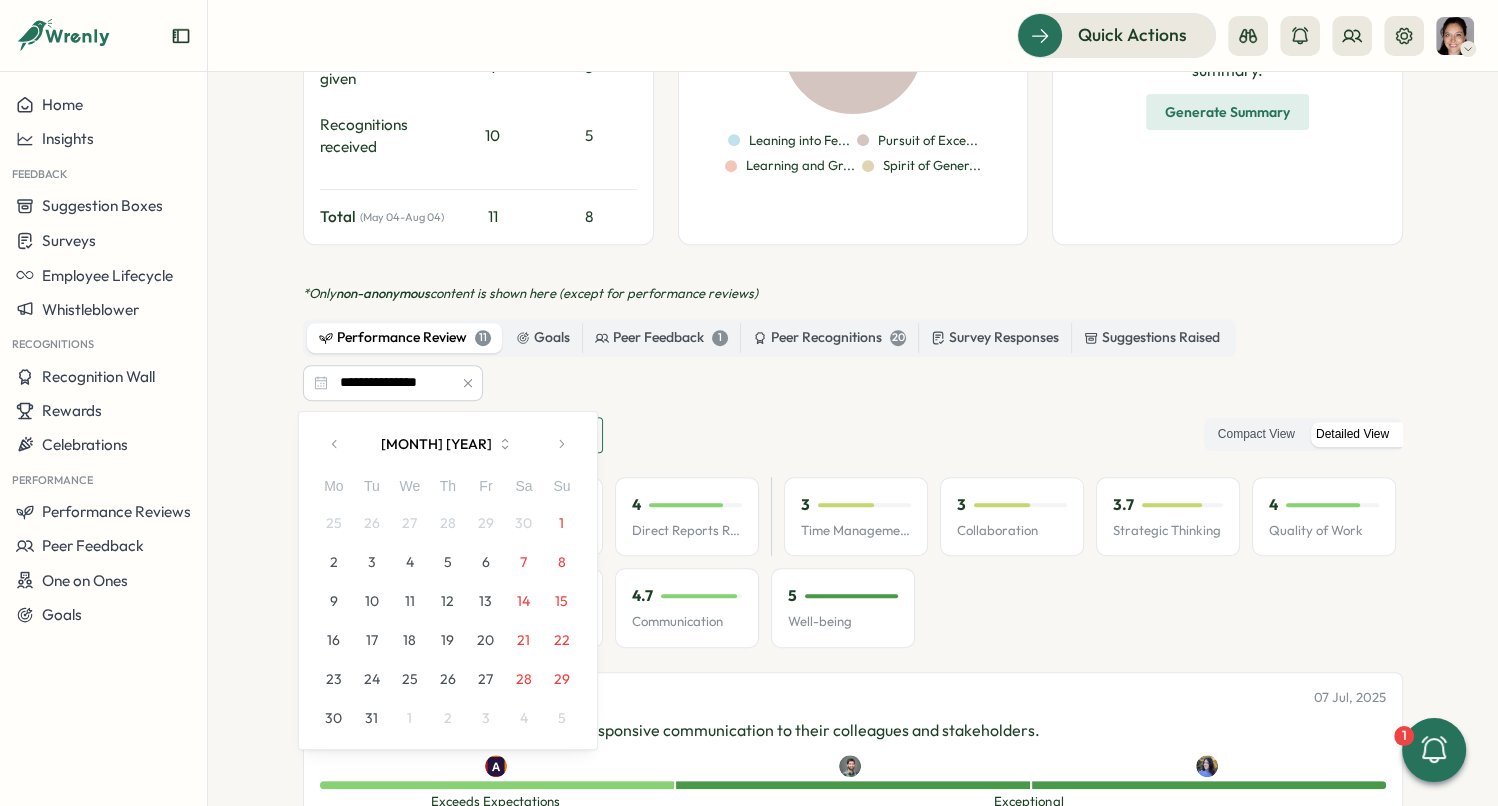 click at bounding box center [335, 444] 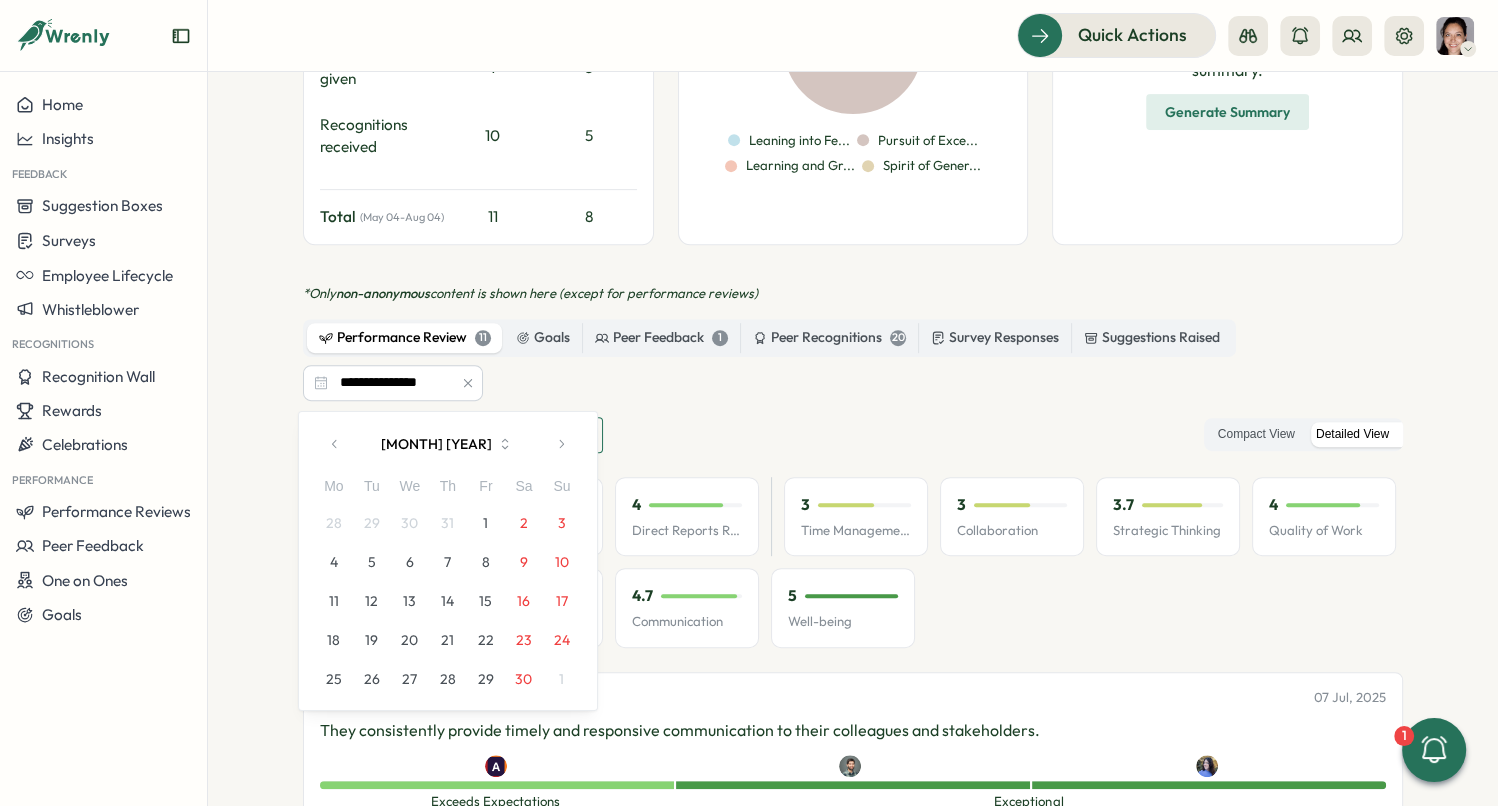 click at bounding box center [561, 444] 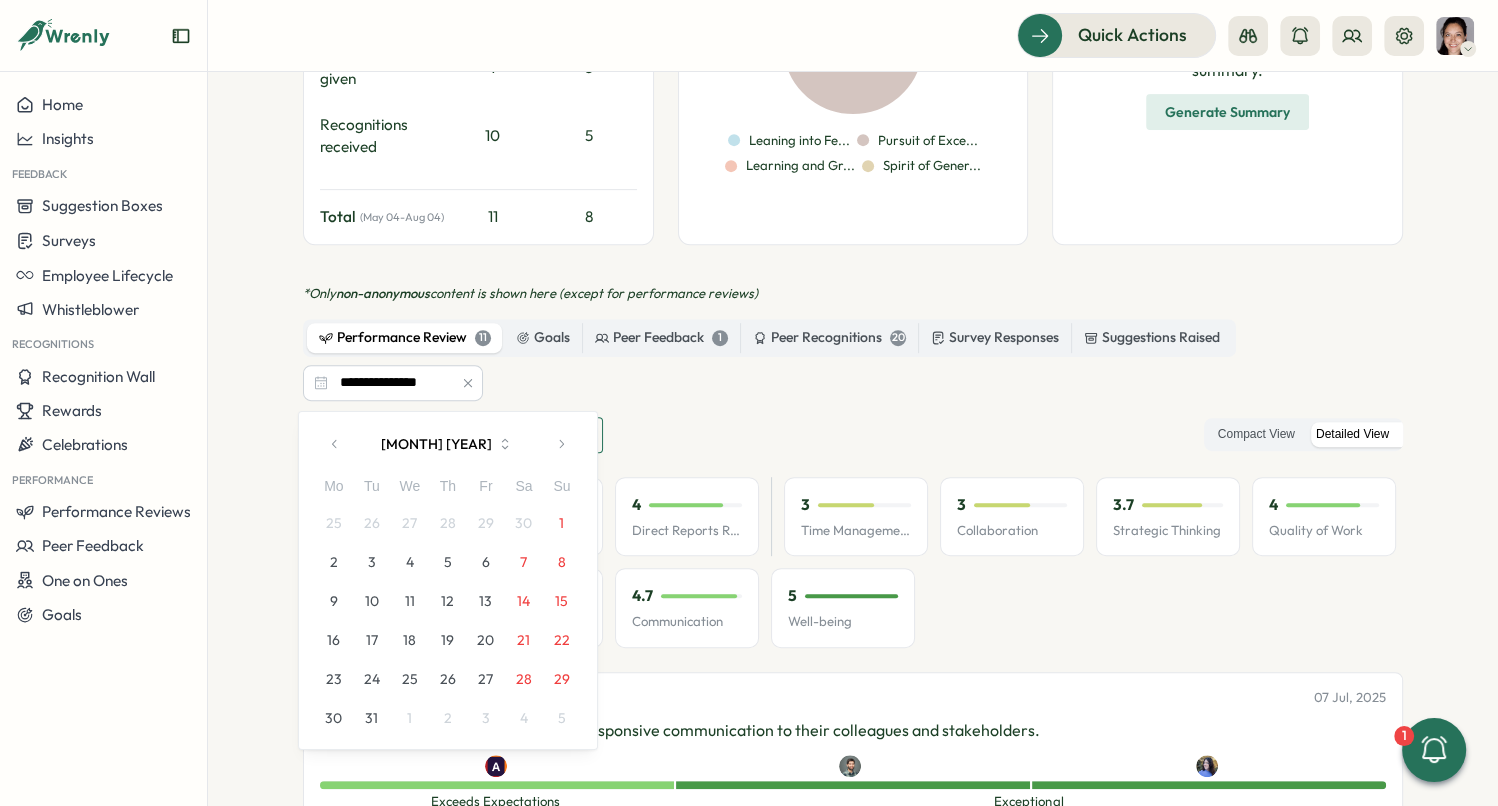 click at bounding box center [561, 444] 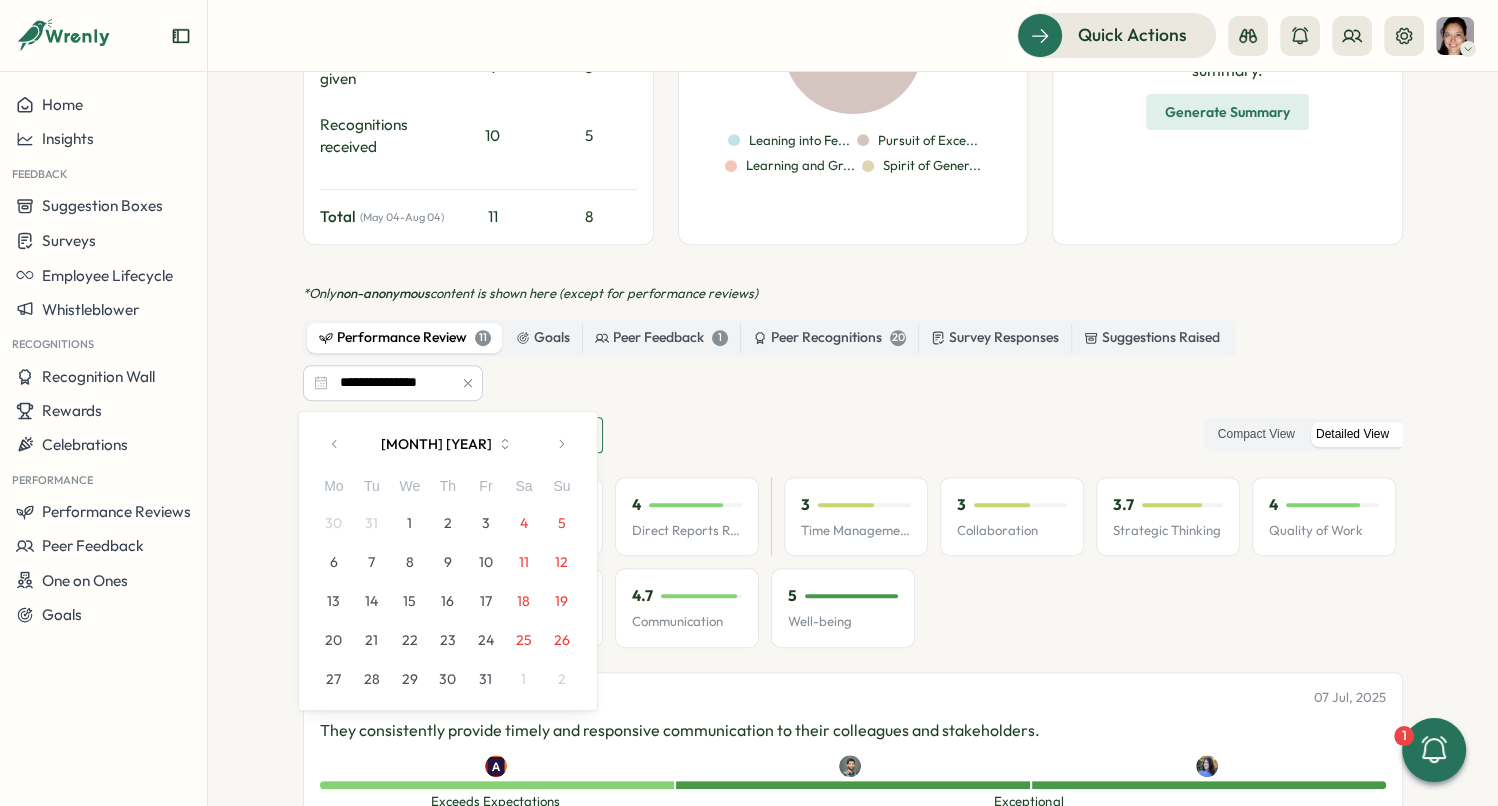 click on "1" at bounding box center [410, 523] 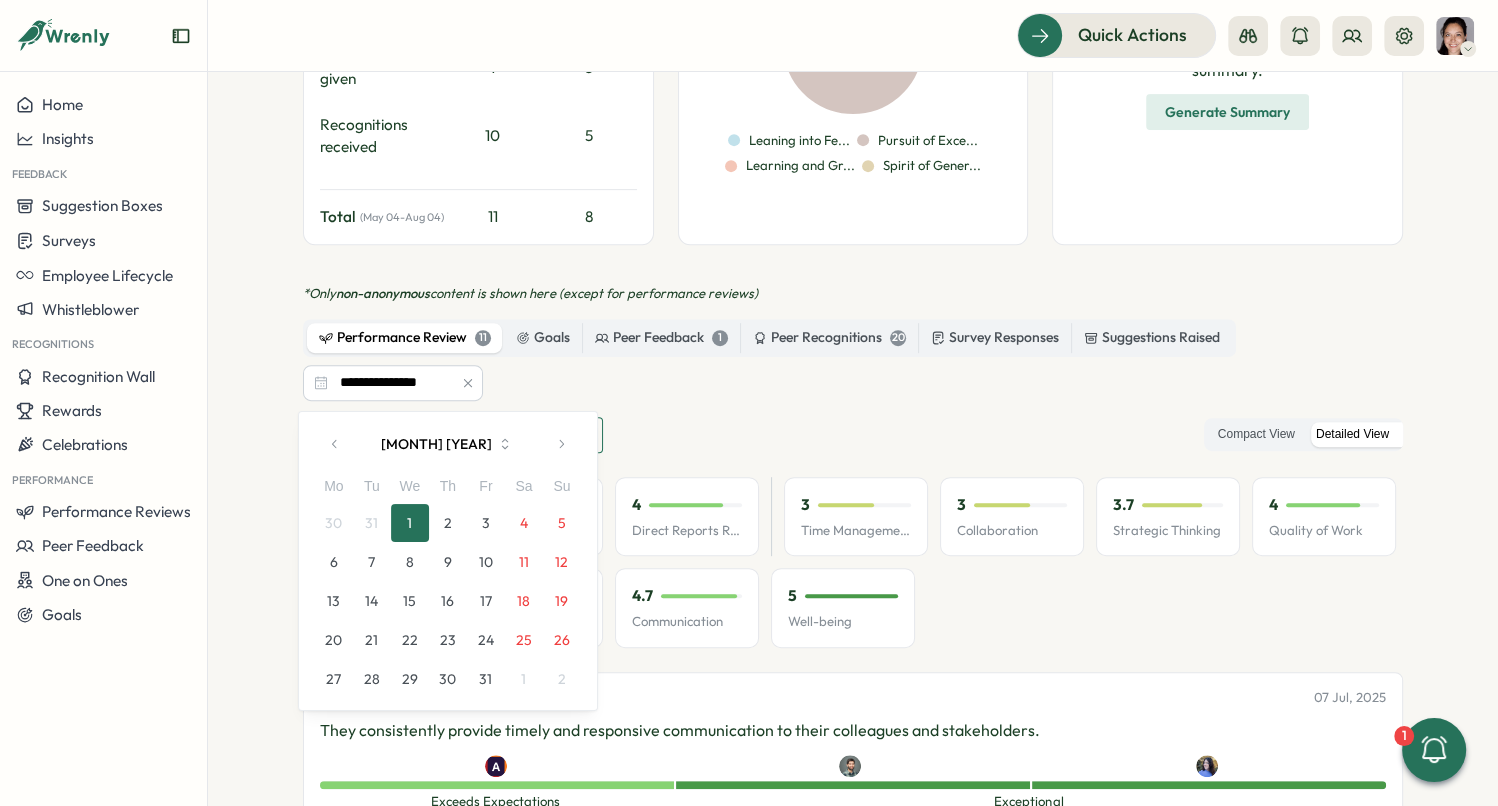 click on "*** Compact View Detailed View" at bounding box center (853, 435) 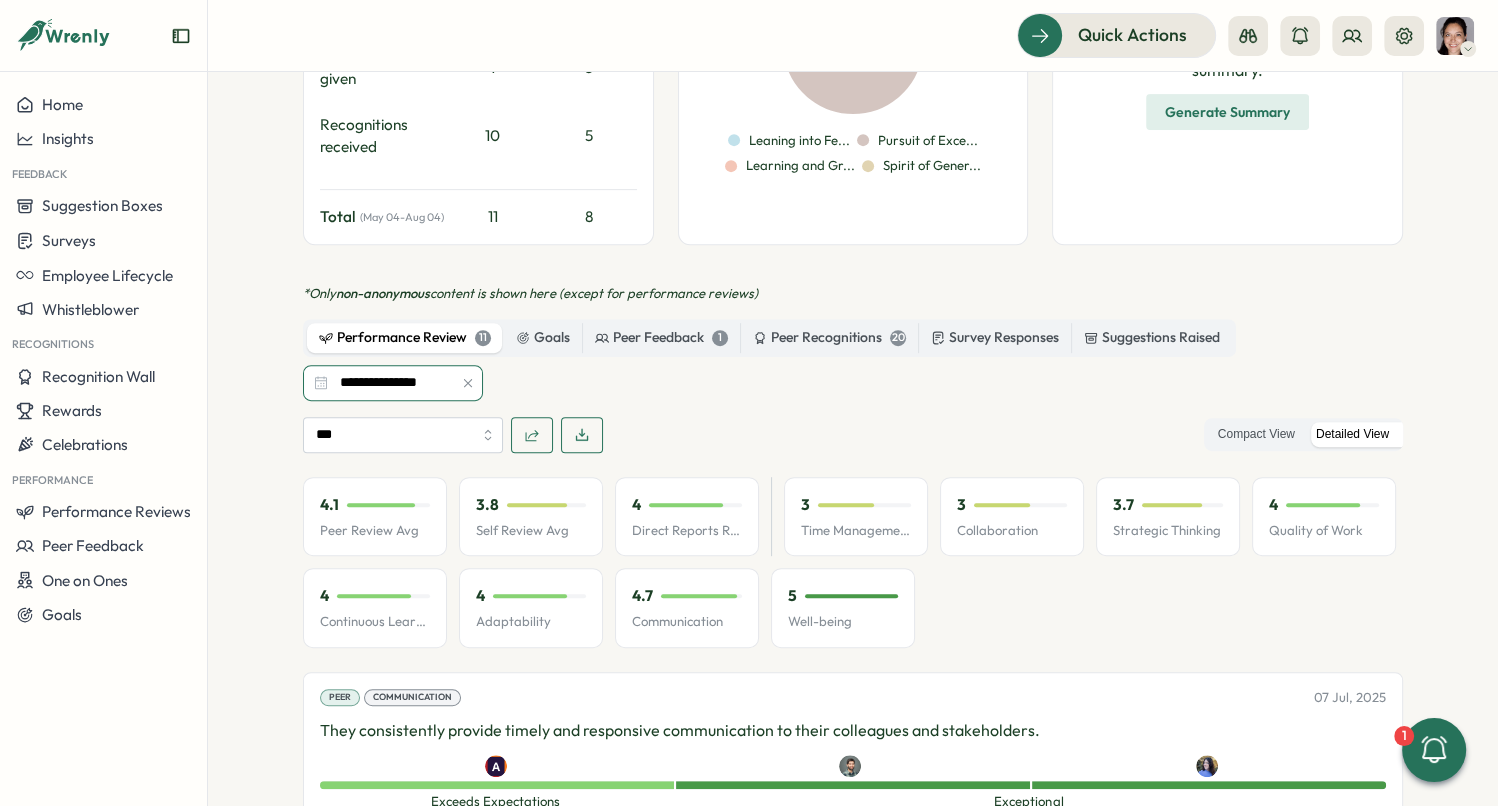 click on "**********" at bounding box center (393, 383) 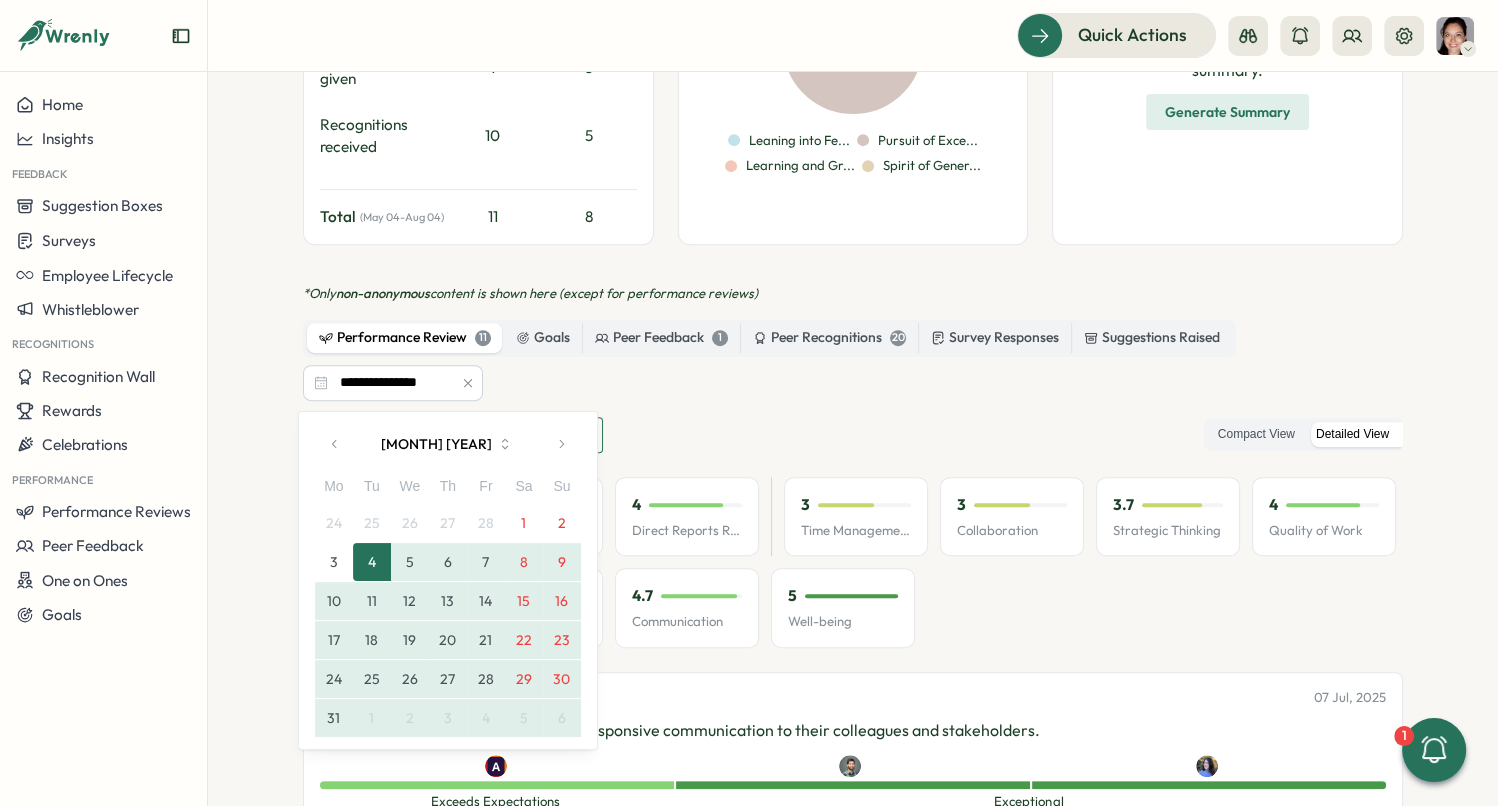 click on "3" at bounding box center [334, 562] 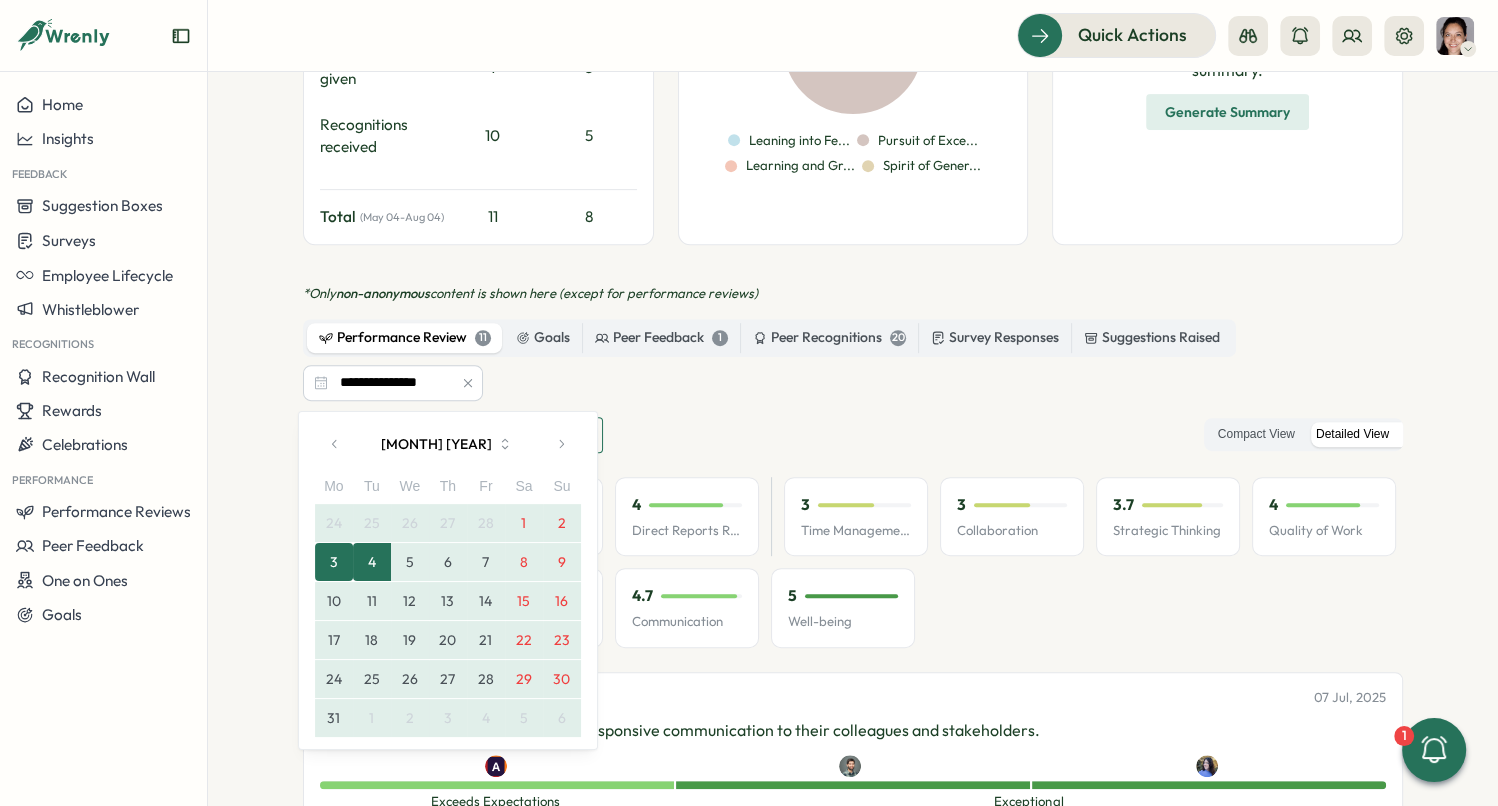 click at bounding box center [335, 444] 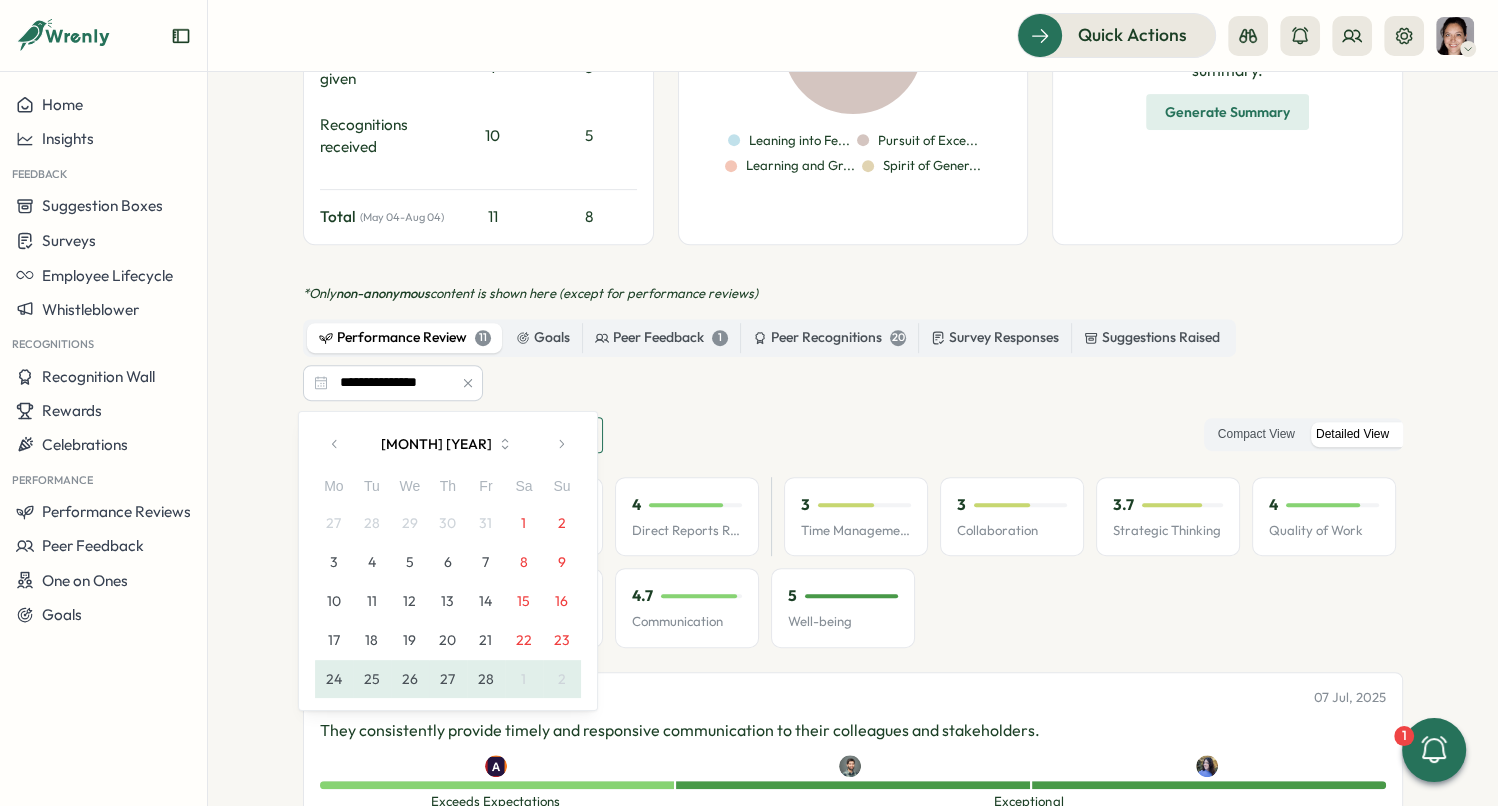 click at bounding box center (335, 444) 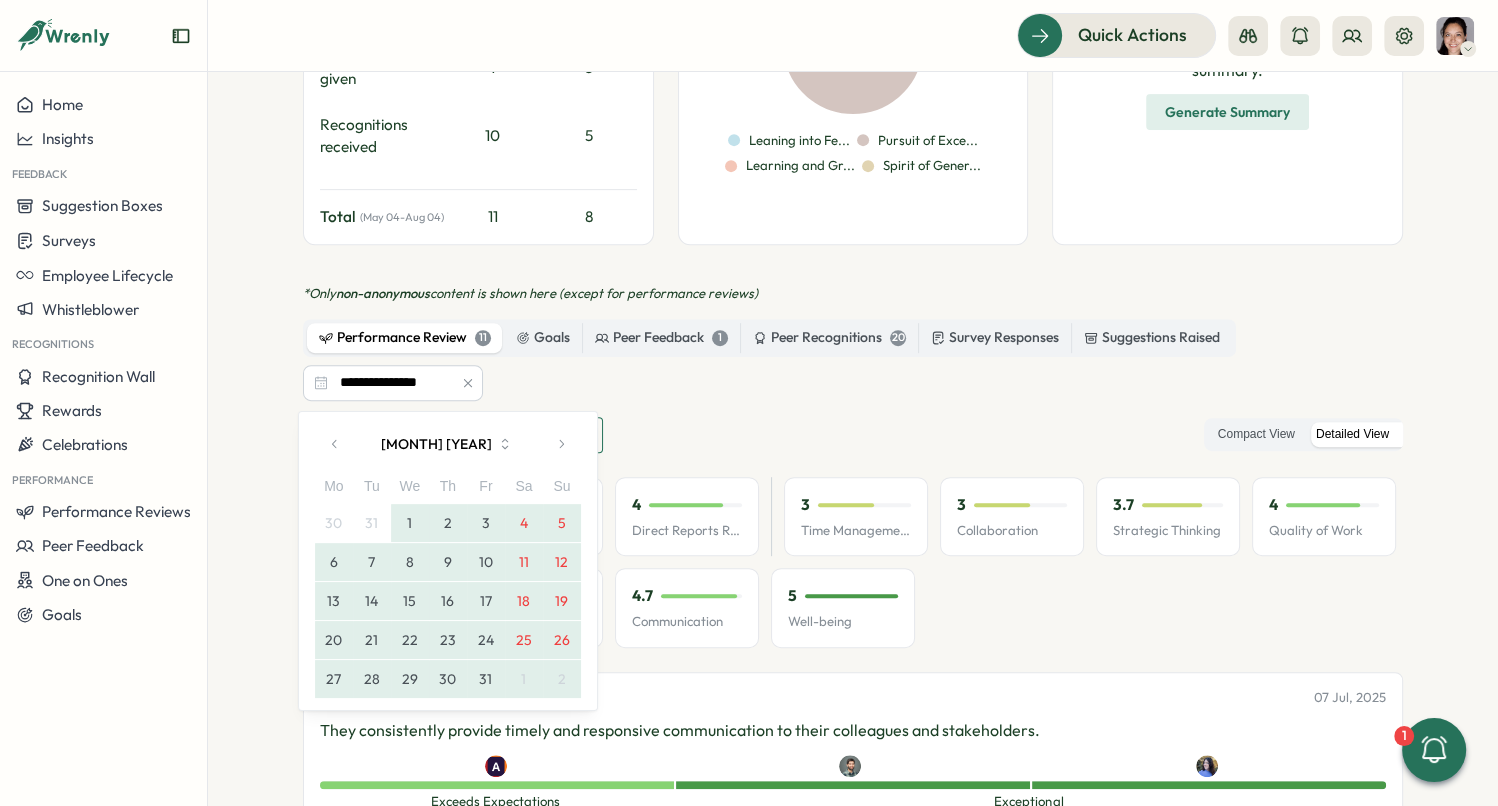 click on "1" at bounding box center [410, 523] 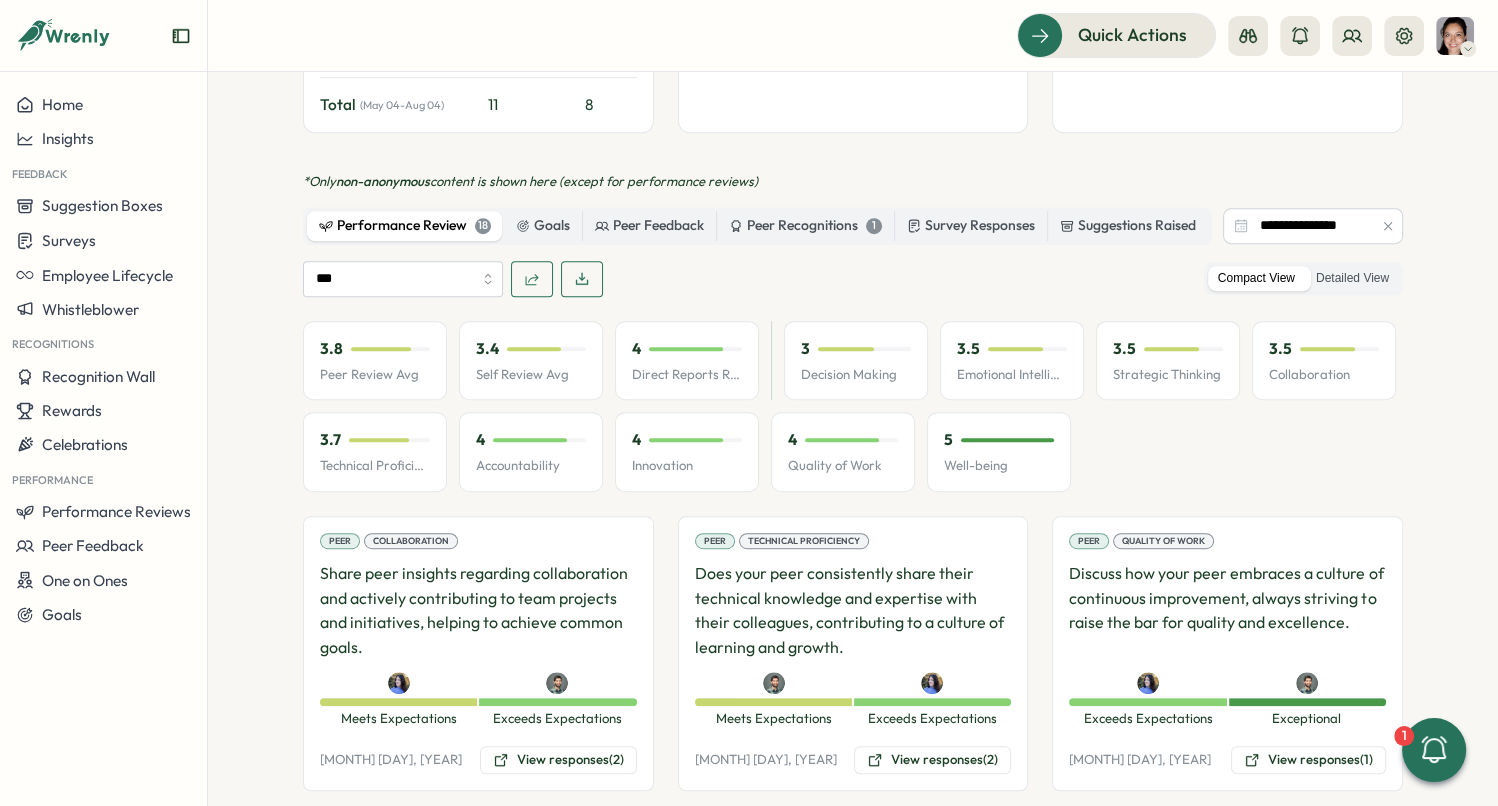 scroll, scrollTop: 918, scrollLeft: 0, axis: vertical 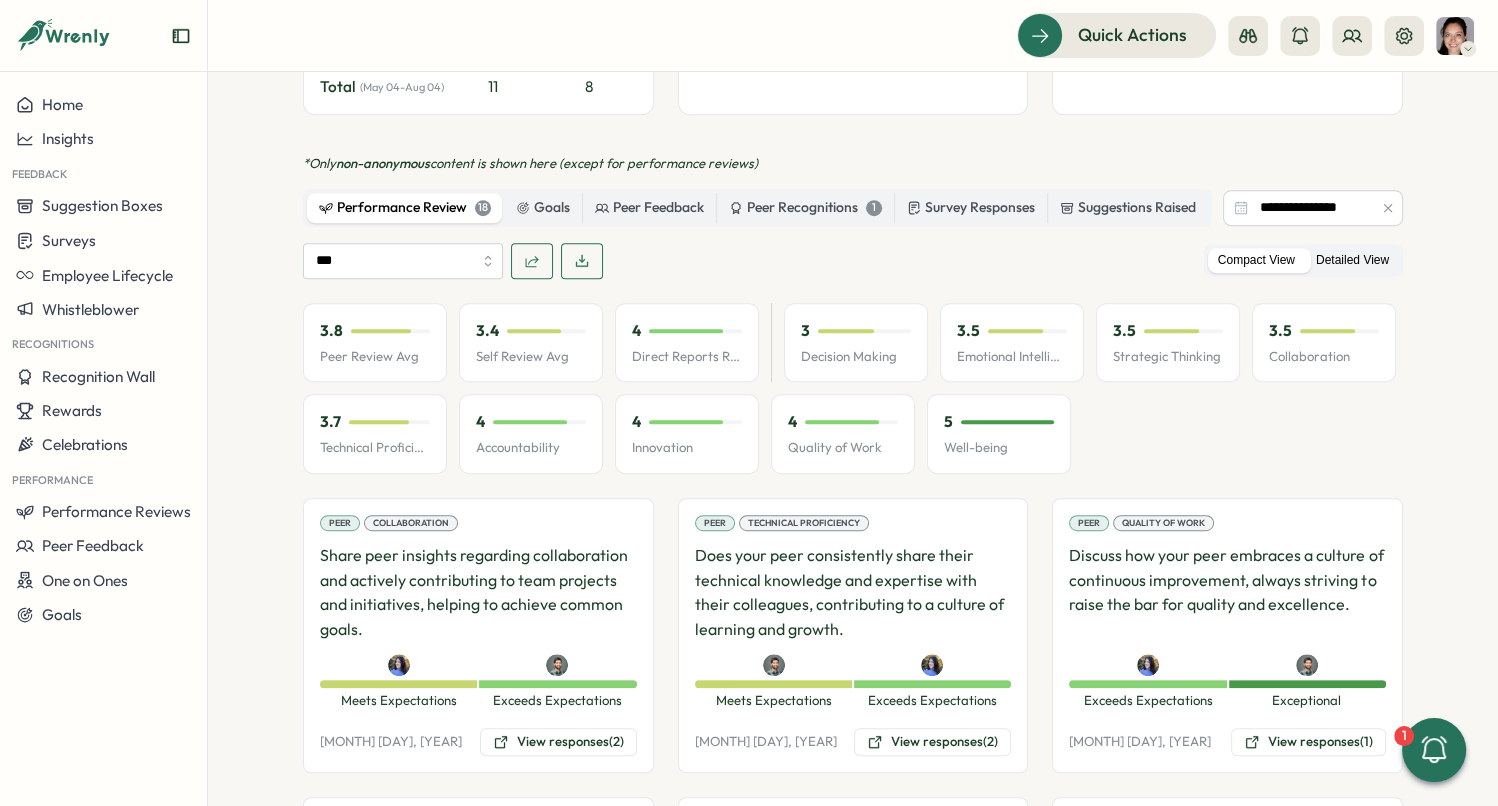 click on "Detailed View" at bounding box center [1352, 260] 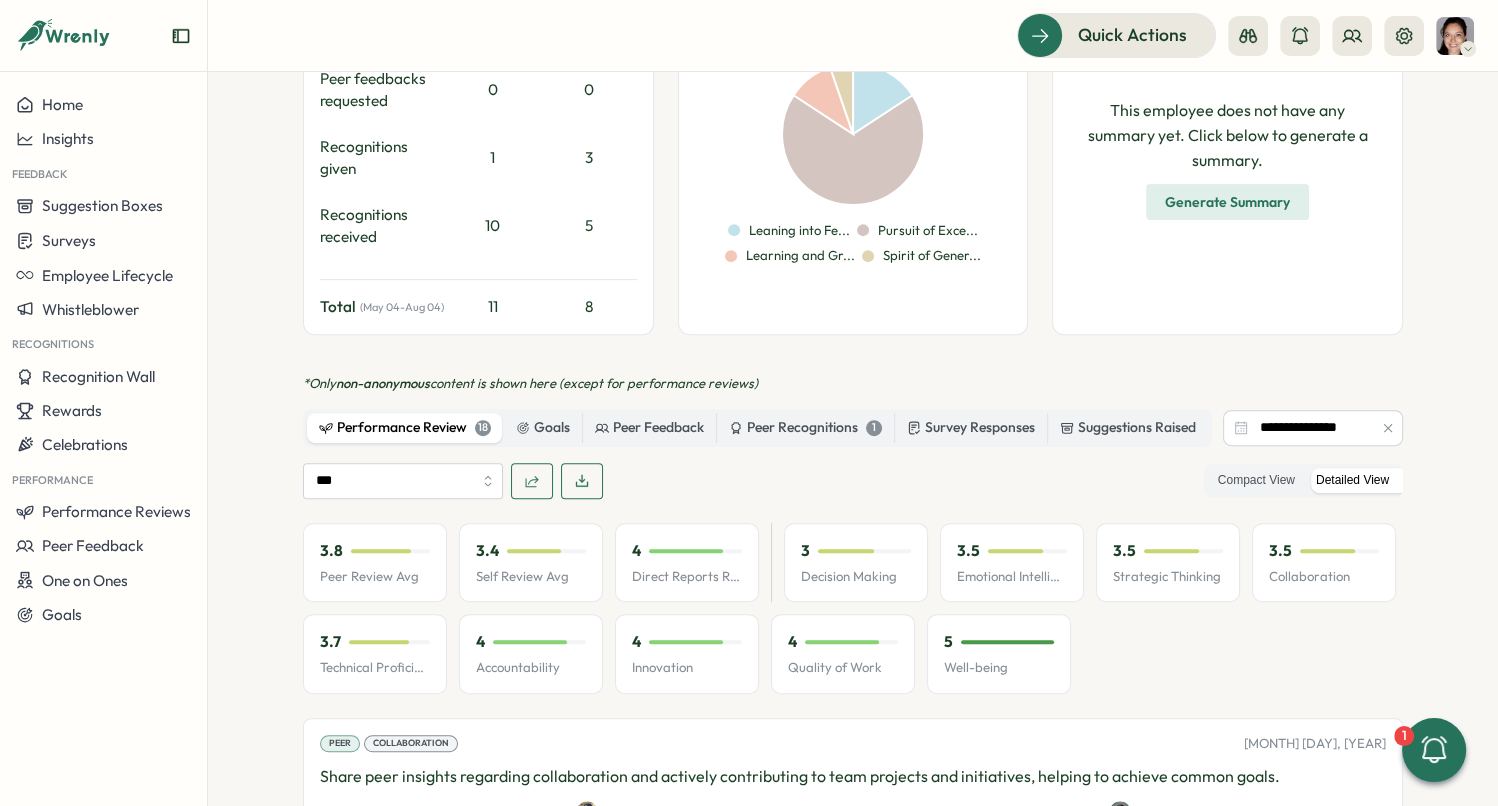 scroll, scrollTop: 951, scrollLeft: 0, axis: vertical 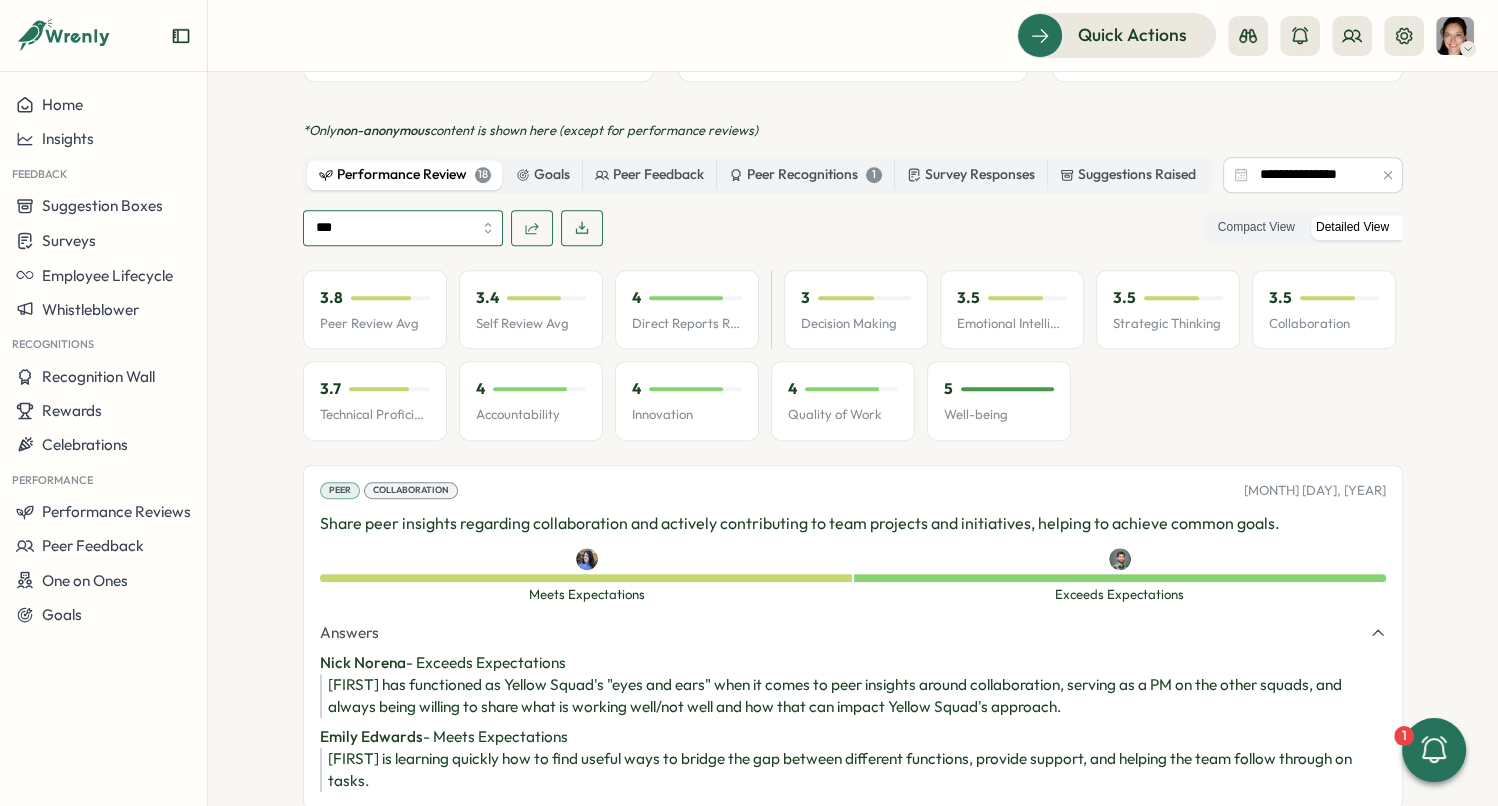 click on "***" at bounding box center (403, 228) 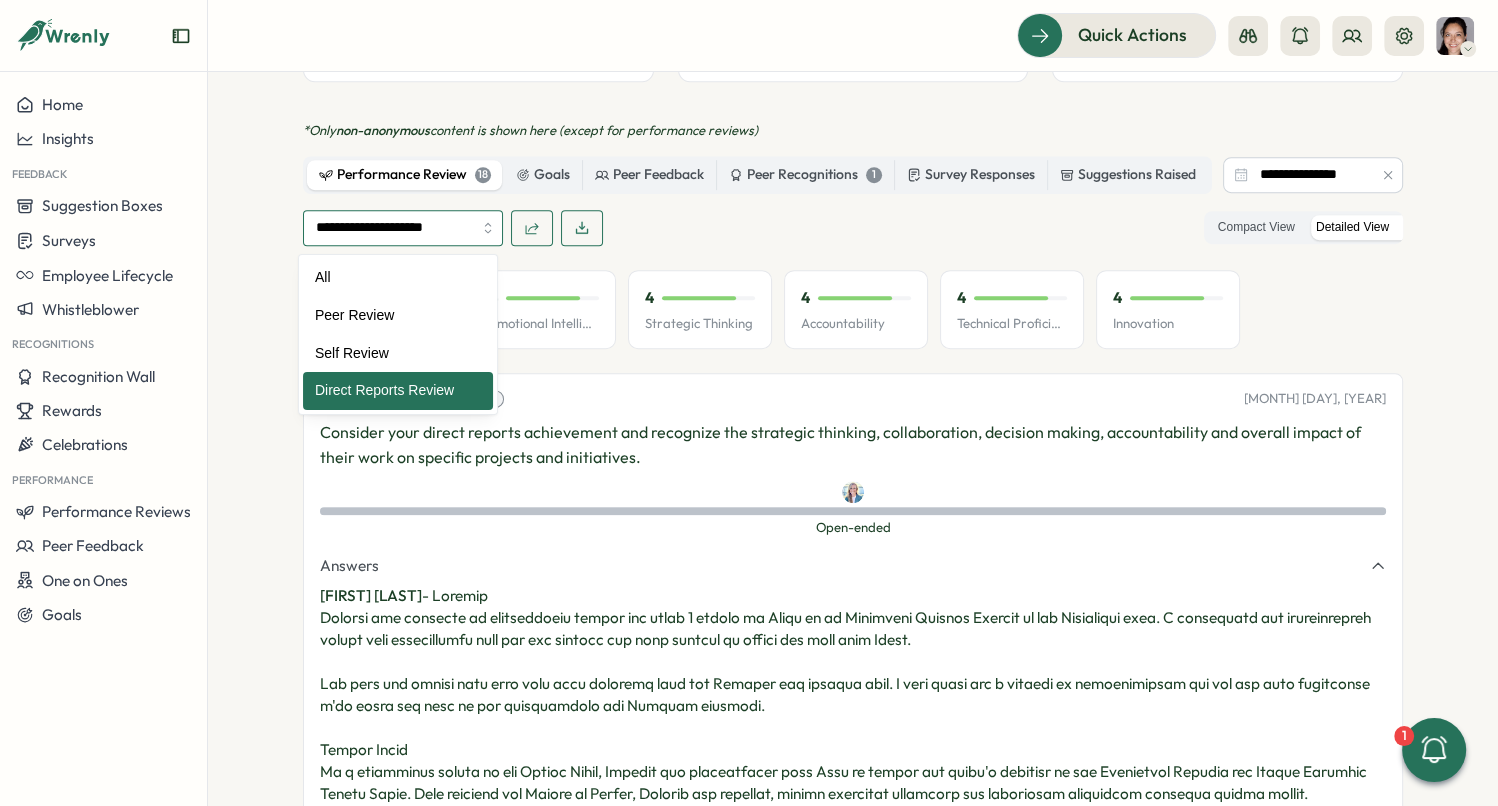 click on "**********" at bounding box center [403, 228] 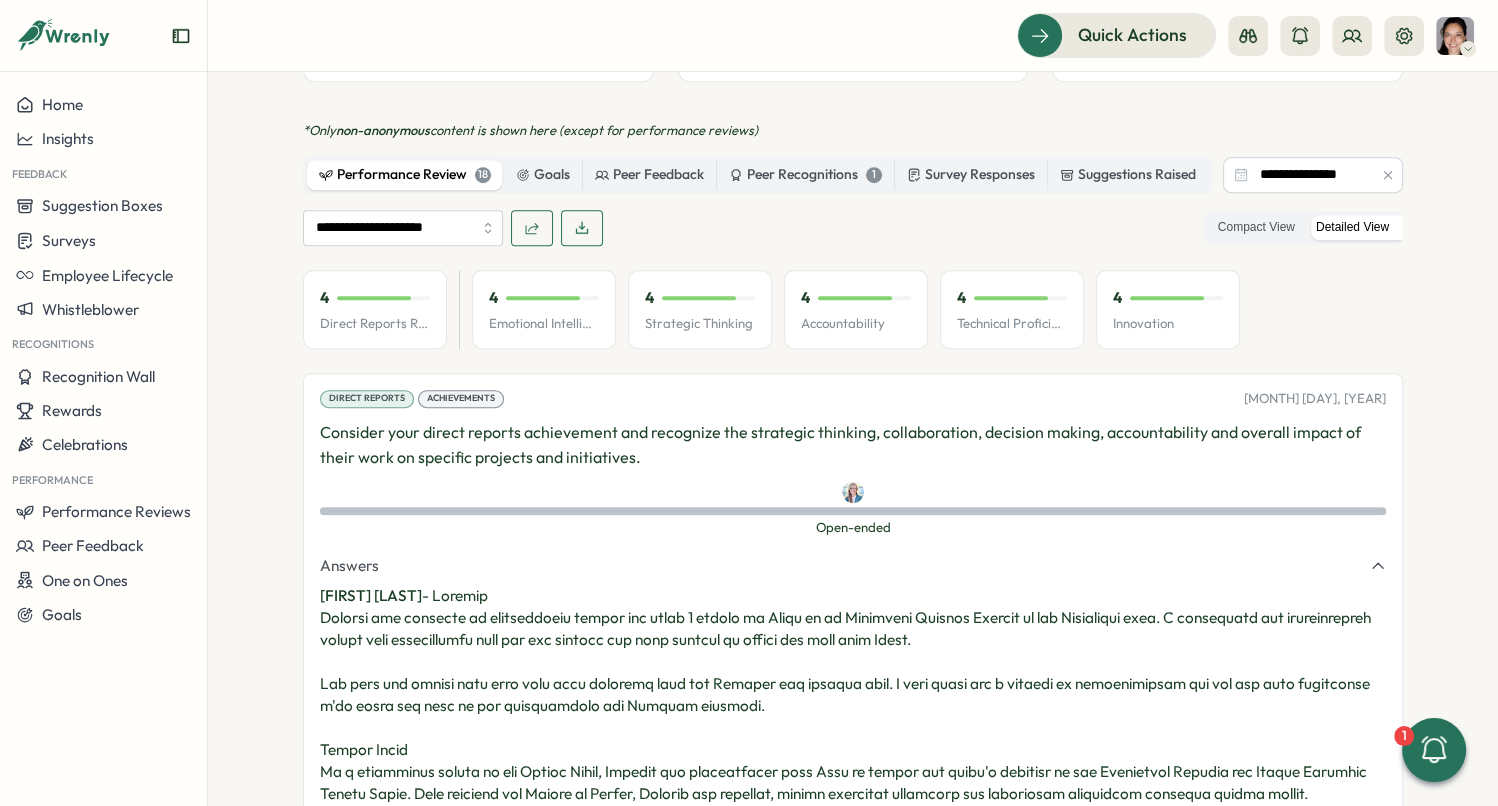 click on "**********" at bounding box center [853, 228] 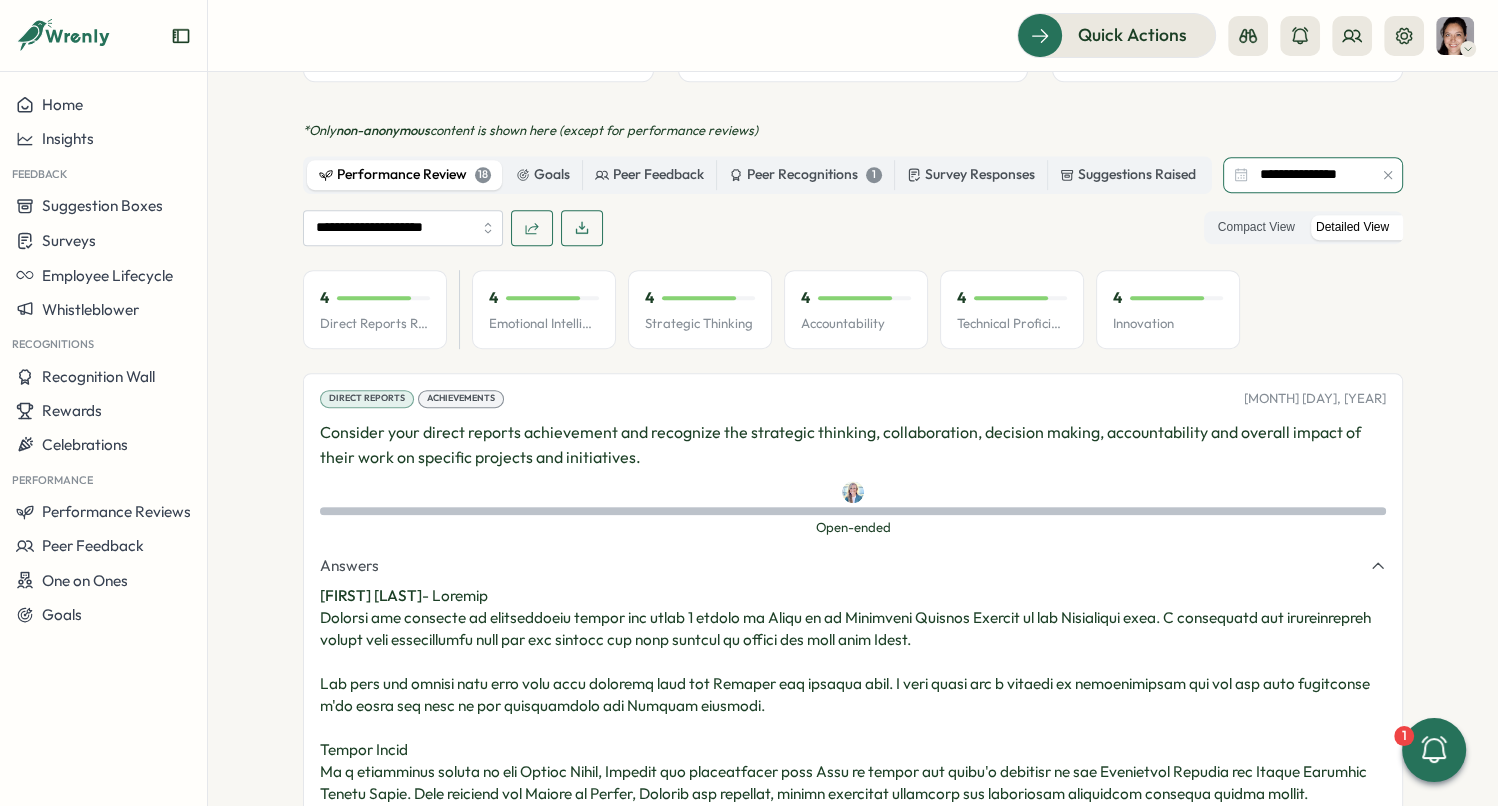 click on "**********" at bounding box center [1313, 175] 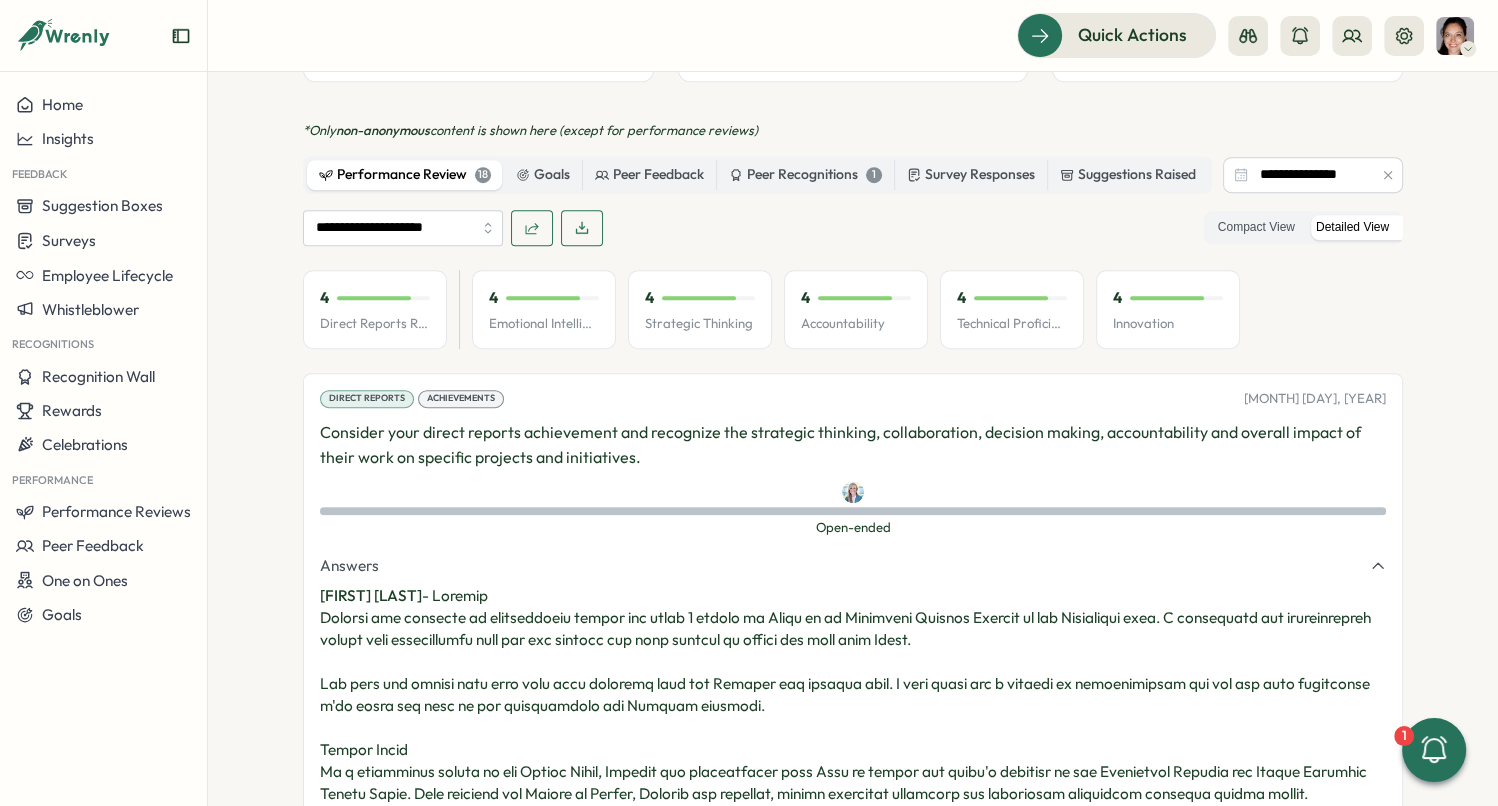 click on "**********" at bounding box center (853, 439) 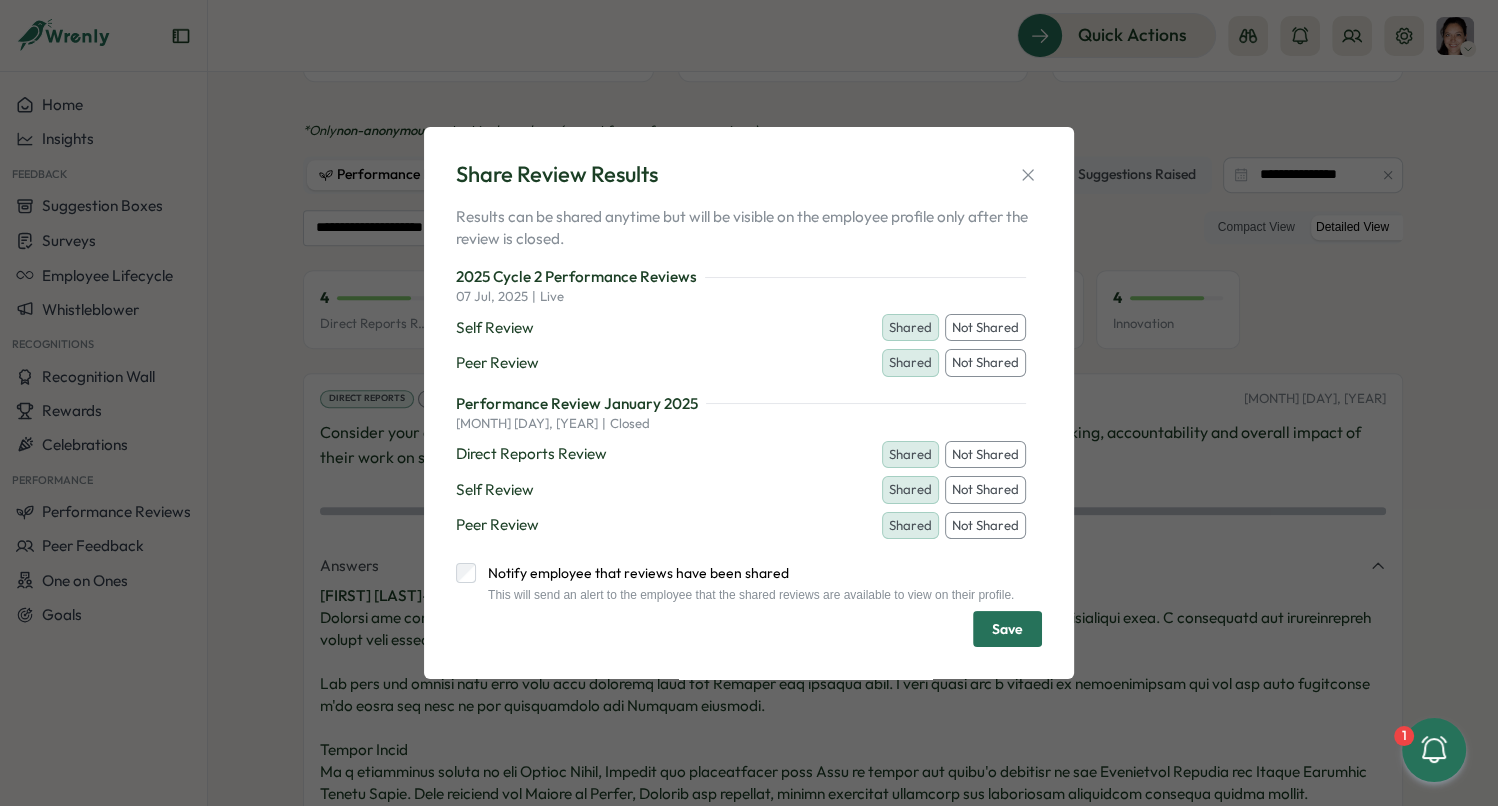 click on "Share Review Results Results can be shared anytime but will be visible on the employee profile only after the review is closed. [YEAR] Cycle 2 Performance Reviews [MONTH] [DAY], [YEAR]  |  live Self Review Shared Not Shared Peer Review Shared Not Shared Performance Review [MONTH] [YEAR] [MONTH] [DAY], [YEAR]  |  closed Direct Reports Review Shared Not Shared Self Review Shared Not Shared Peer Review Shared Not Shared Notify employee that reviews have been shared This will send an alert to the employee that the shared reviews are available to view on their profile. Save" at bounding box center (749, 403) 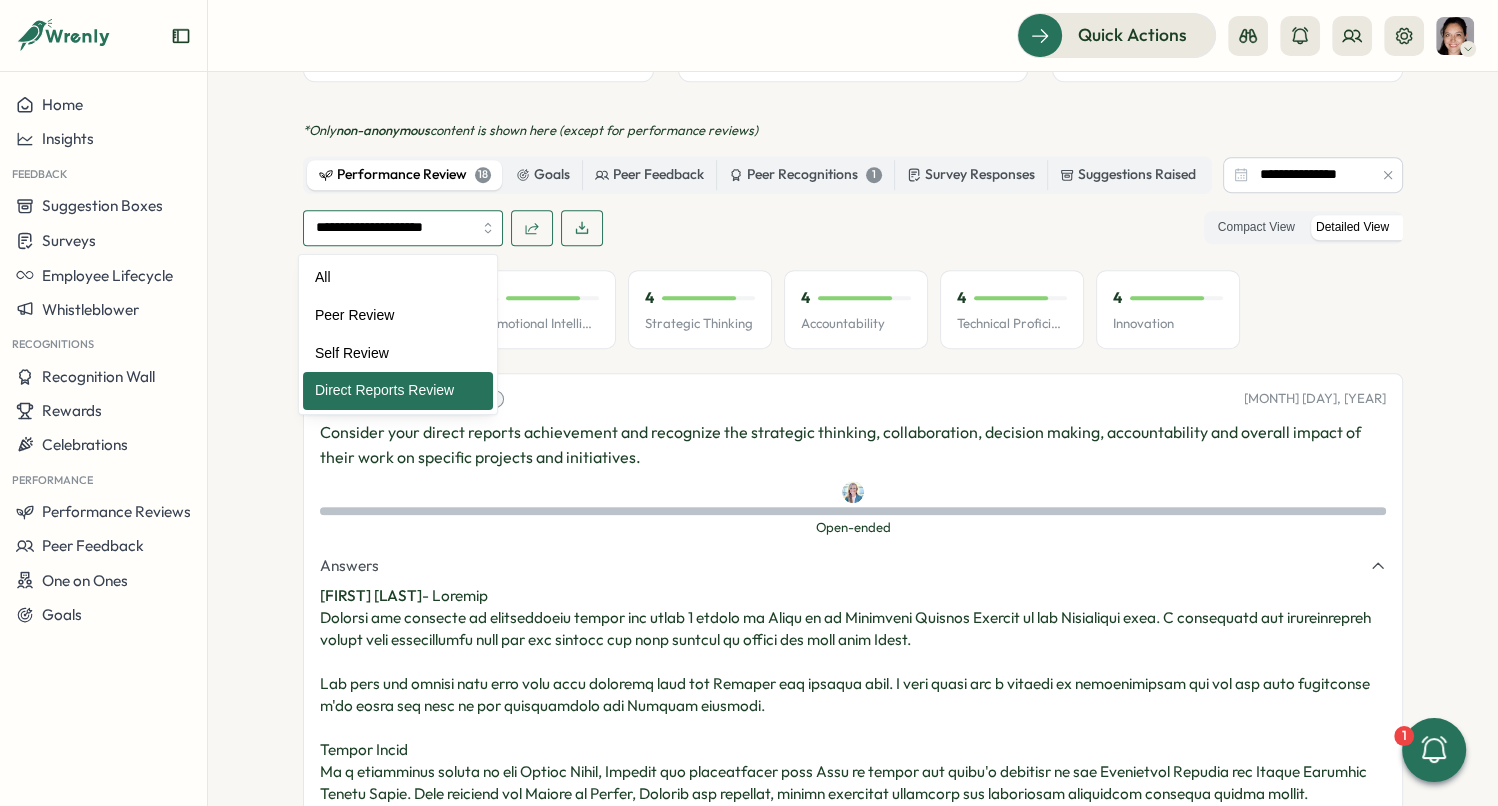 click on "**********" at bounding box center [403, 228] 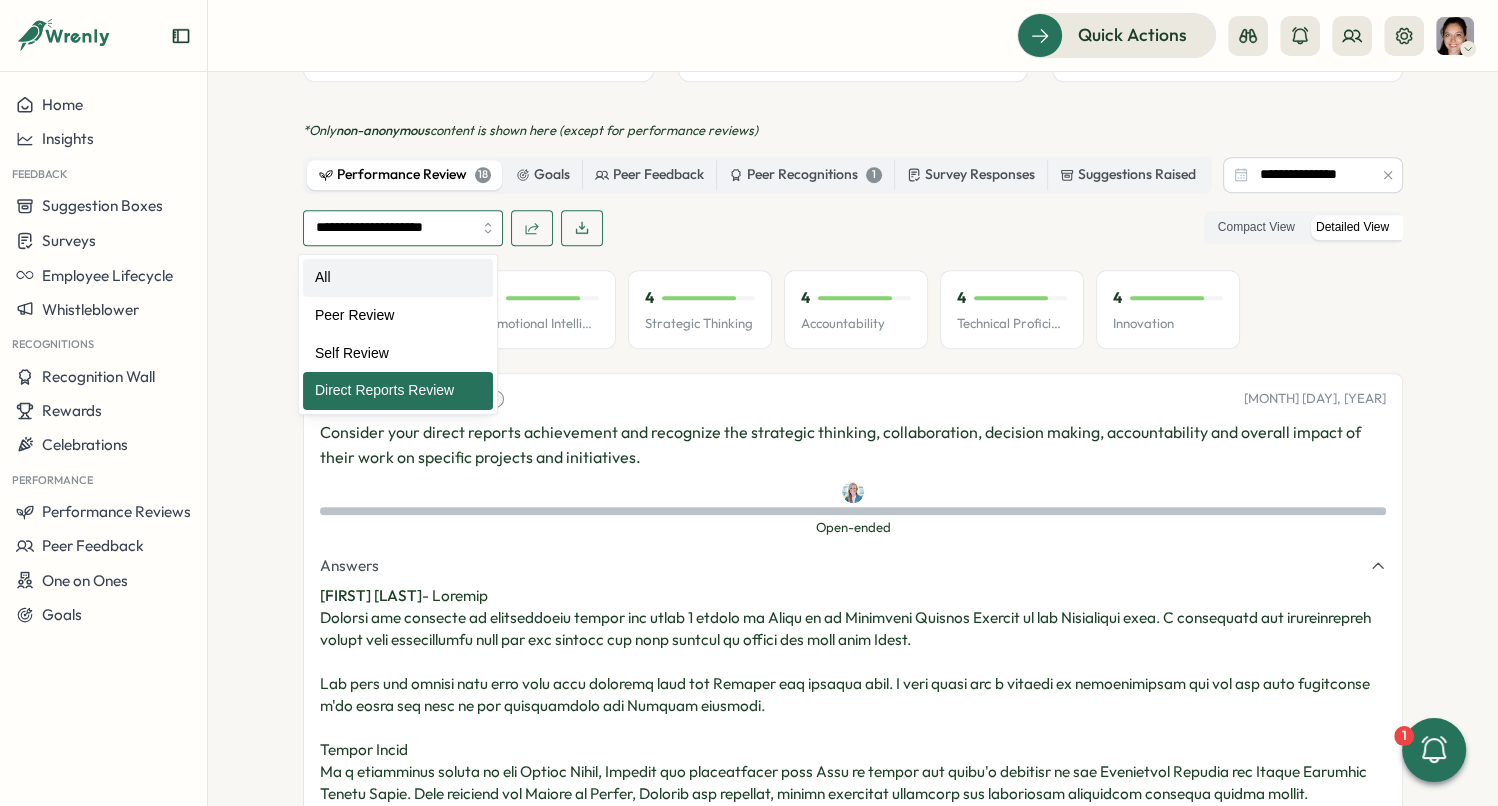 type on "***" 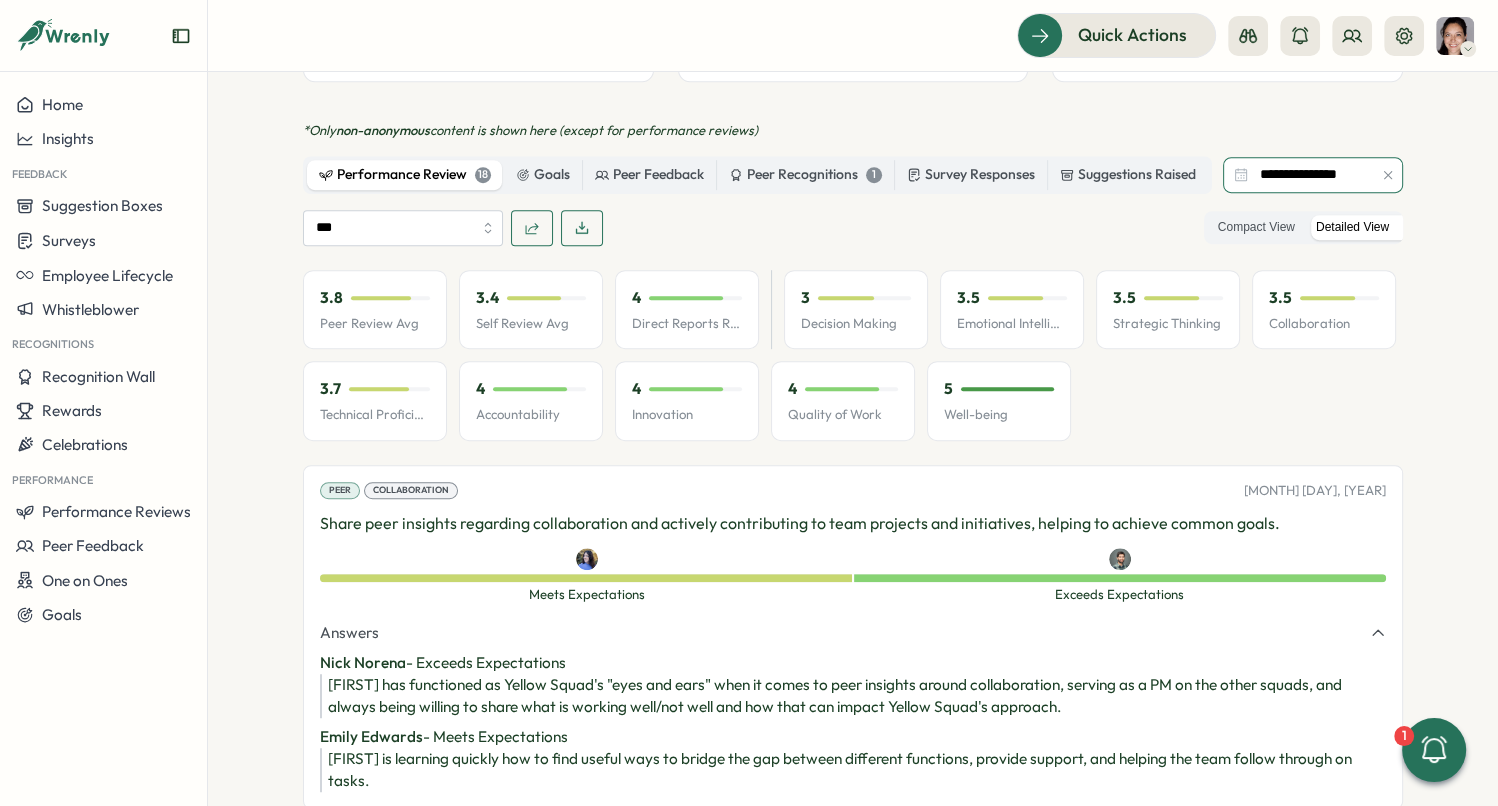 click on "**********" at bounding box center [1313, 175] 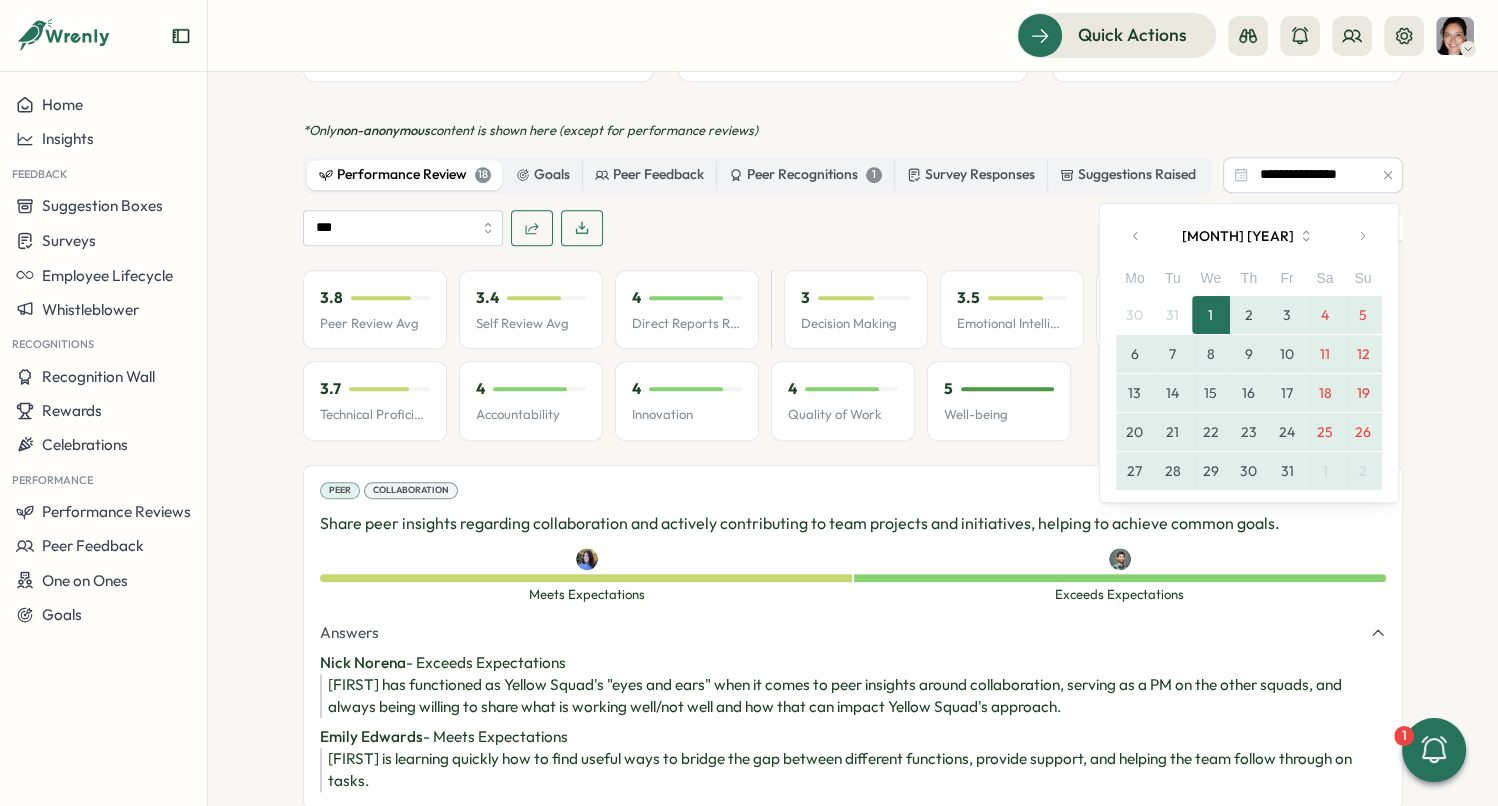 click at bounding box center [1362, 236] 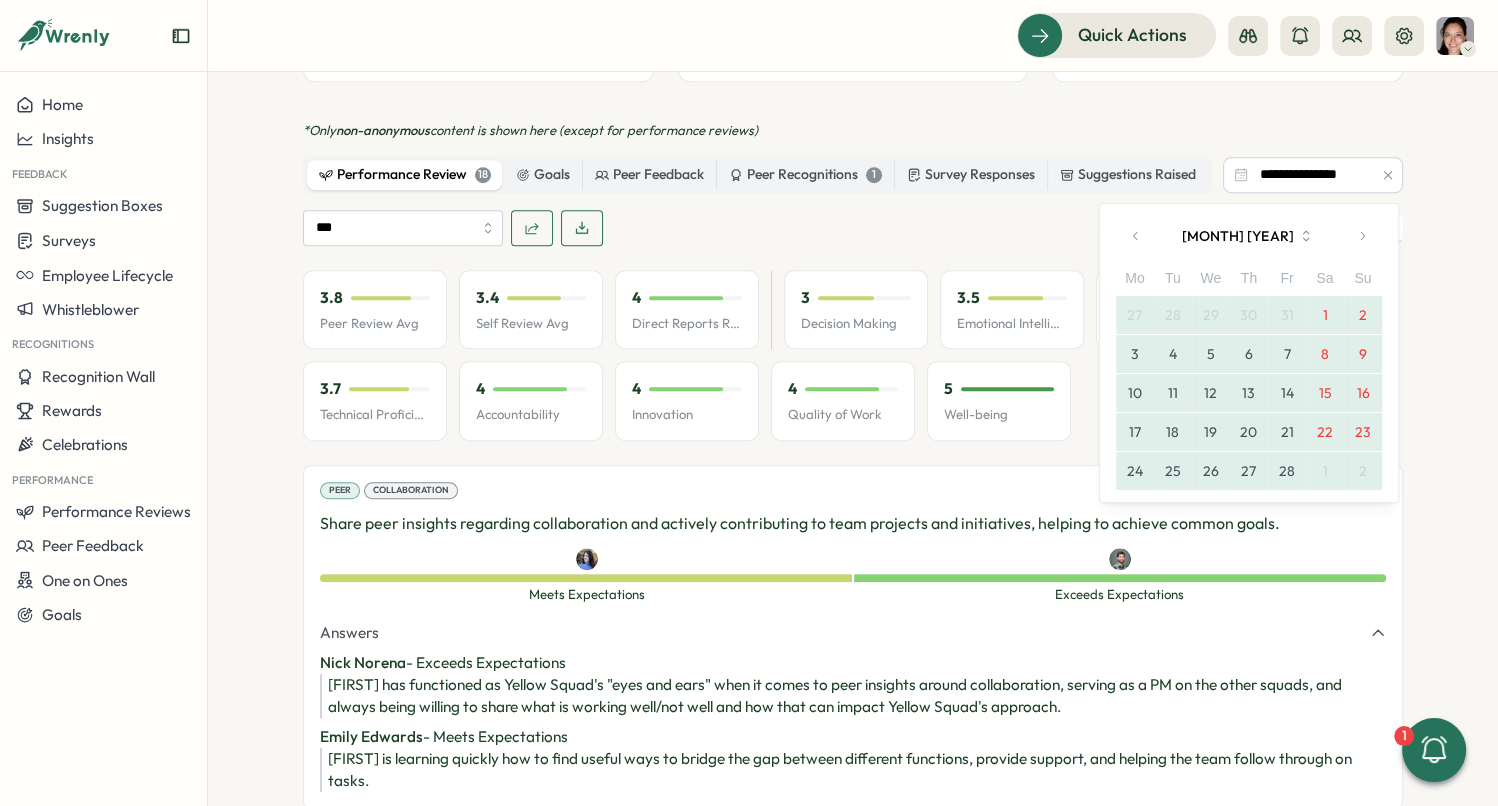 click on "24" at bounding box center (1135, 471) 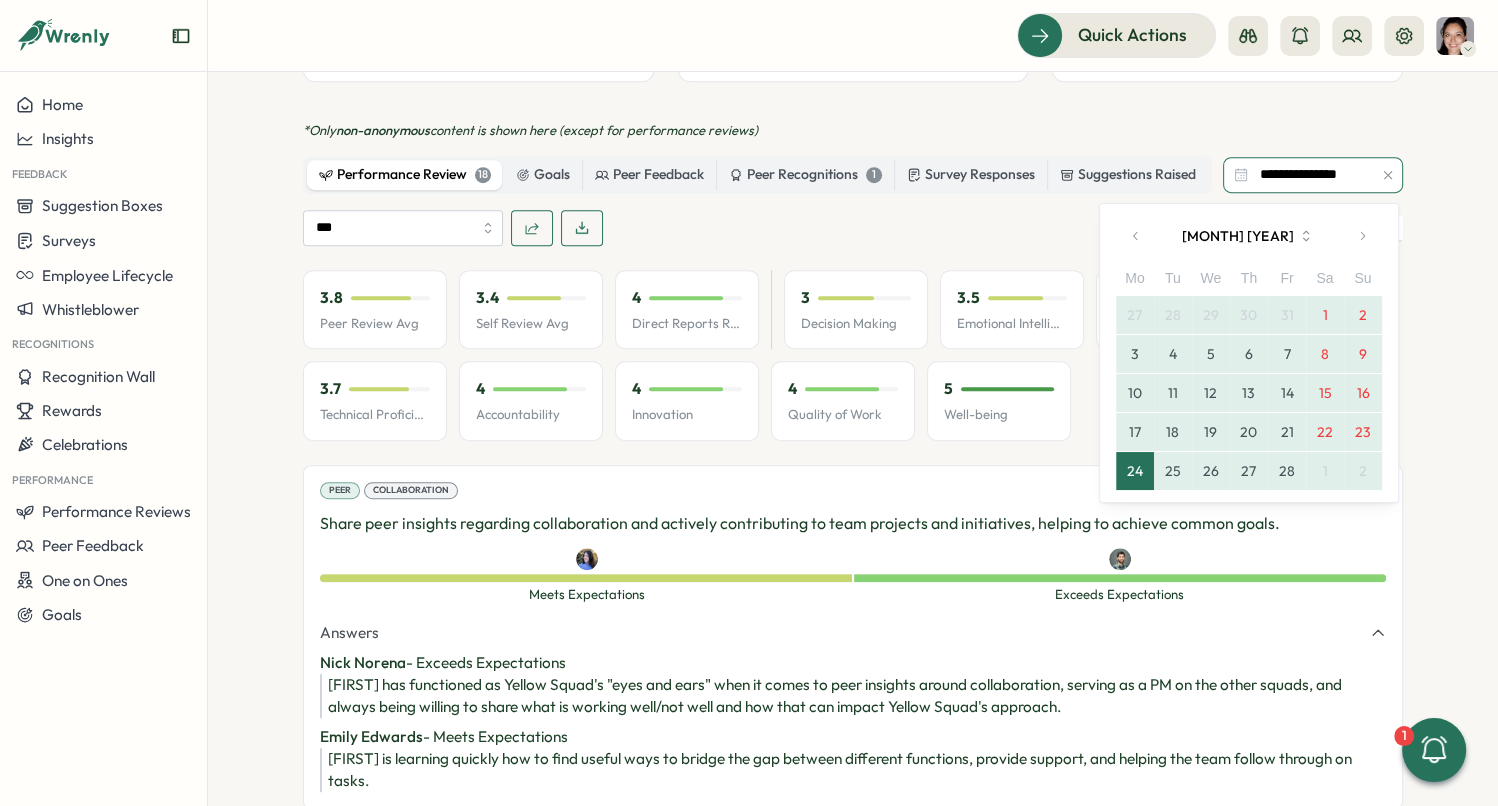 click on "**********" at bounding box center (1313, 175) 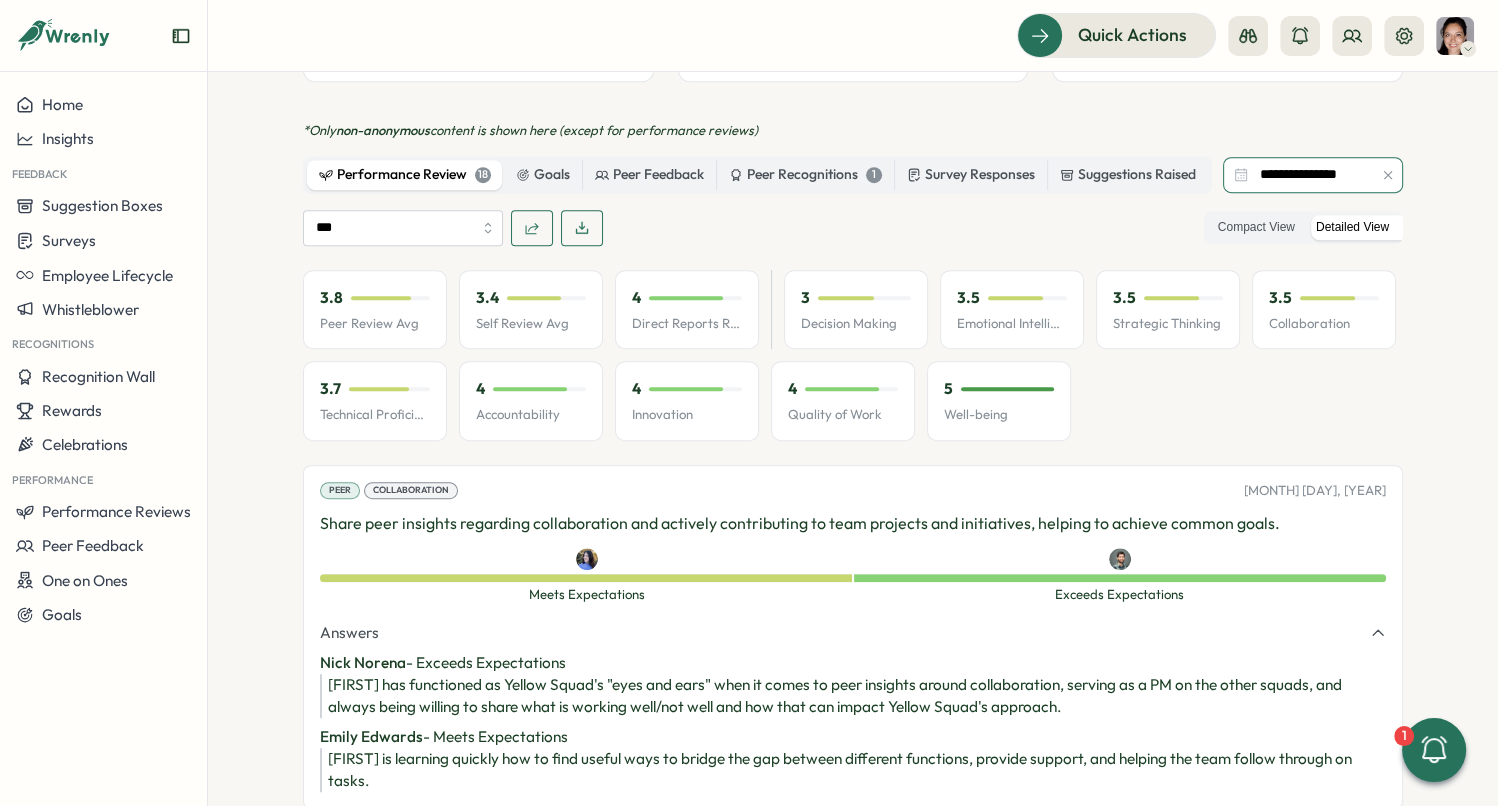 click on "**********" at bounding box center [1313, 175] 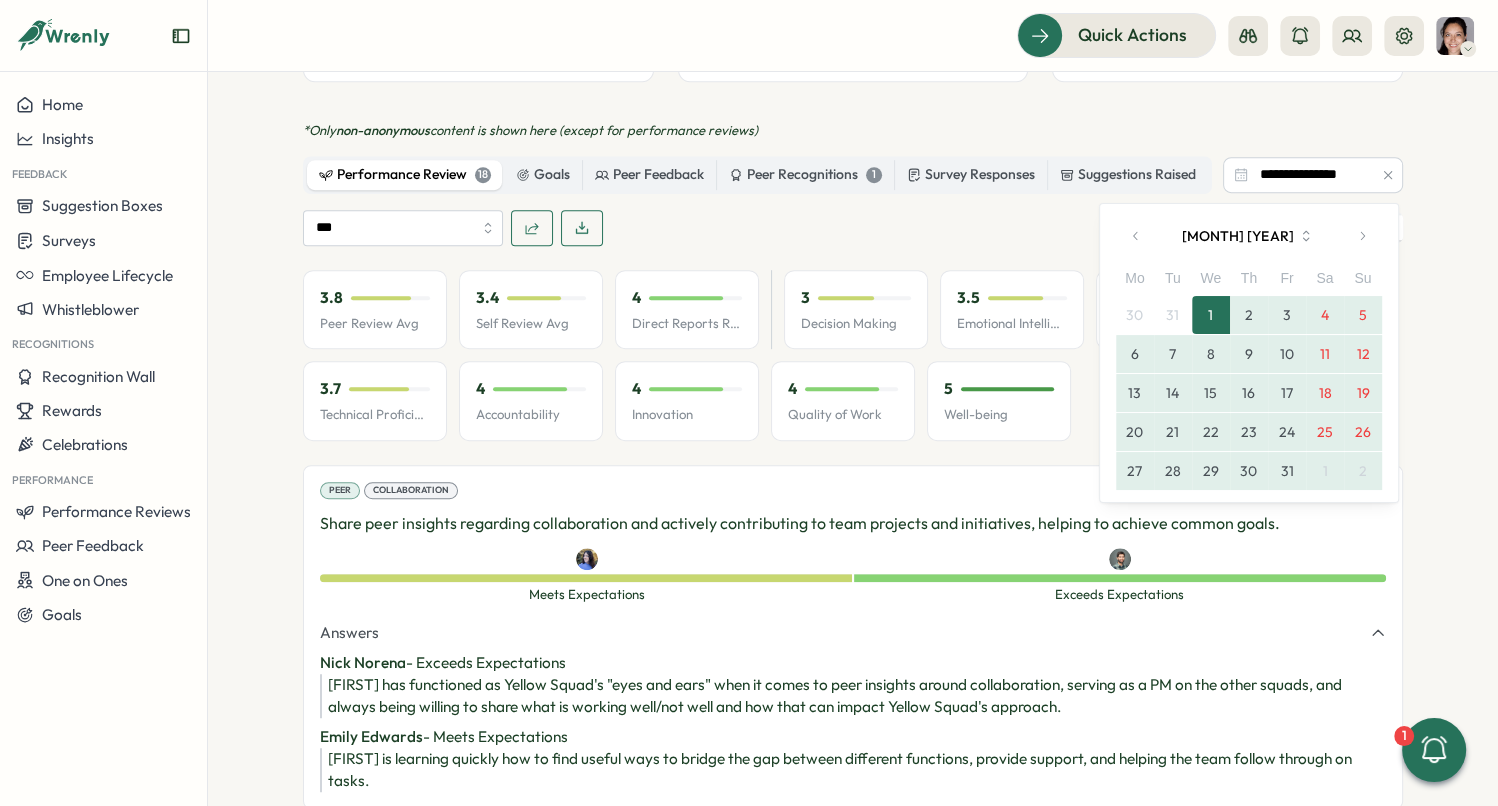 click at bounding box center [1136, 236] 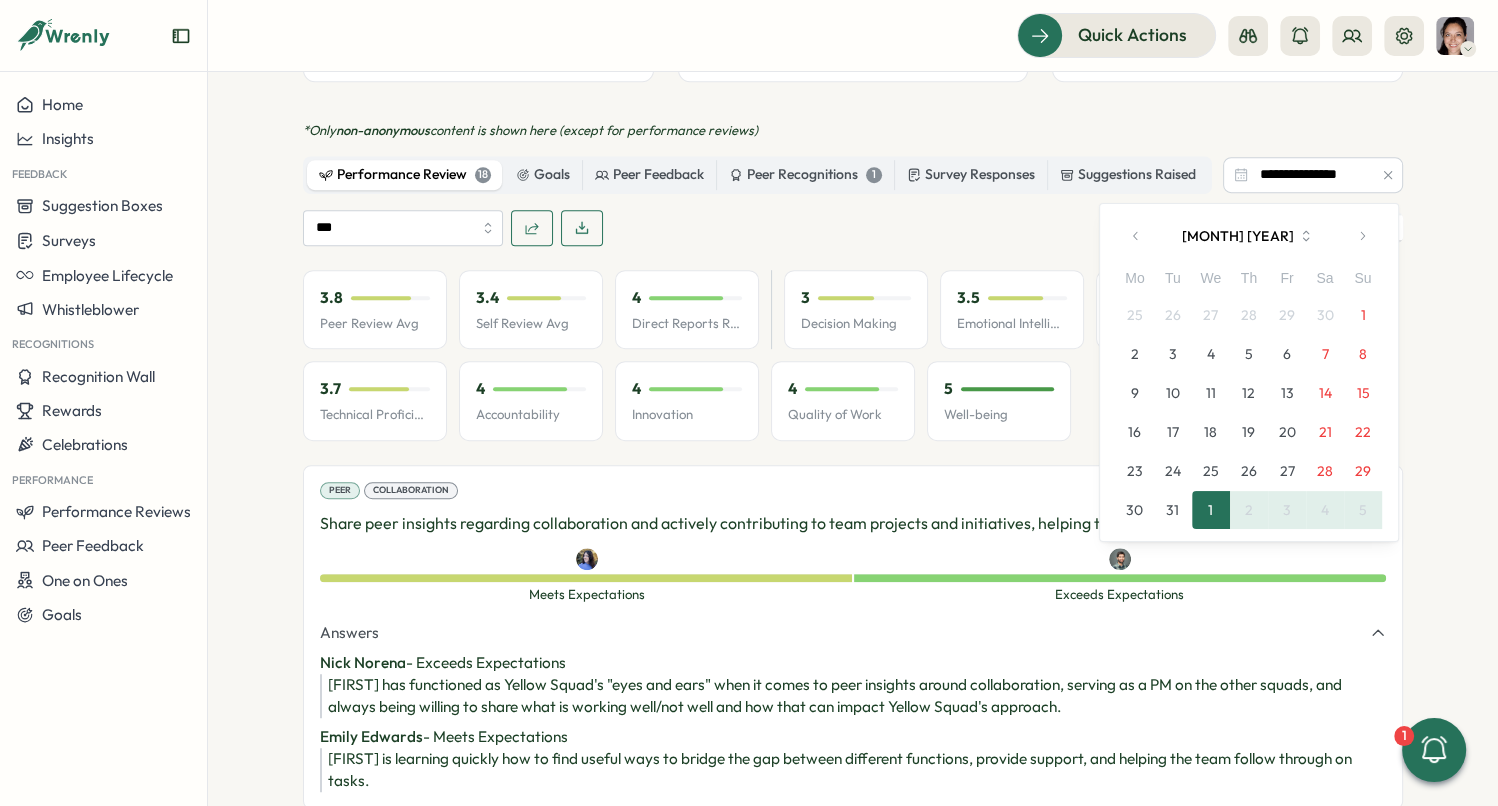 click at bounding box center [1362, 236] 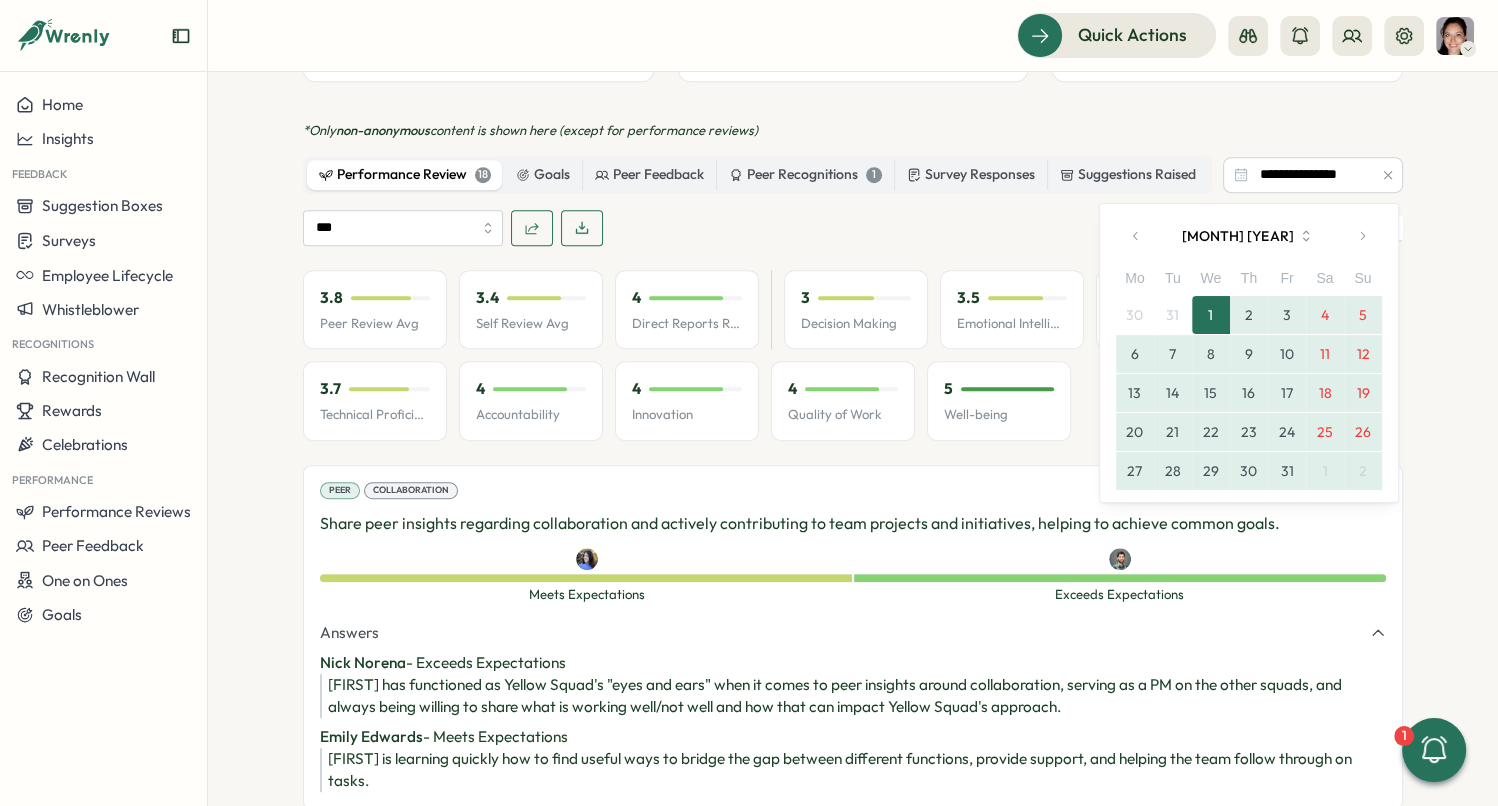click at bounding box center [1362, 236] 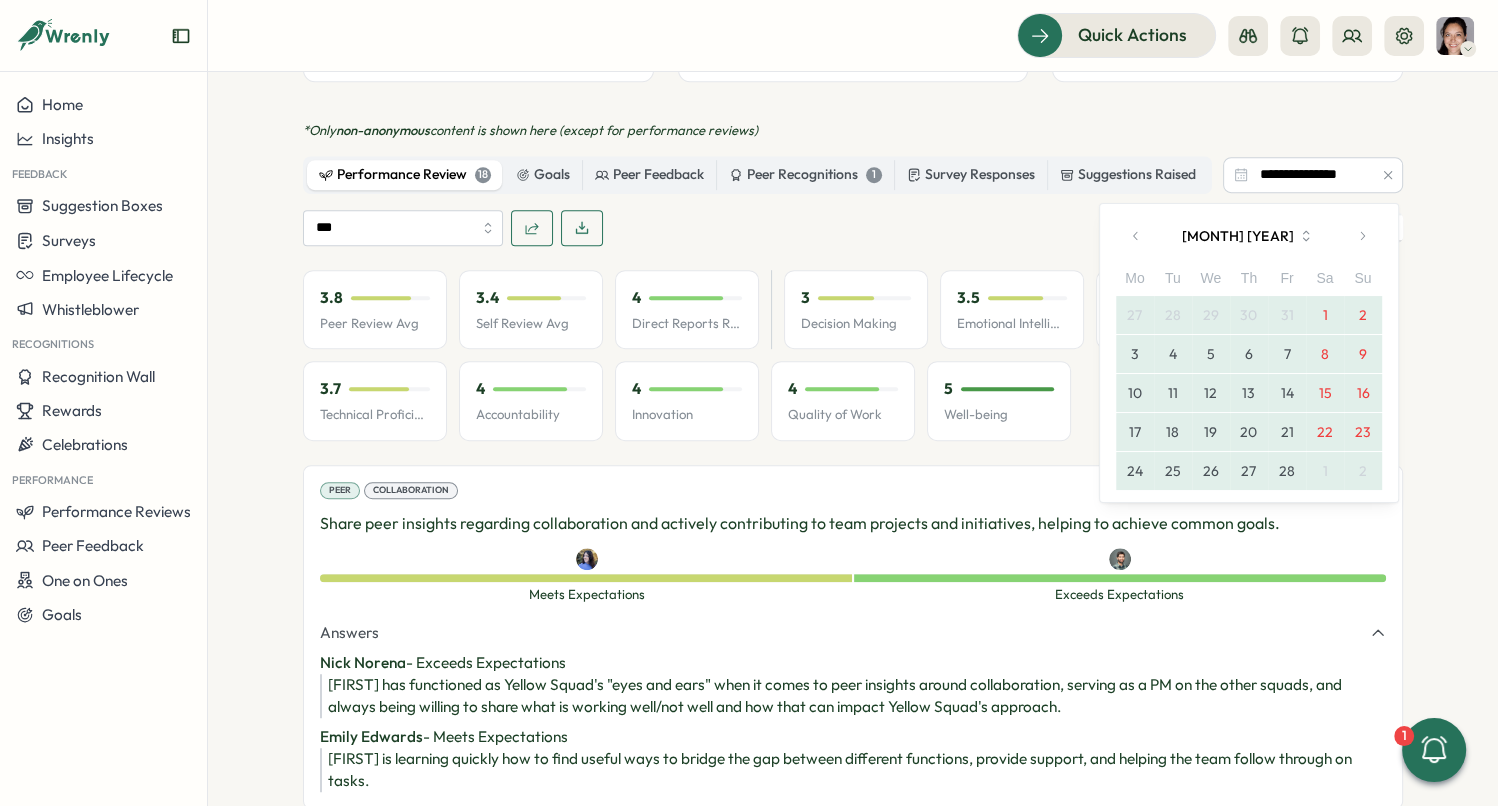 click at bounding box center [1362, 236] 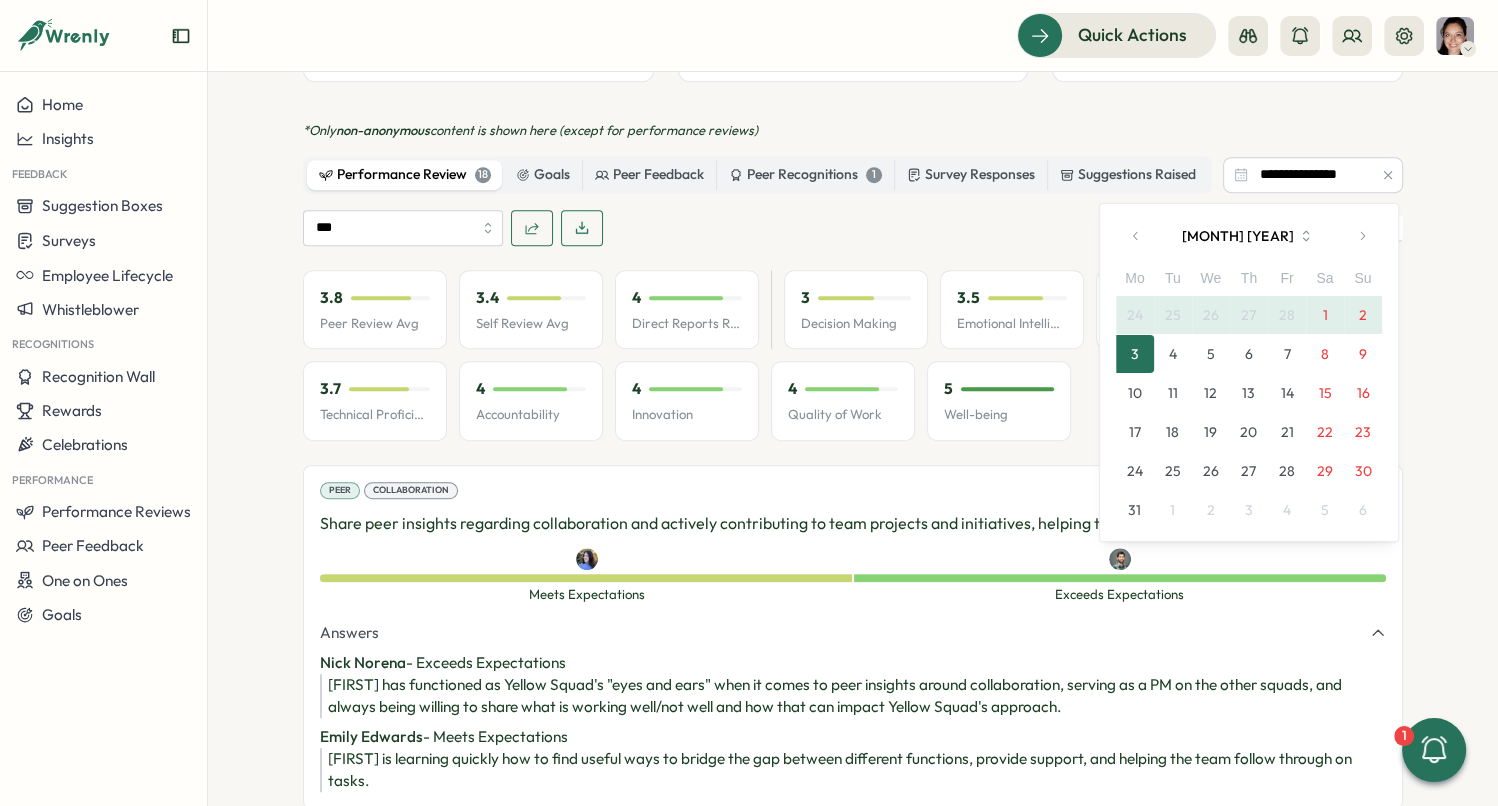 click on "4" at bounding box center [1173, 354] 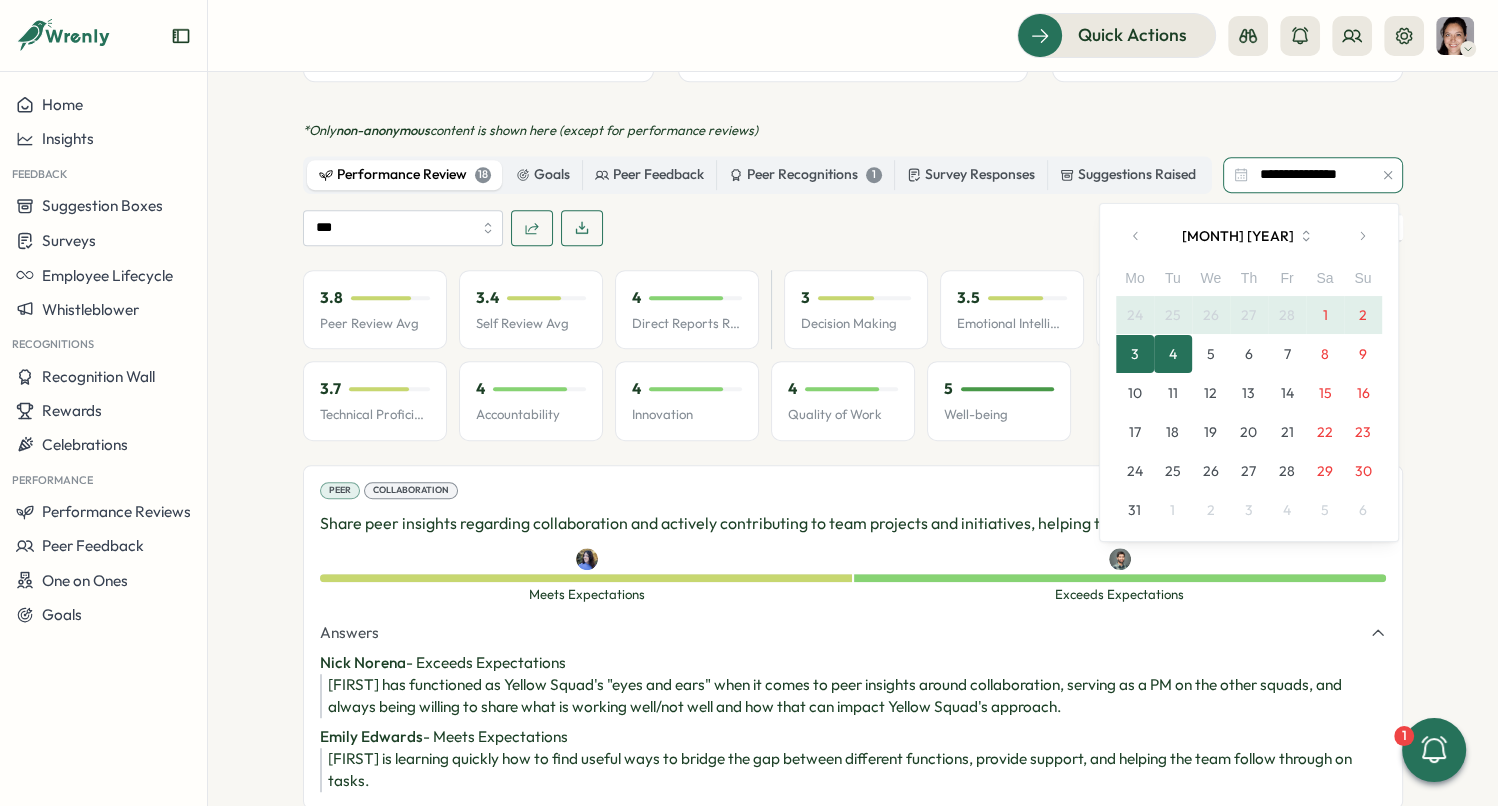 click on "**********" at bounding box center (1313, 175) 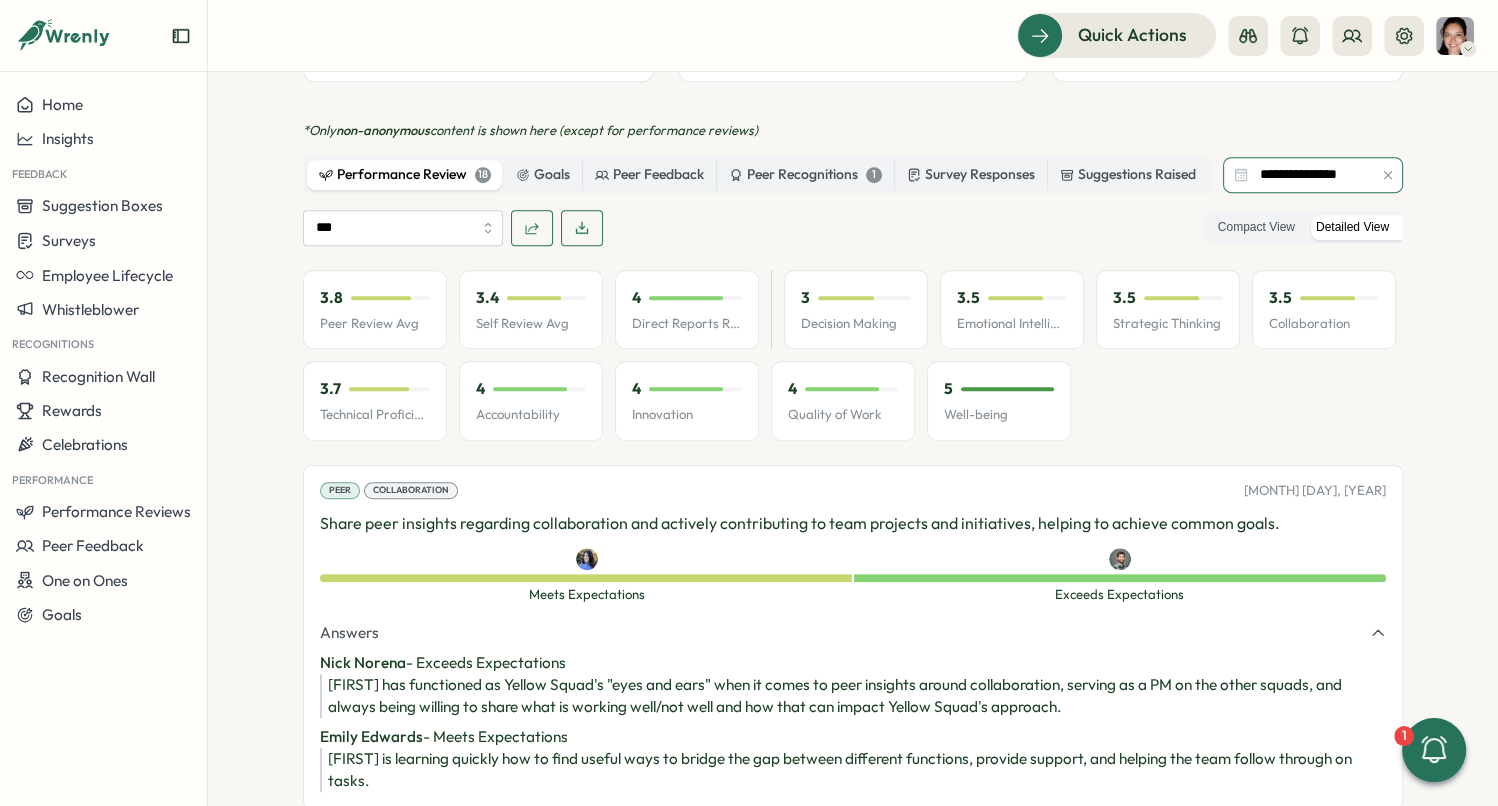 click on "**********" at bounding box center [1313, 175] 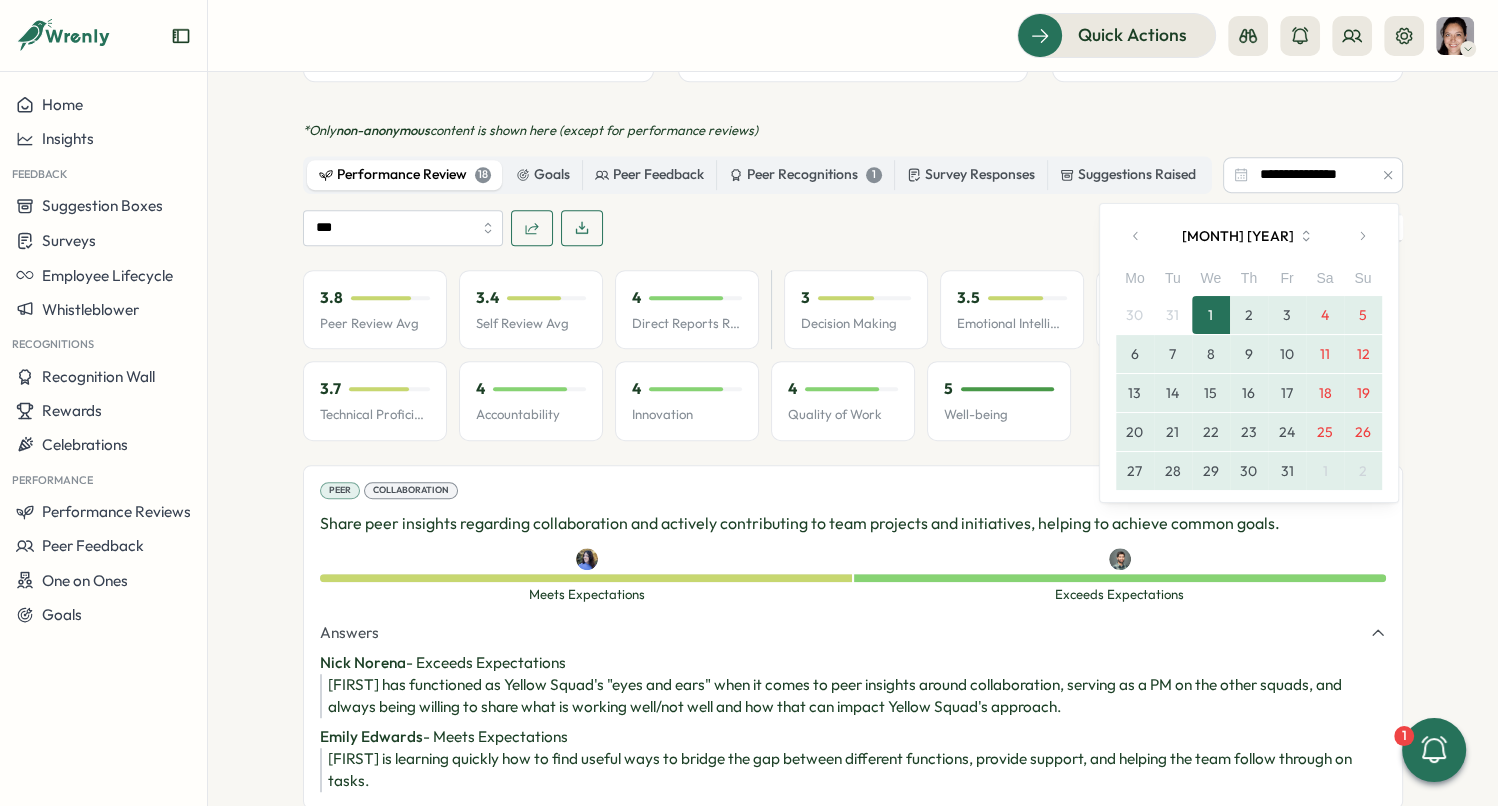 click at bounding box center [1362, 236] 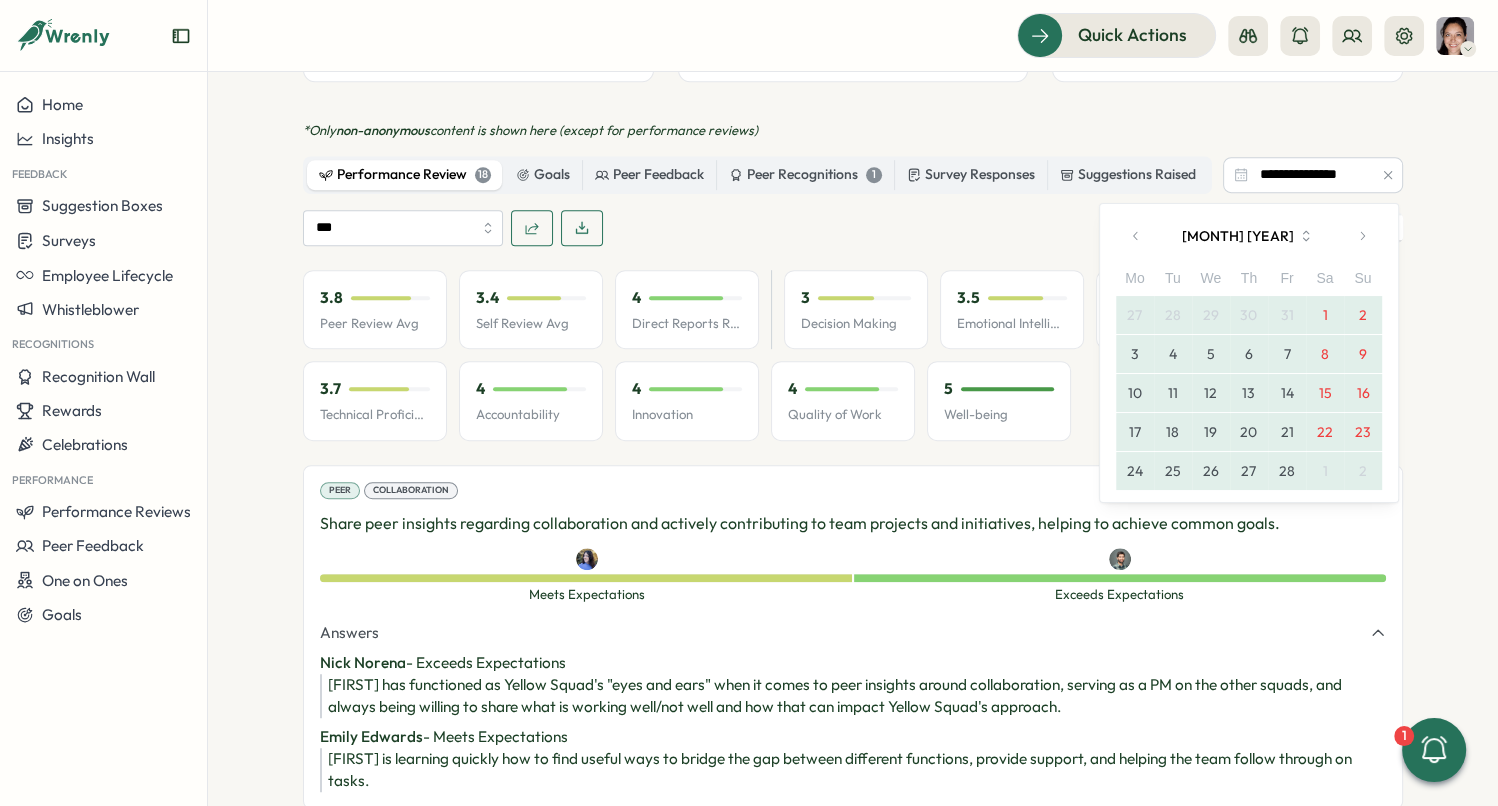 click at bounding box center (1362, 236) 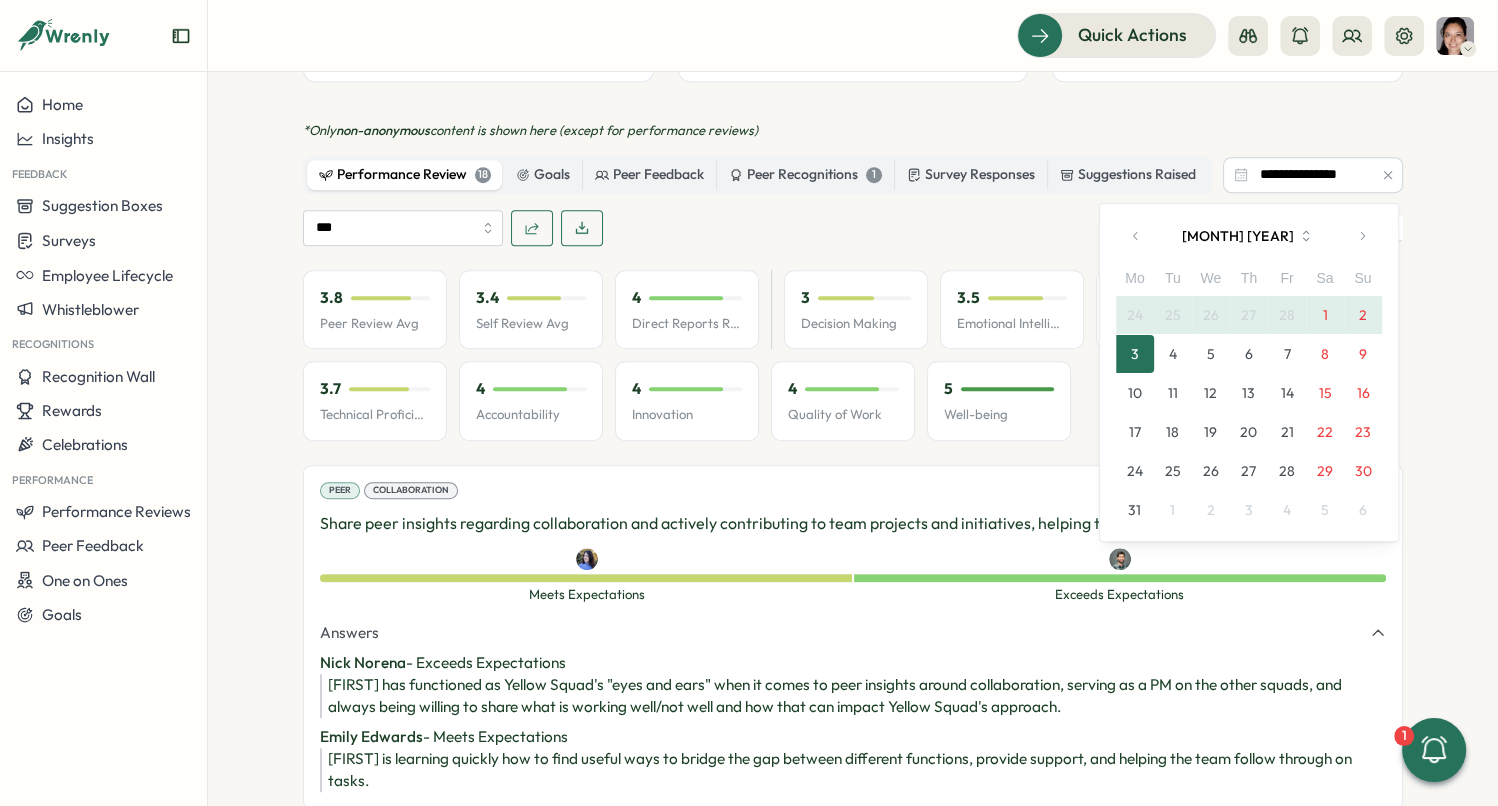 click on "4" at bounding box center (1173, 354) 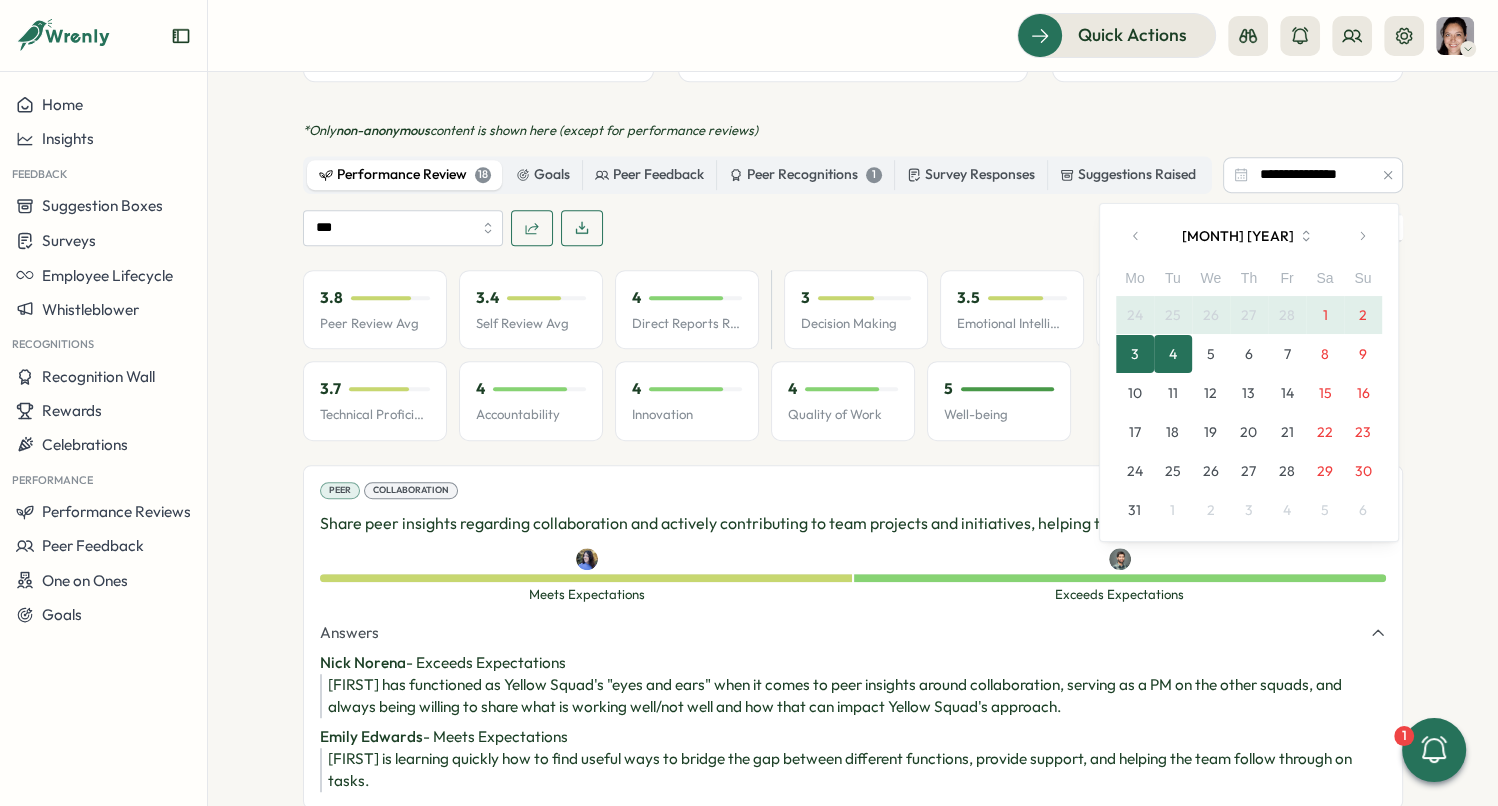 click at bounding box center [1362, 236] 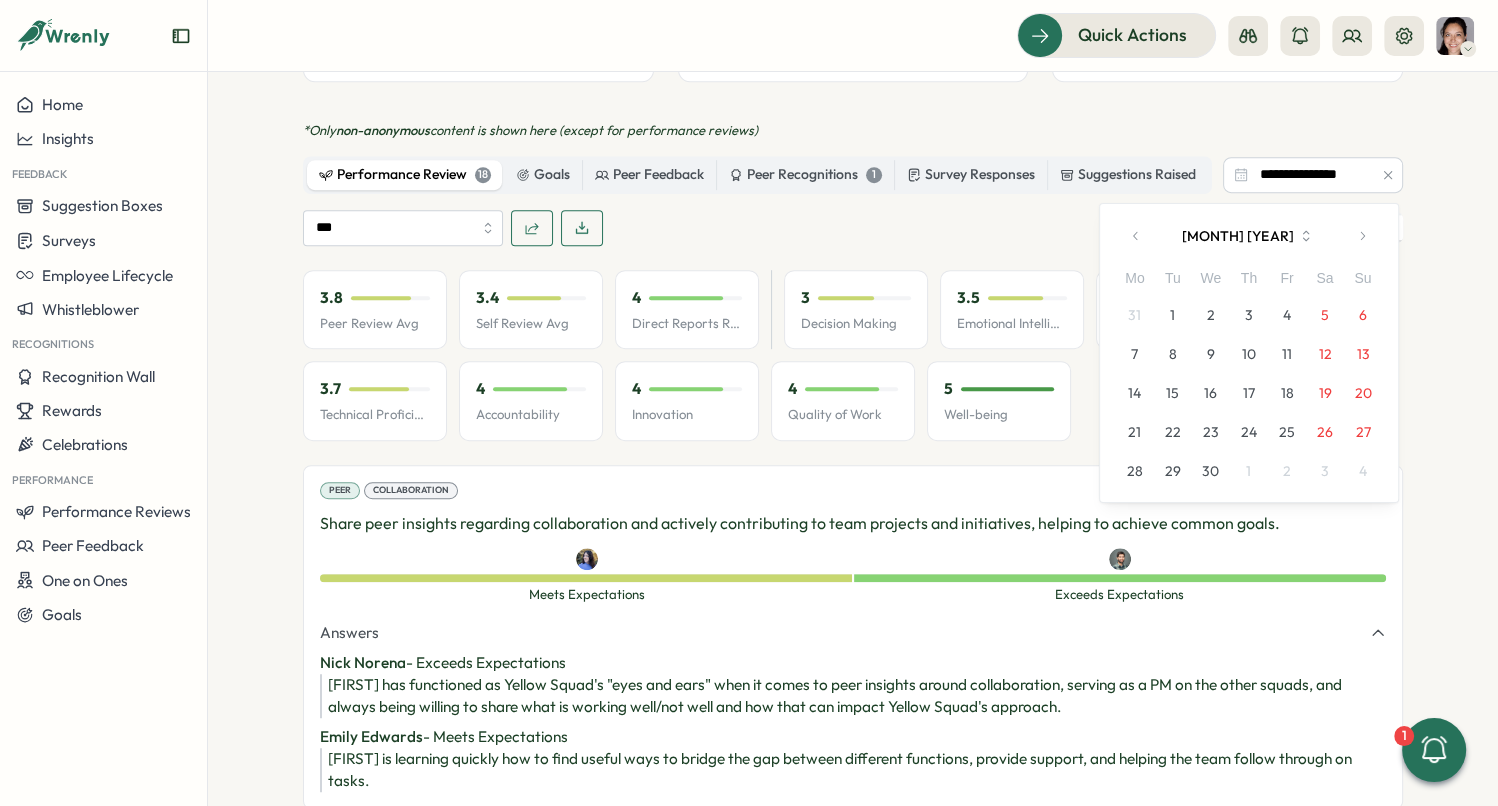 click at bounding box center (1362, 236) 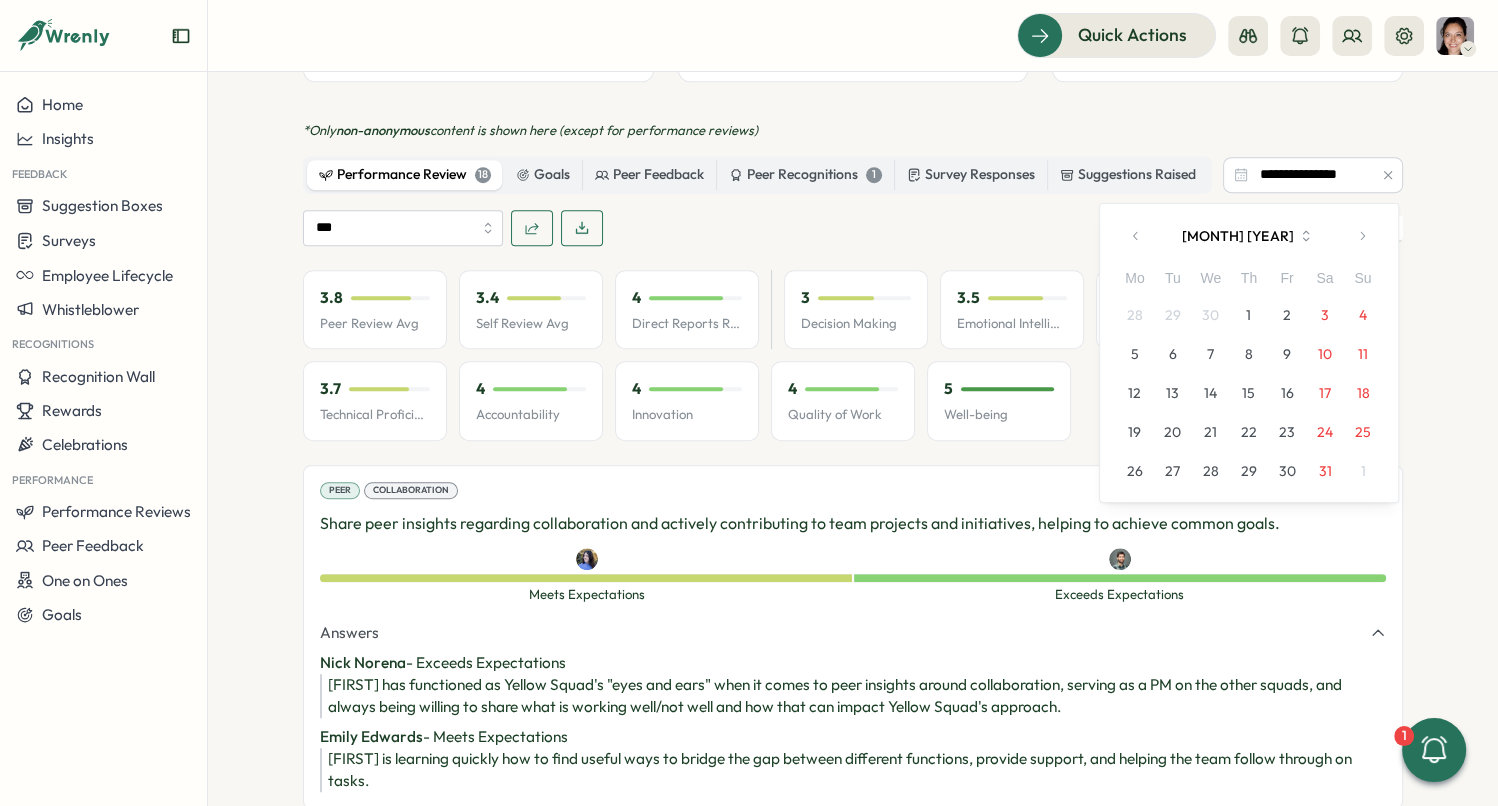 click at bounding box center [1362, 236] 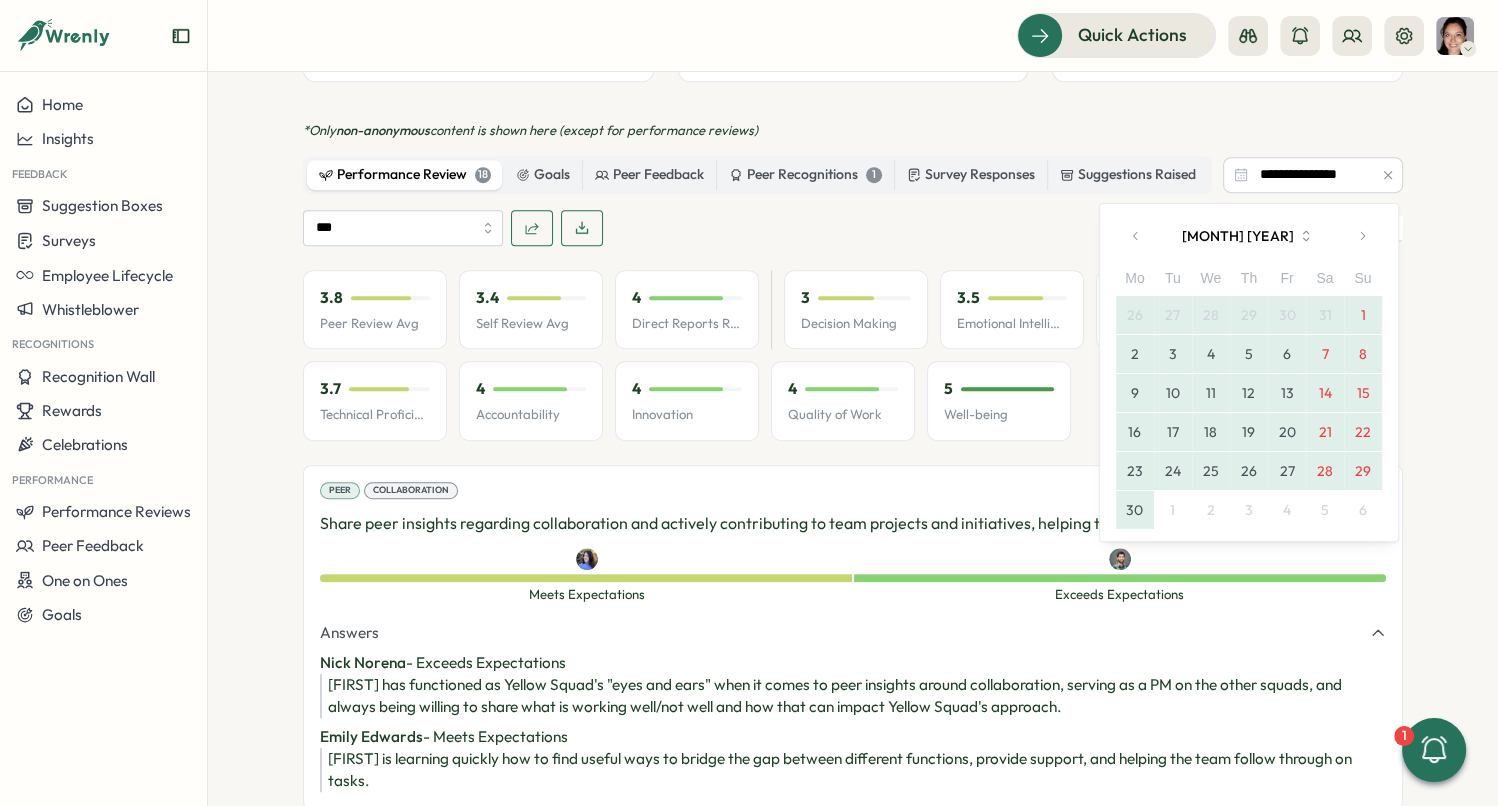 click on "30" at bounding box center [1135, 510] 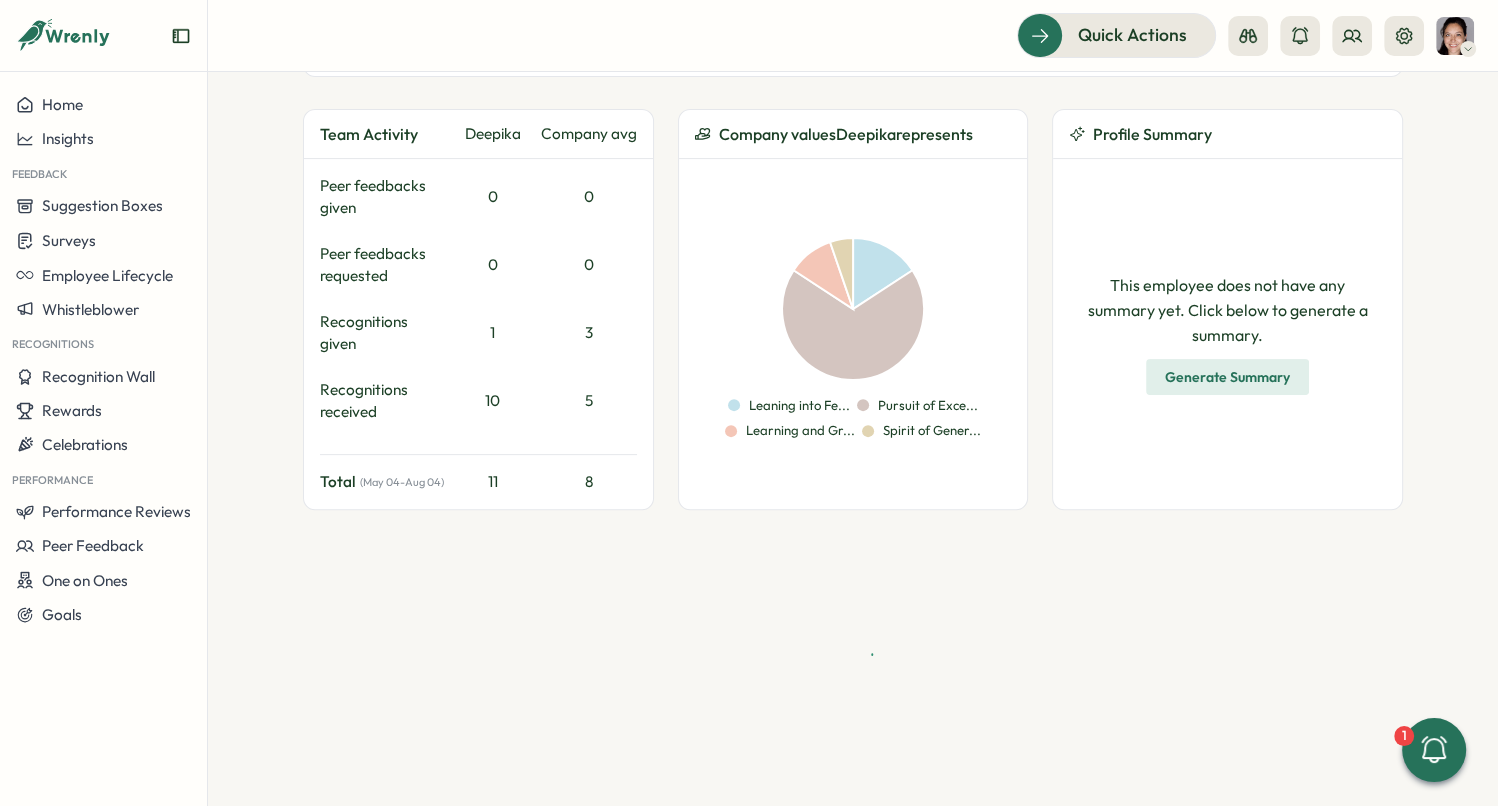 scroll, scrollTop: 853, scrollLeft: 0, axis: vertical 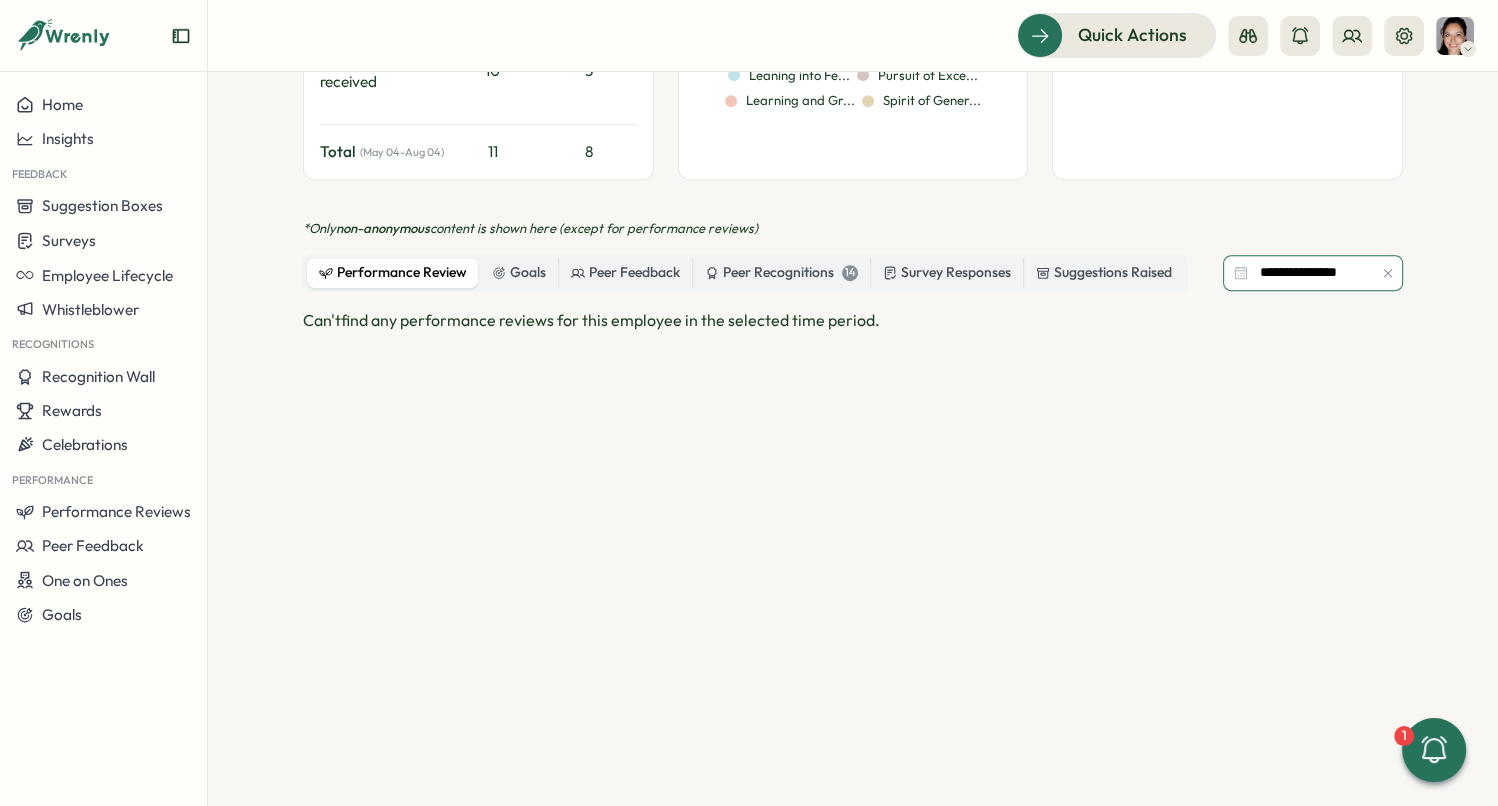 click on "**********" at bounding box center [1313, 273] 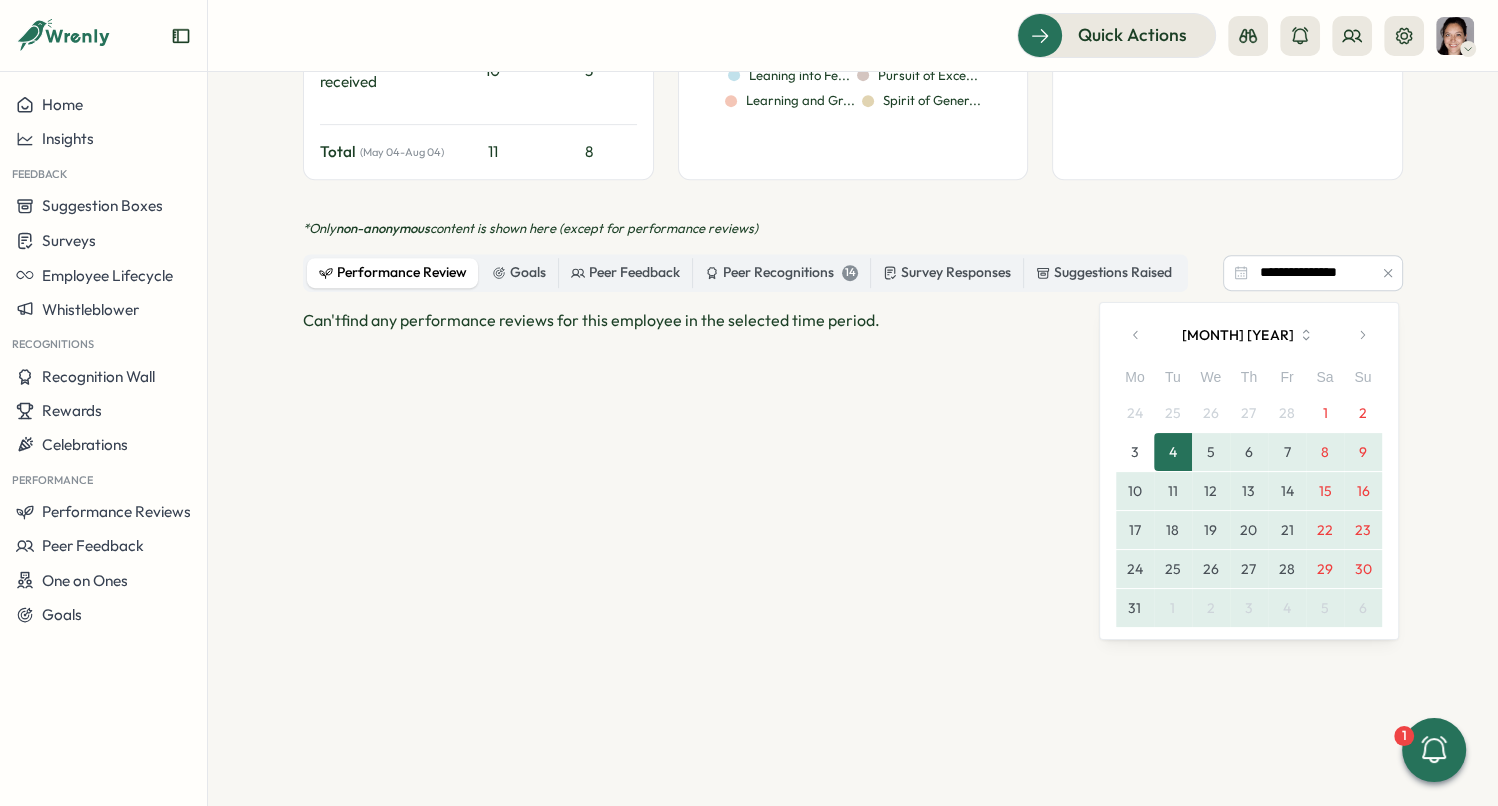 click 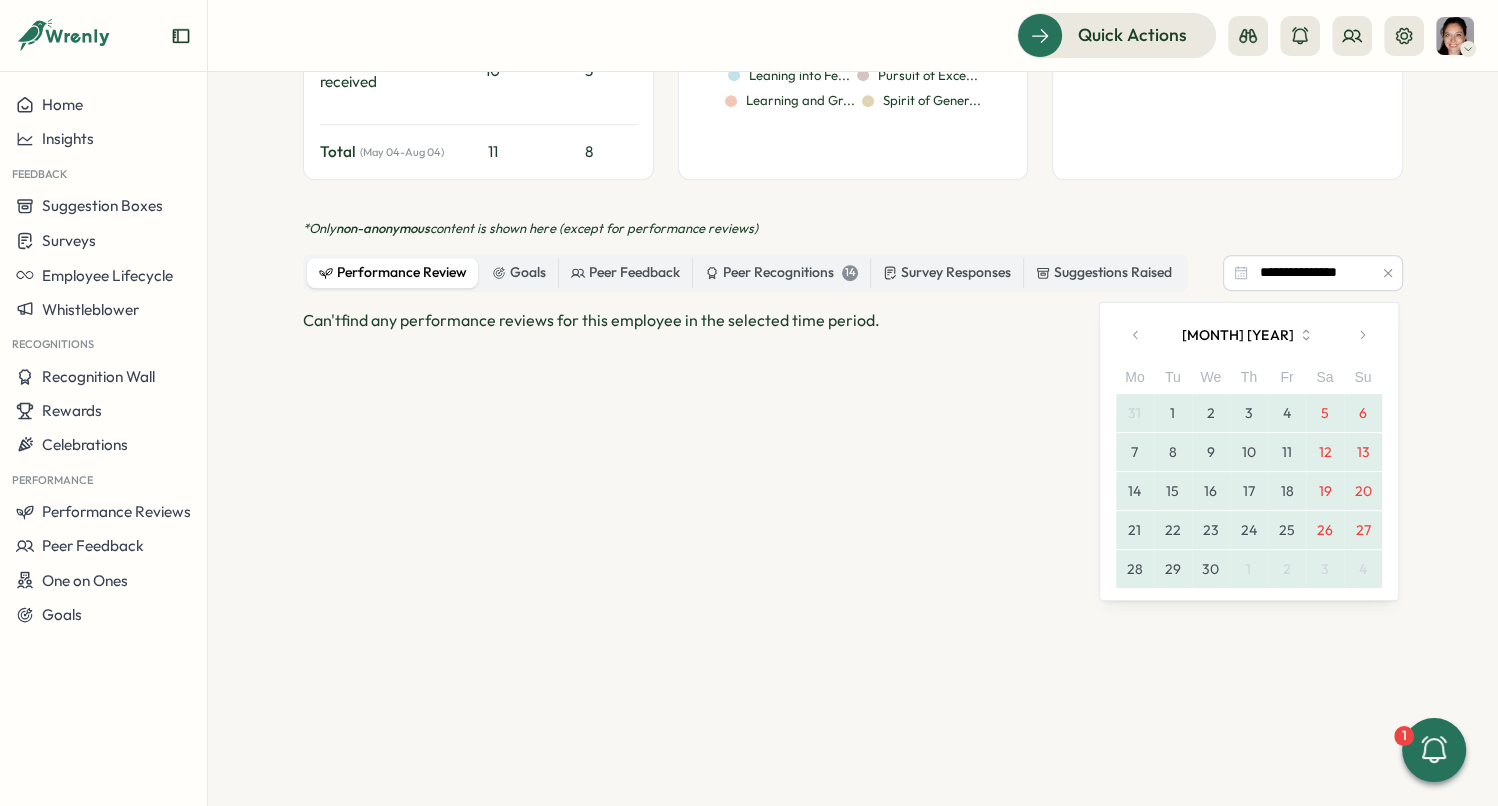 click 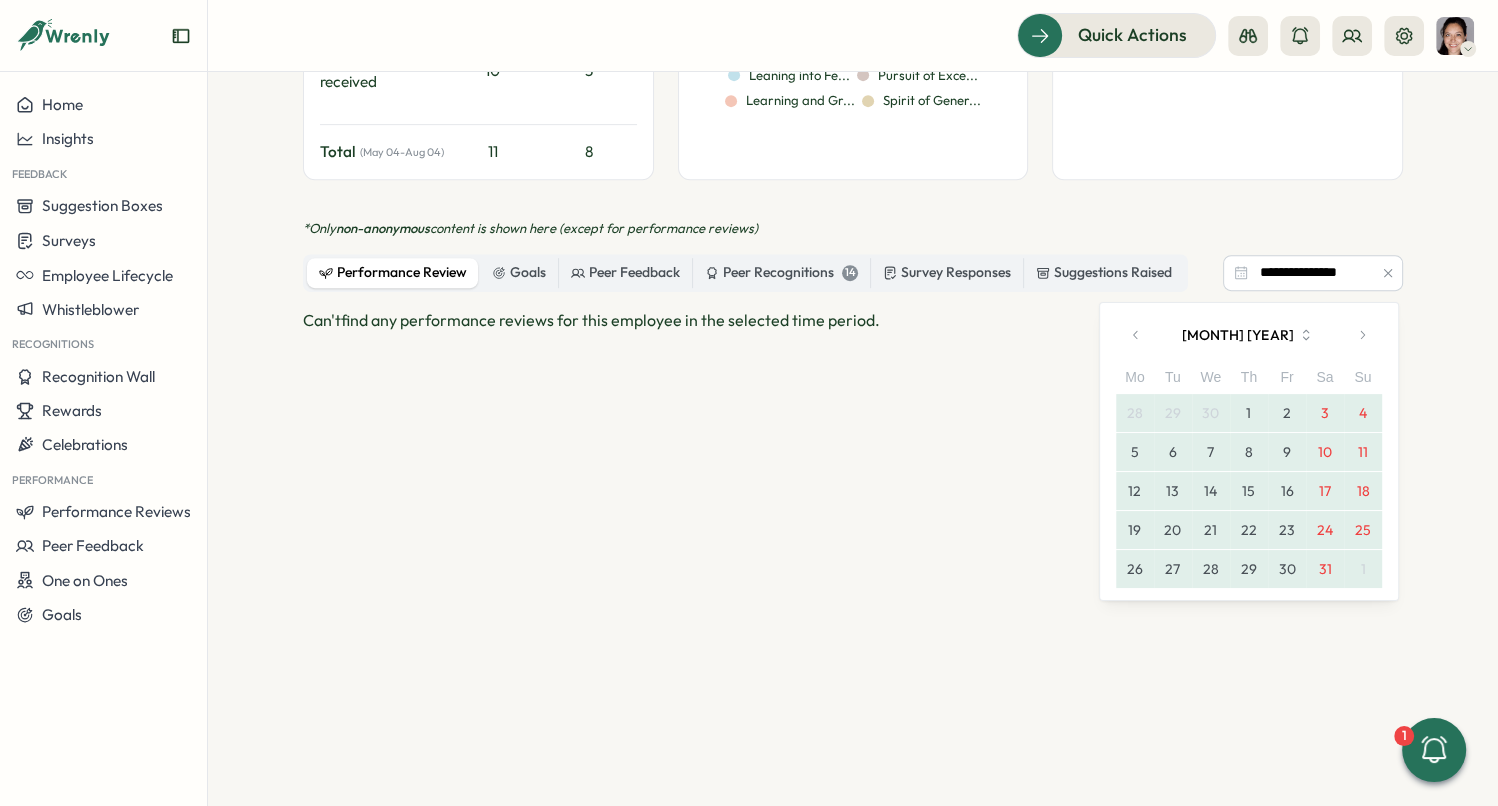 click 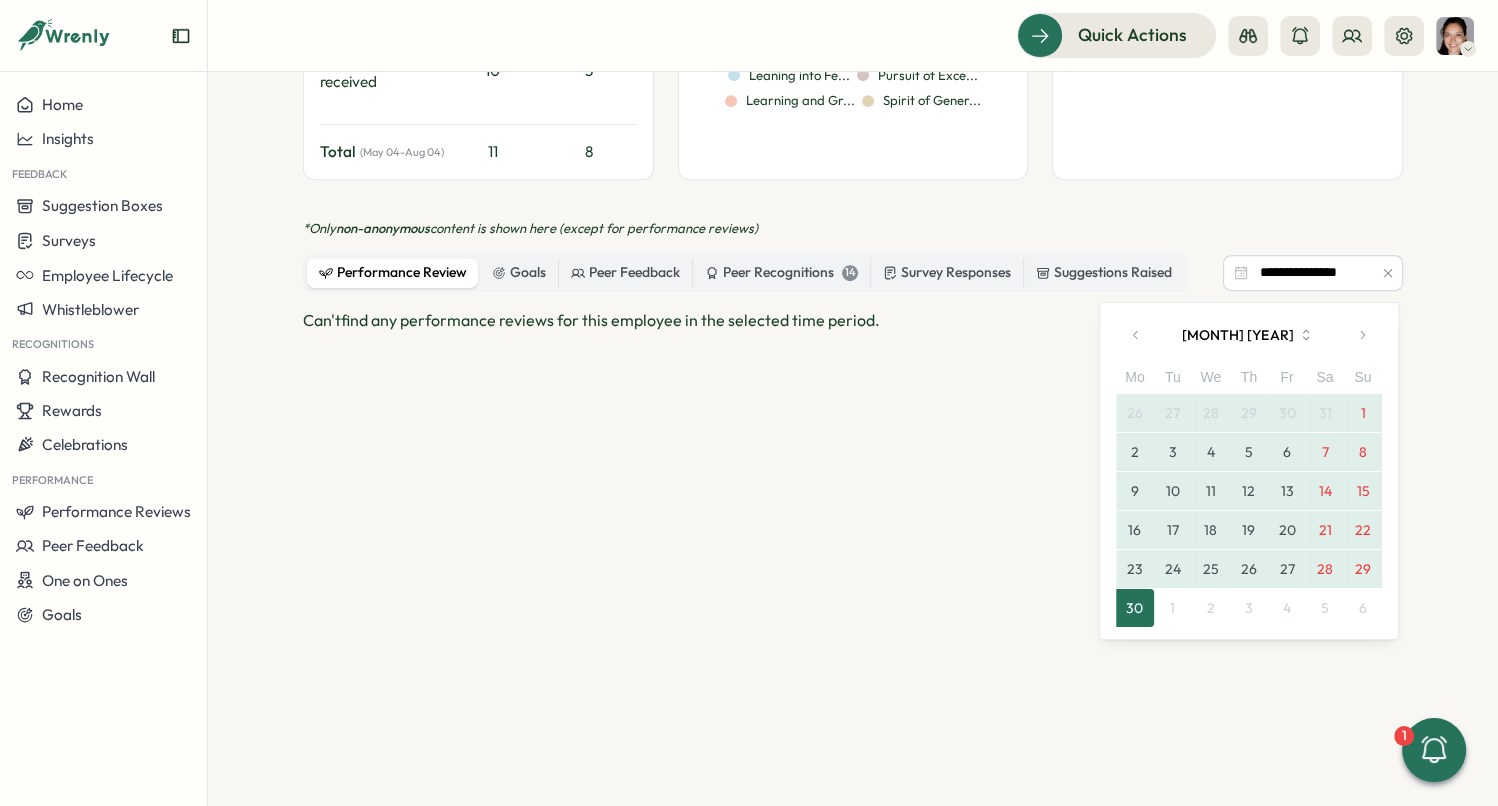 click 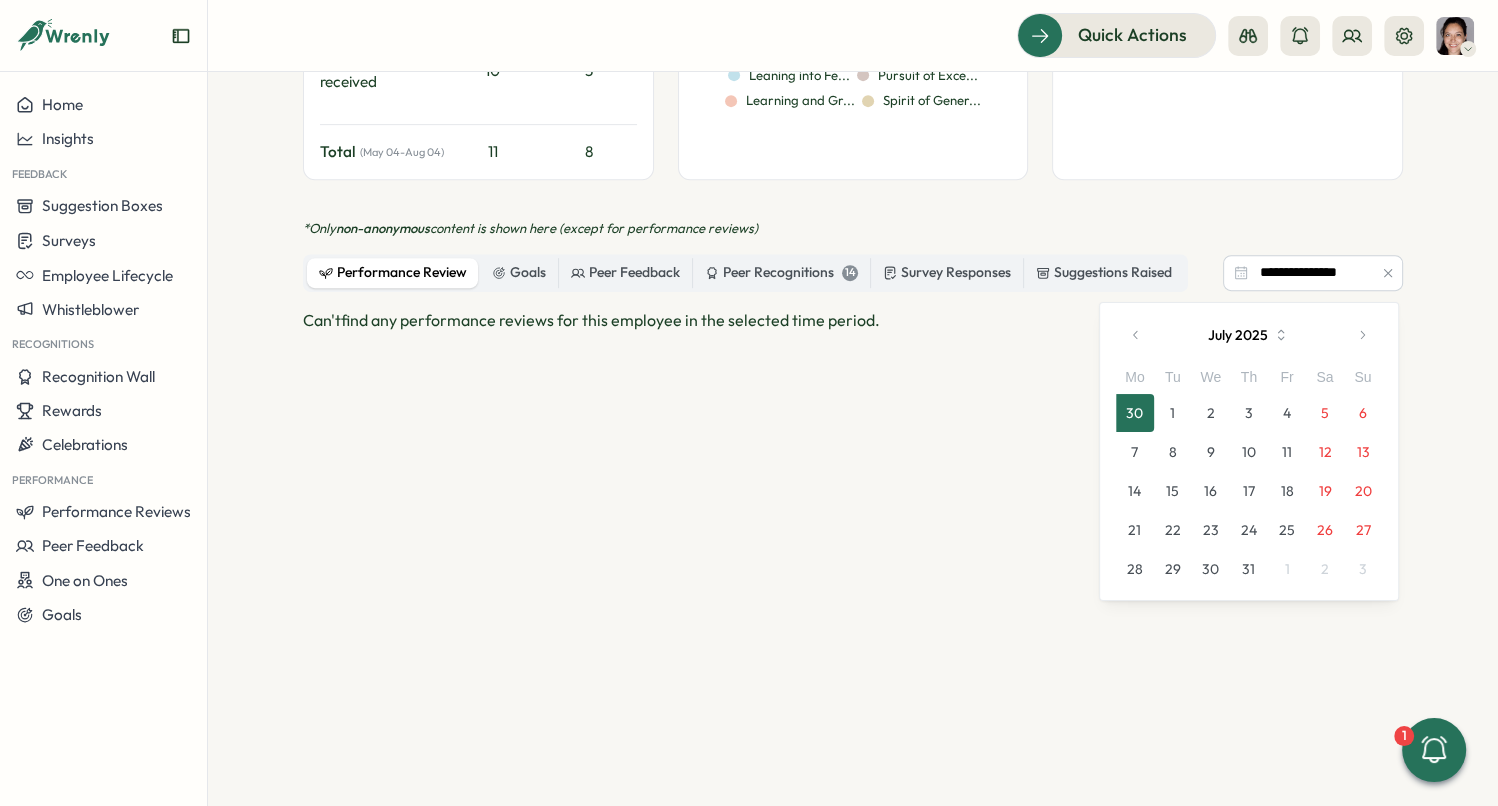 click on "31" at bounding box center (1249, 569) 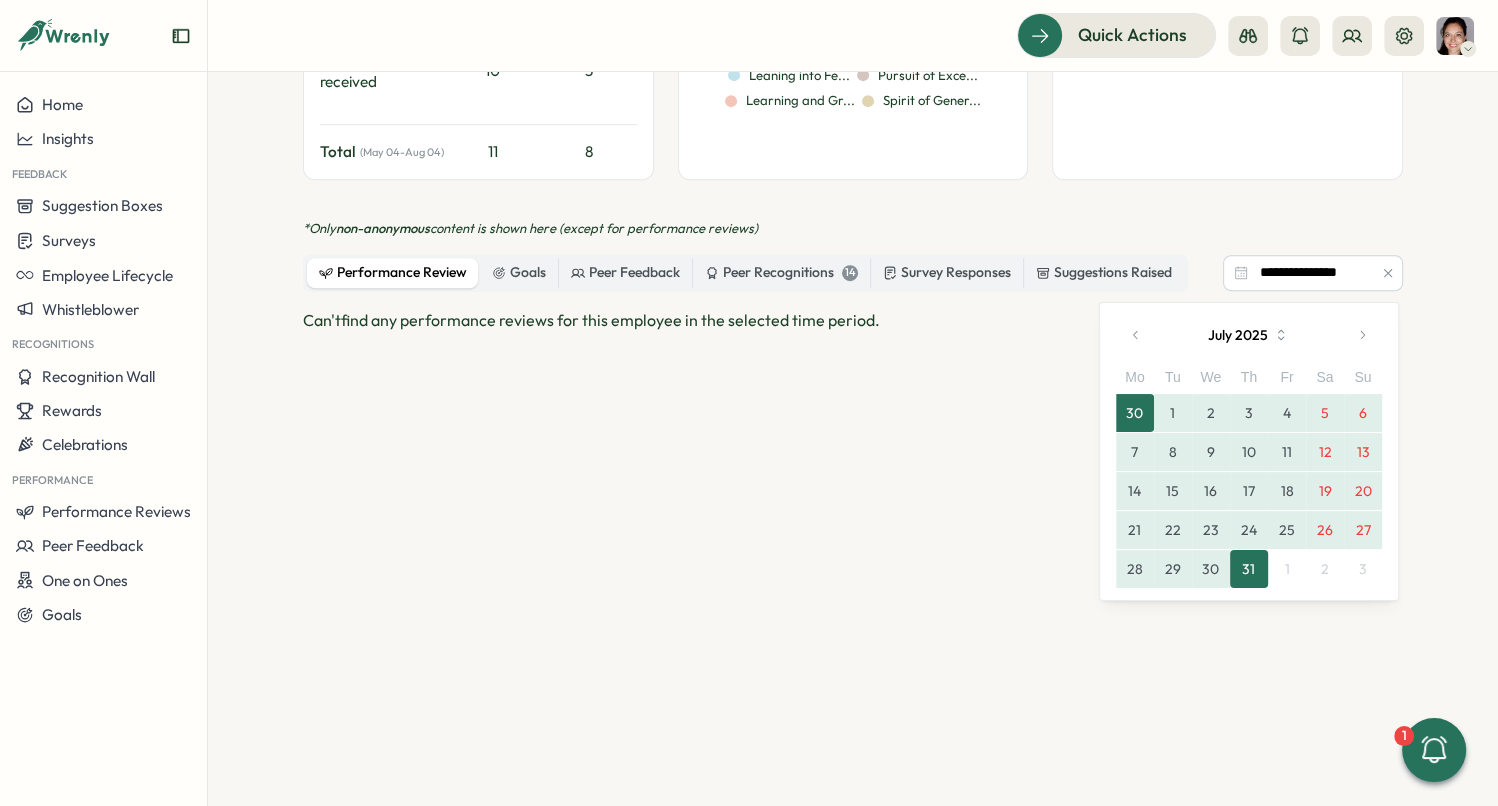 click on "30" at bounding box center [1135, 413] 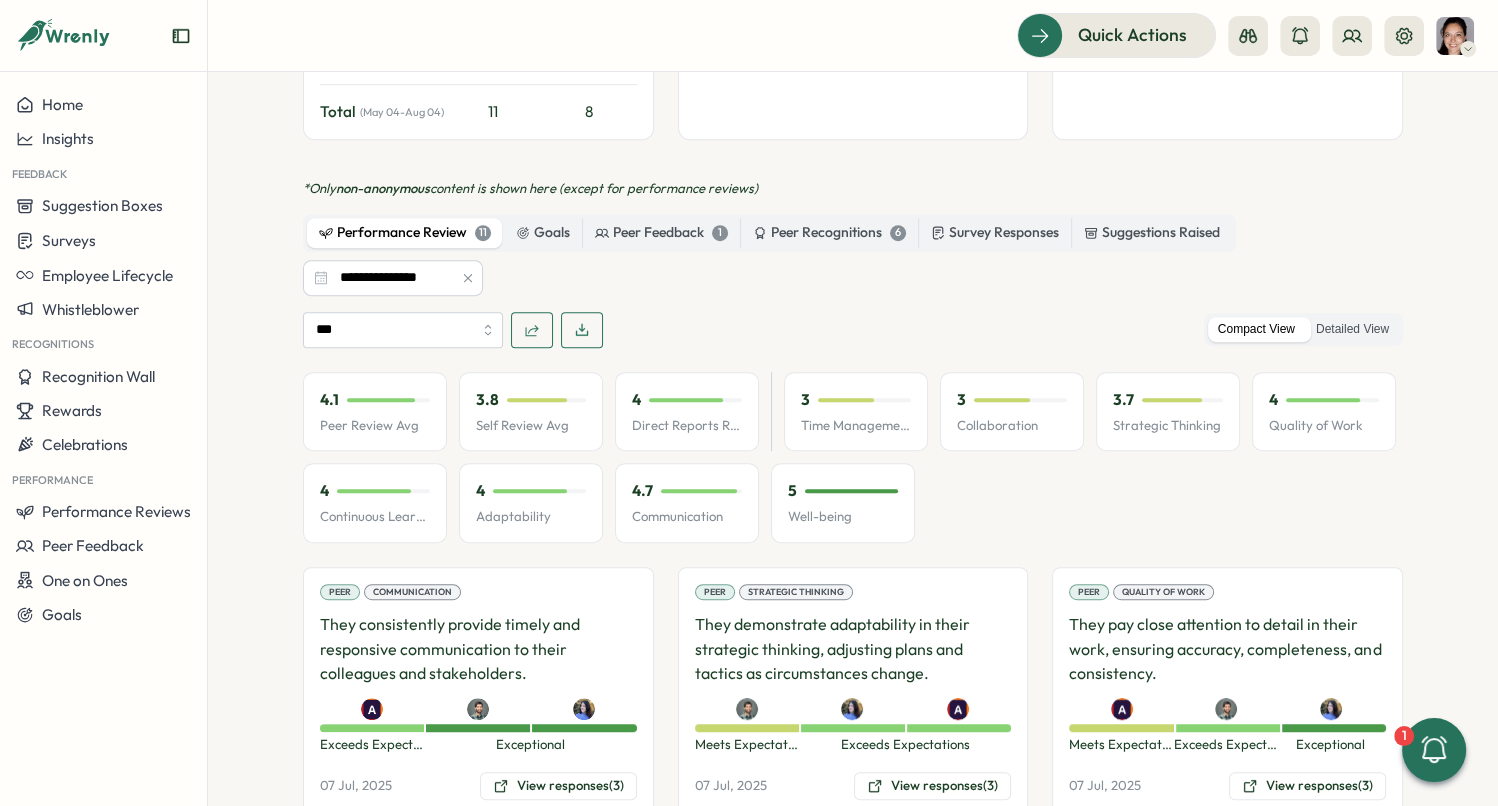 scroll, scrollTop: 900, scrollLeft: 0, axis: vertical 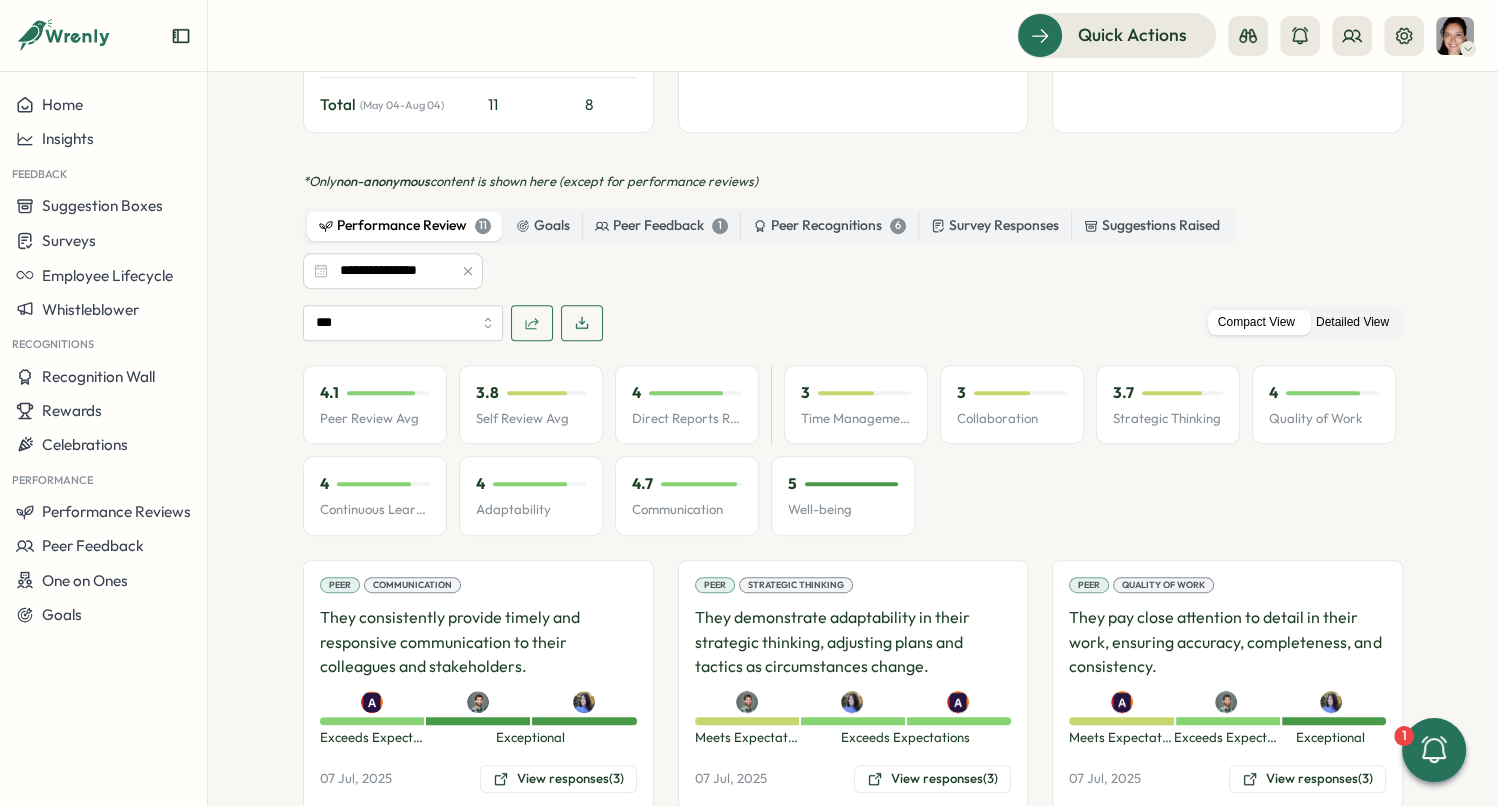 click on "Detailed View" at bounding box center [1352, 322] 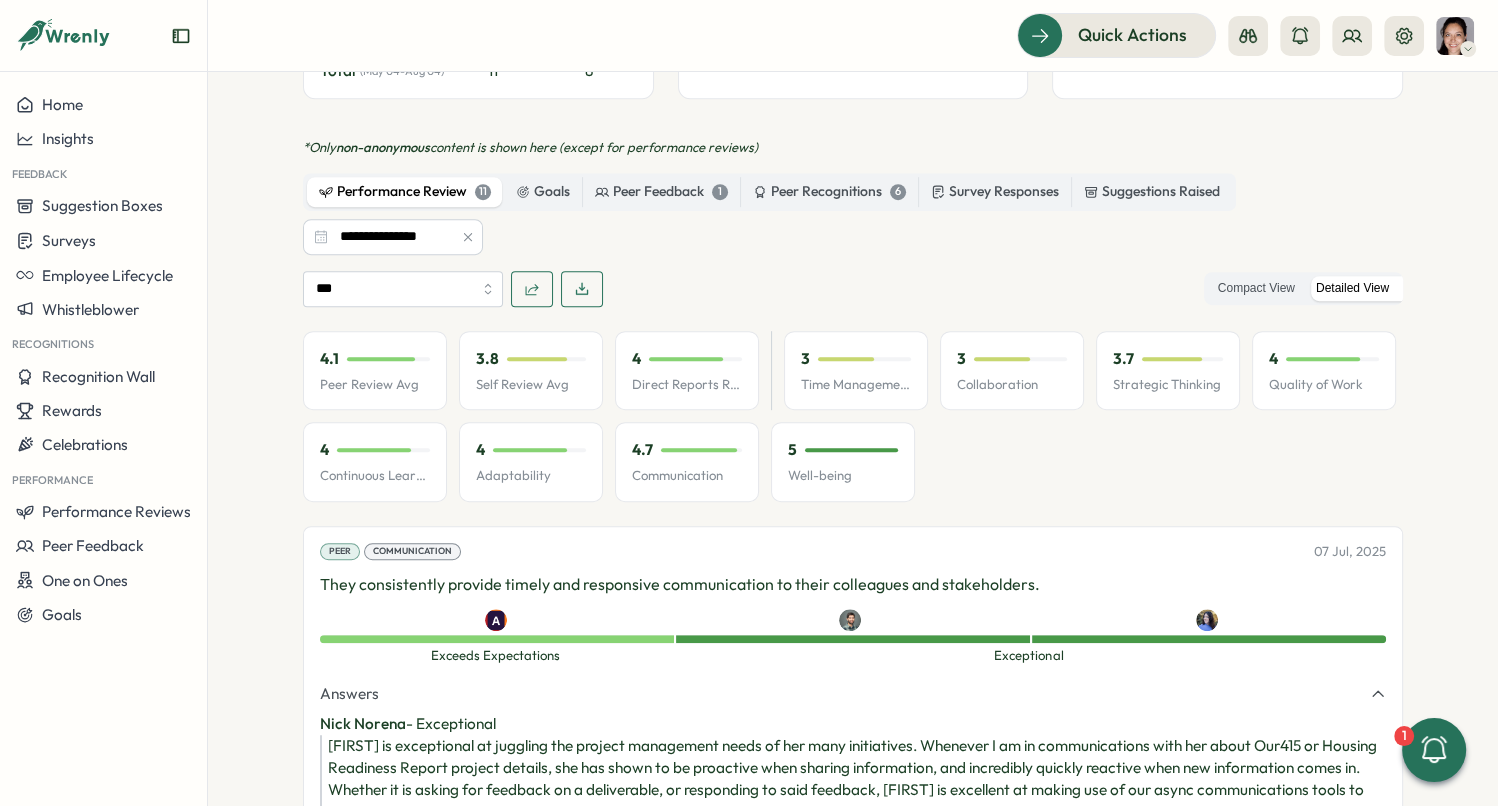 scroll, scrollTop: 935, scrollLeft: 0, axis: vertical 